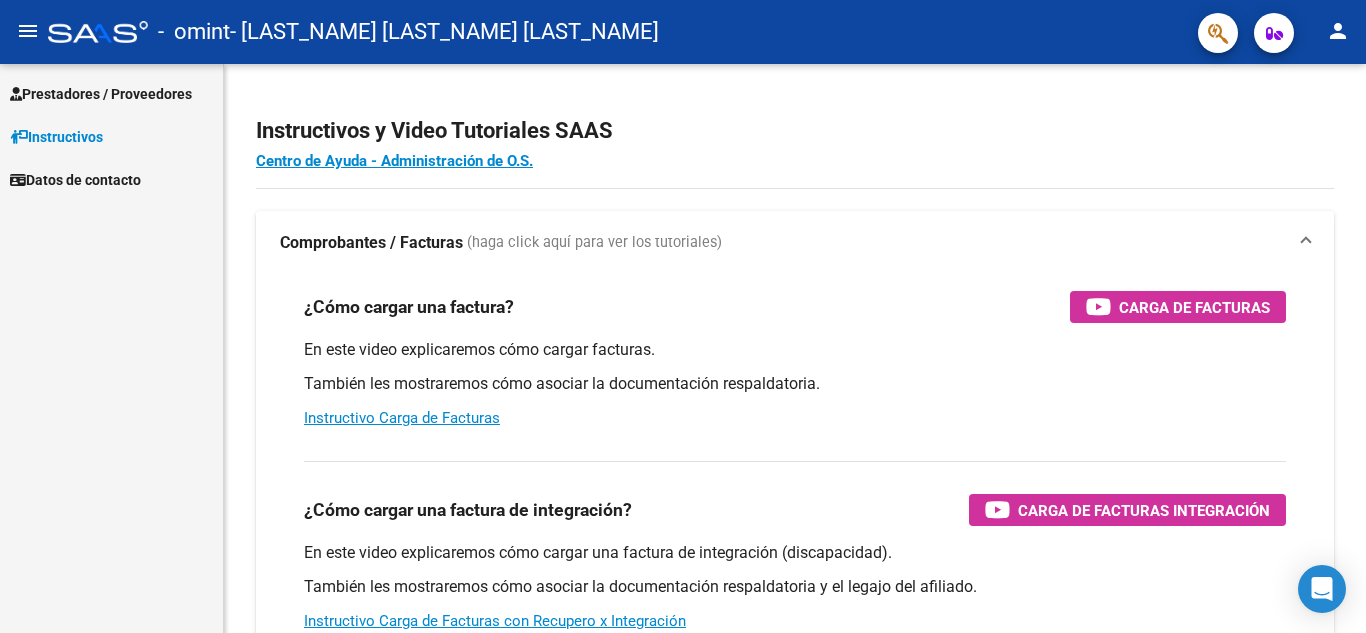 scroll, scrollTop: 0, scrollLeft: 0, axis: both 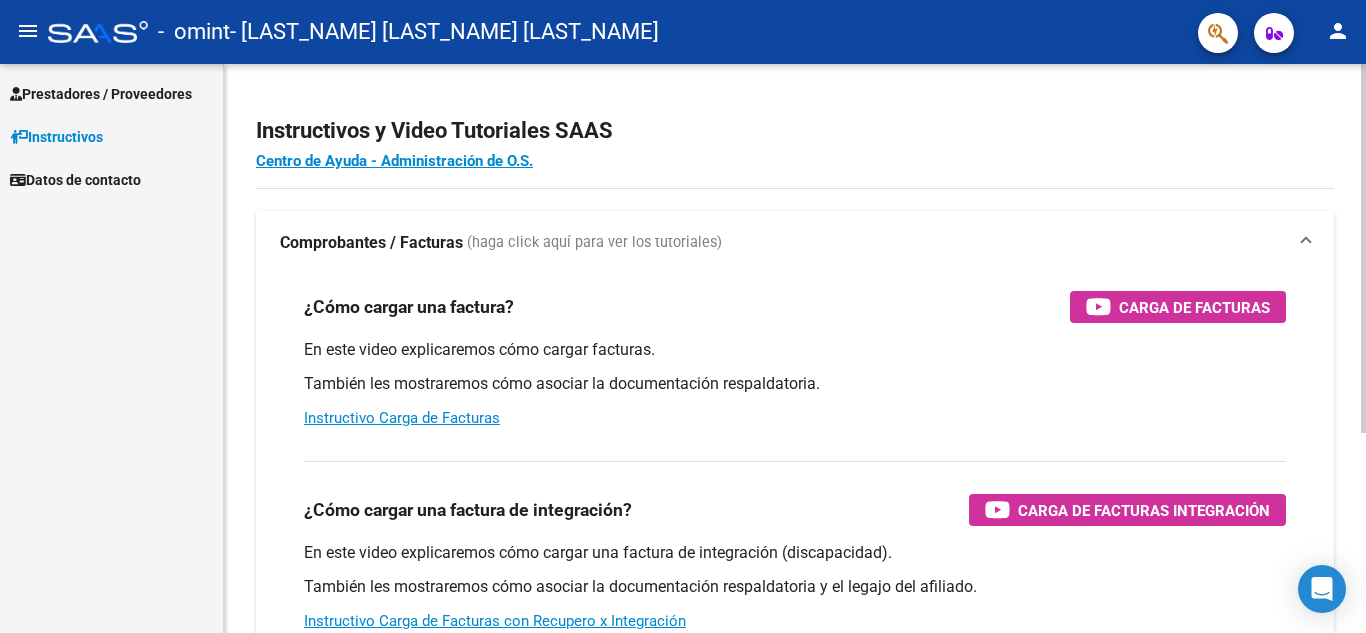 click on "Instructivos y Video Tutoriales SAAS Centro de Ayuda - Administración de O.S. Comprobantes / Facturas     (haga click aquí para ver los tutoriales) ¿Cómo cargar una factura?    Carga de Facturas En este video explicaremos cómo cargar facturas. También les mostraremos cómo asociar la documentación respaldatoria. Instructivo Carga de Facturas ¿Cómo cargar una factura de integración?    Carga de Facturas Integración En este video explicaremos cómo cargar una factura de integración (discapacidad). También les mostraremos cómo asociar la documentación respaldatoria y el legajo del afiliado. Instructivo Carga de Facturas con Recupero x Integración ¿Cómo editar una factura de integración?    Edición de Facturas de integración En este video explicaremos cómo editar una factura que ya habíamos cargado. Les mostraremos cómo asociar la documentación respaldatoria y la trazabilidad." 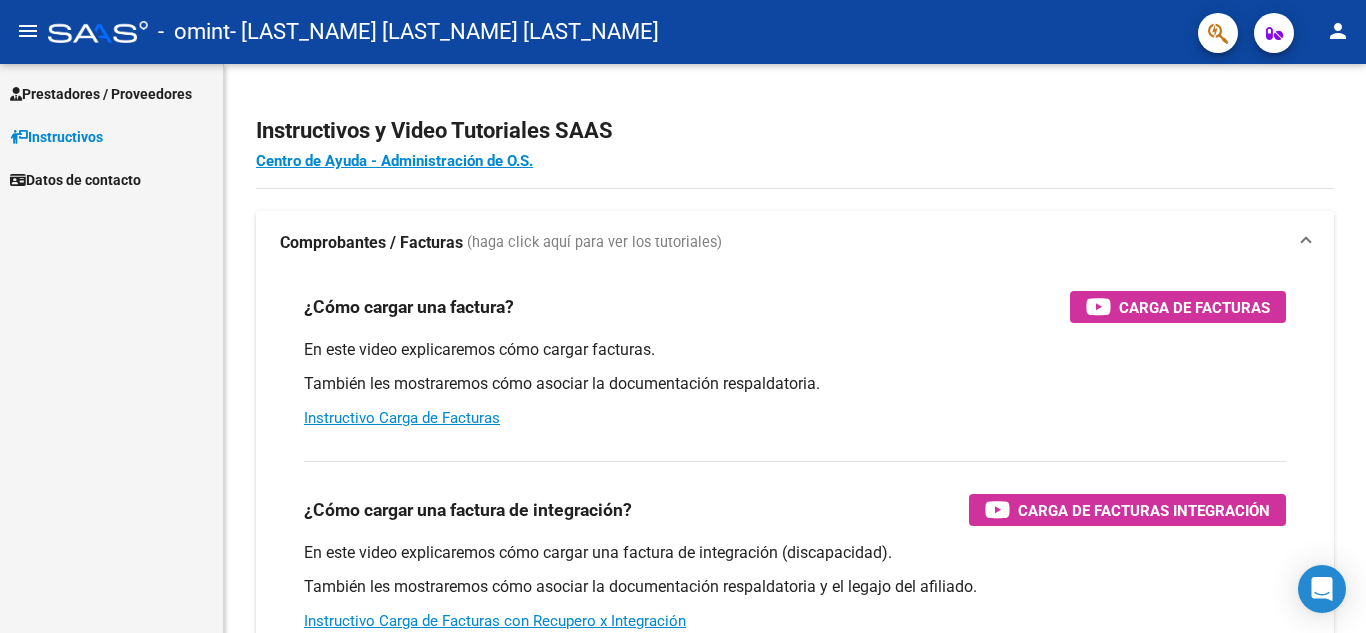 click on "menu" 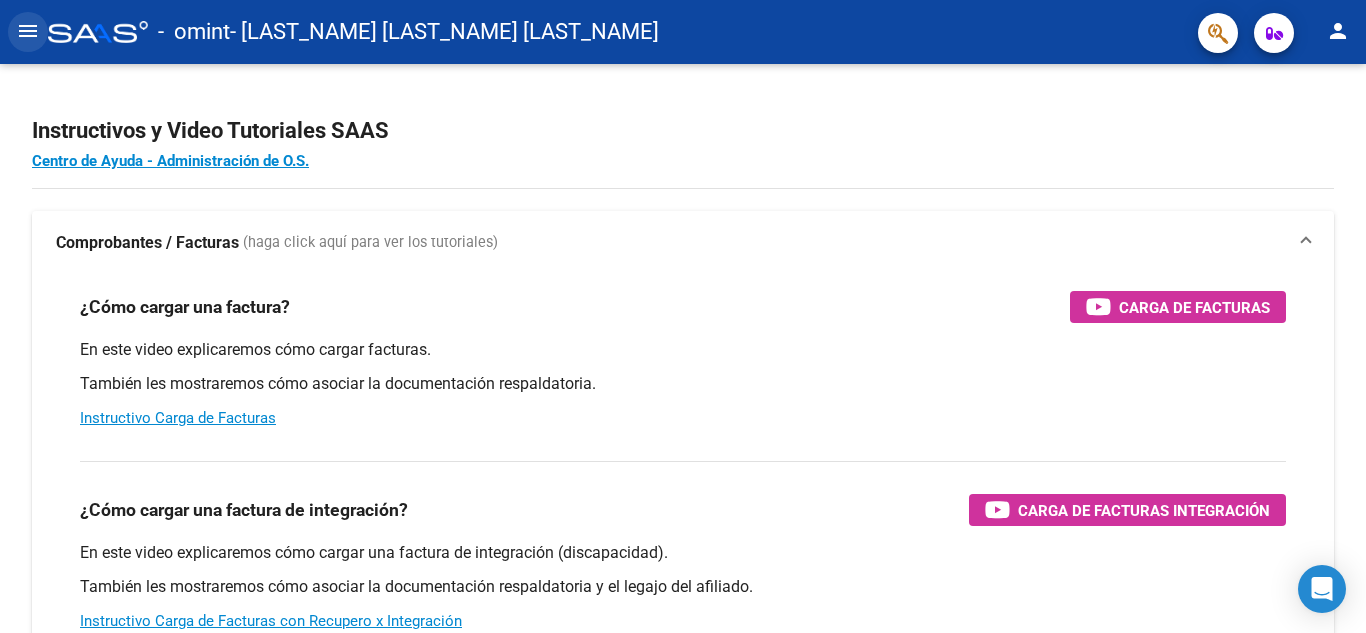 click on "menu" 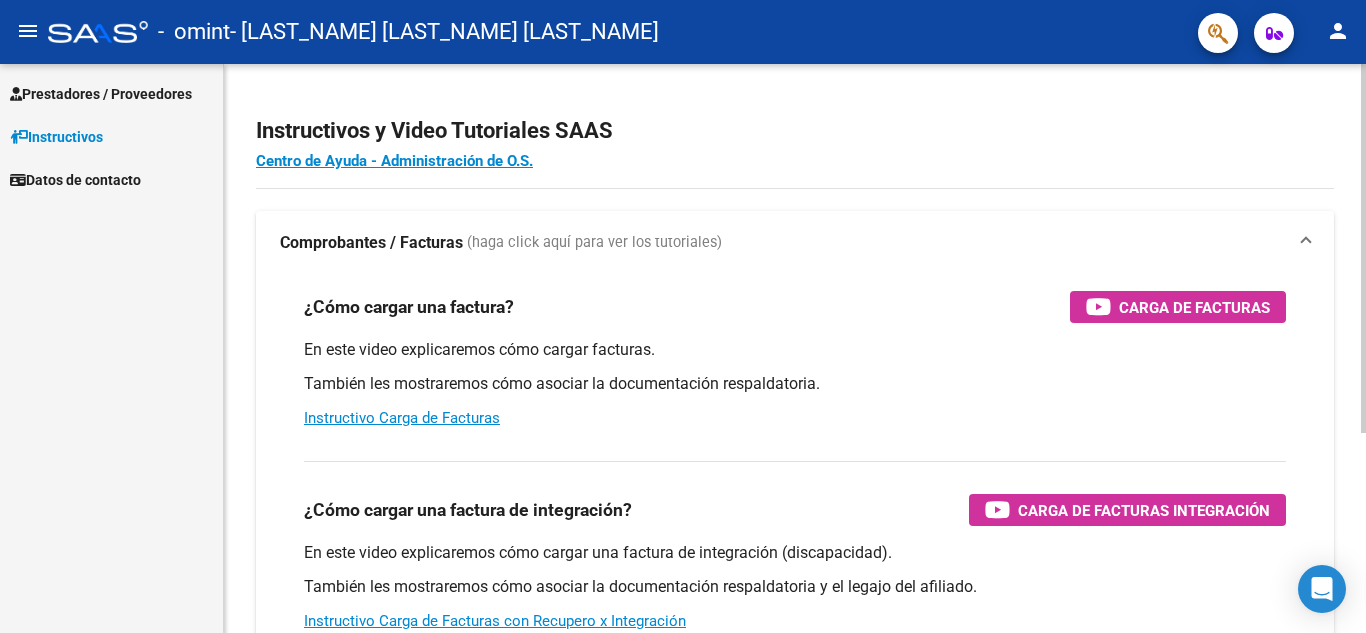 click 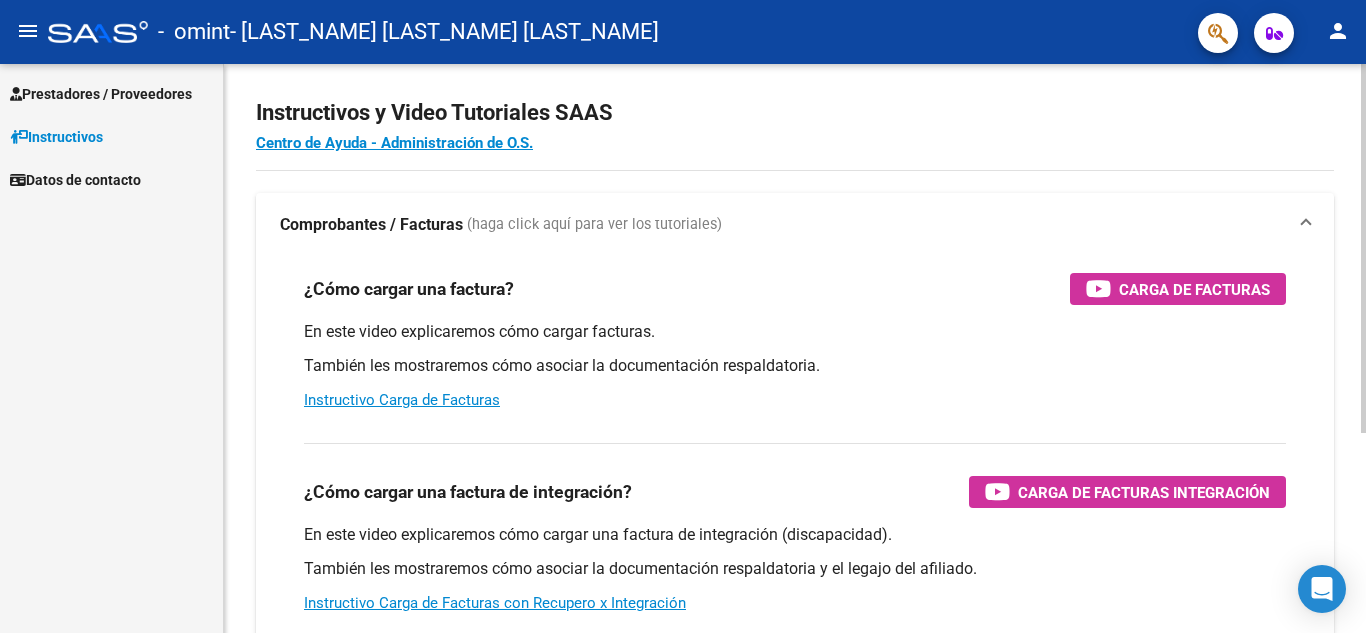 scroll, scrollTop: 12, scrollLeft: 0, axis: vertical 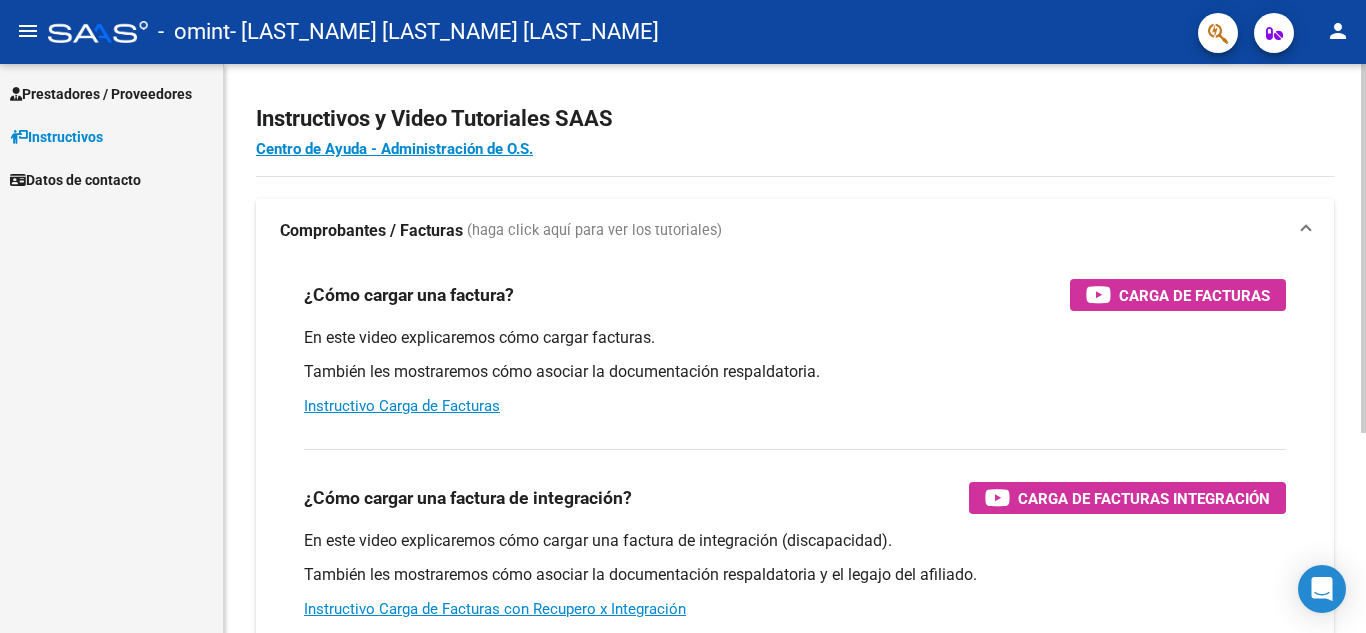 click on "Instructivos y Video Tutoriales SAAS Centro de Ayuda - Administración de O.S. Comprobantes / Facturas     (haga click aquí para ver los tutoriales) ¿Cómo cargar una factura?    Carga de Facturas En este video explicaremos cómo cargar facturas. También les mostraremos cómo asociar la documentación respaldatoria. Instructivo Carga de Facturas ¿Cómo cargar una factura de integración?    Carga de Facturas Integración En este video explicaremos cómo cargar una factura de integración (discapacidad). También les mostraremos cómo asociar la documentación respaldatoria y el legajo del afiliado. Instructivo Carga de Facturas con Recupero x Integración ¿Cómo editar una factura de integración?    Edición de Facturas de integración En este video explicaremos cómo editar una factura que ya habíamos cargado. Les mostraremos cómo asociar la documentación respaldatoria y la trazabilidad." 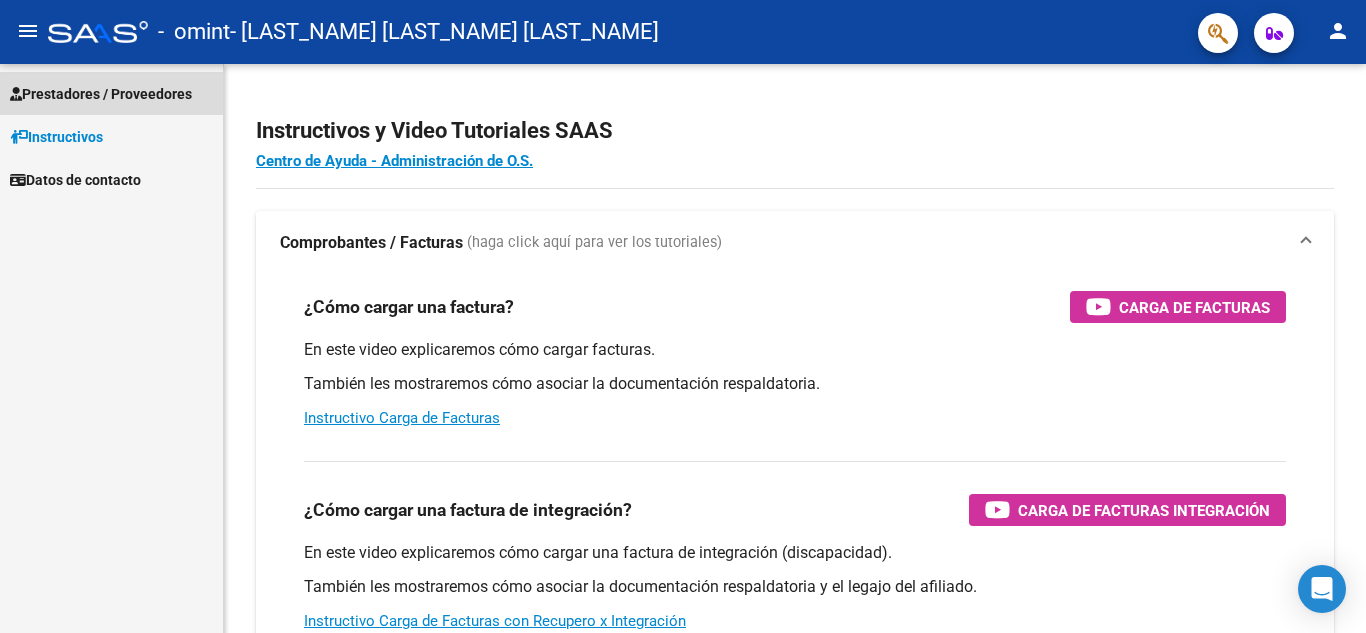 click on "Prestadores / Proveedores" at bounding box center (101, 94) 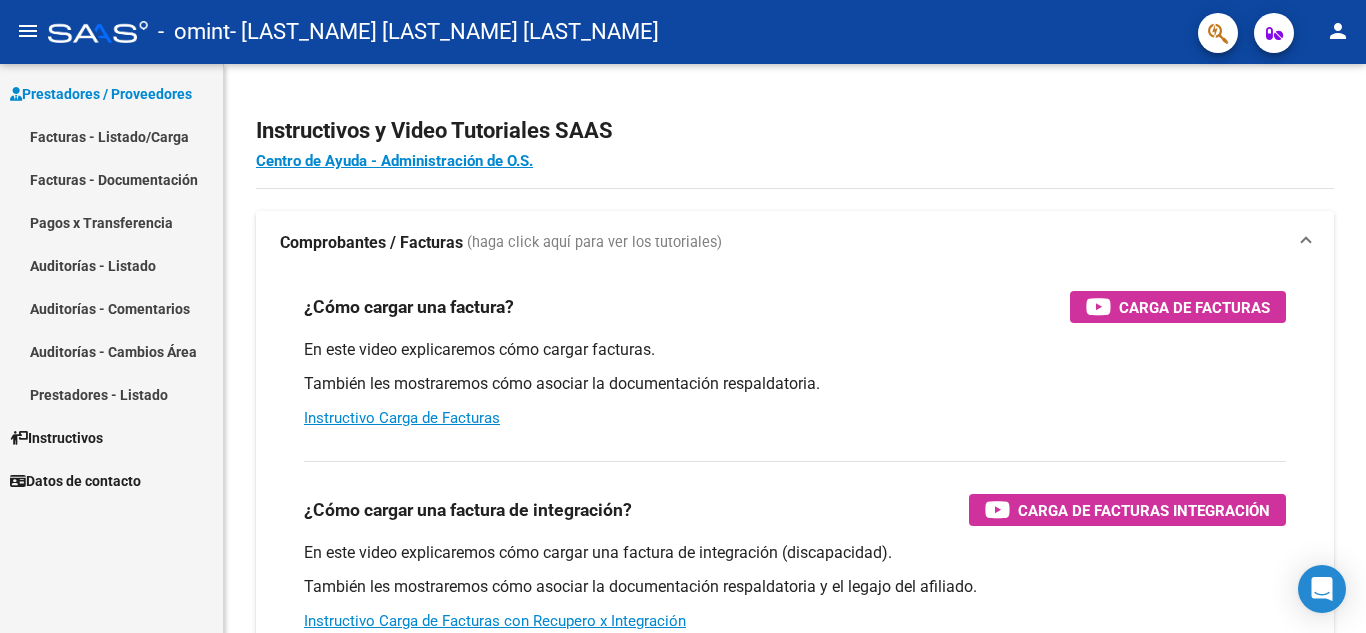 click on "Facturas - Listado/Carga" at bounding box center [111, 136] 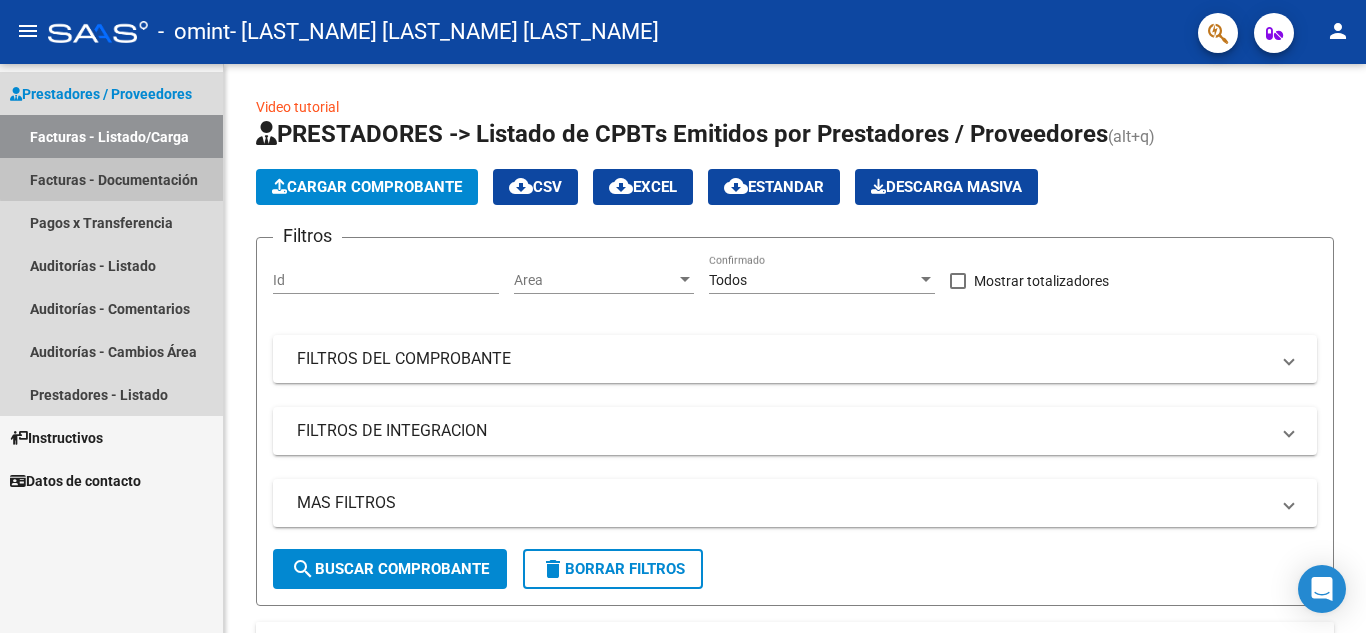 click on "Facturas - Documentación" at bounding box center (111, 179) 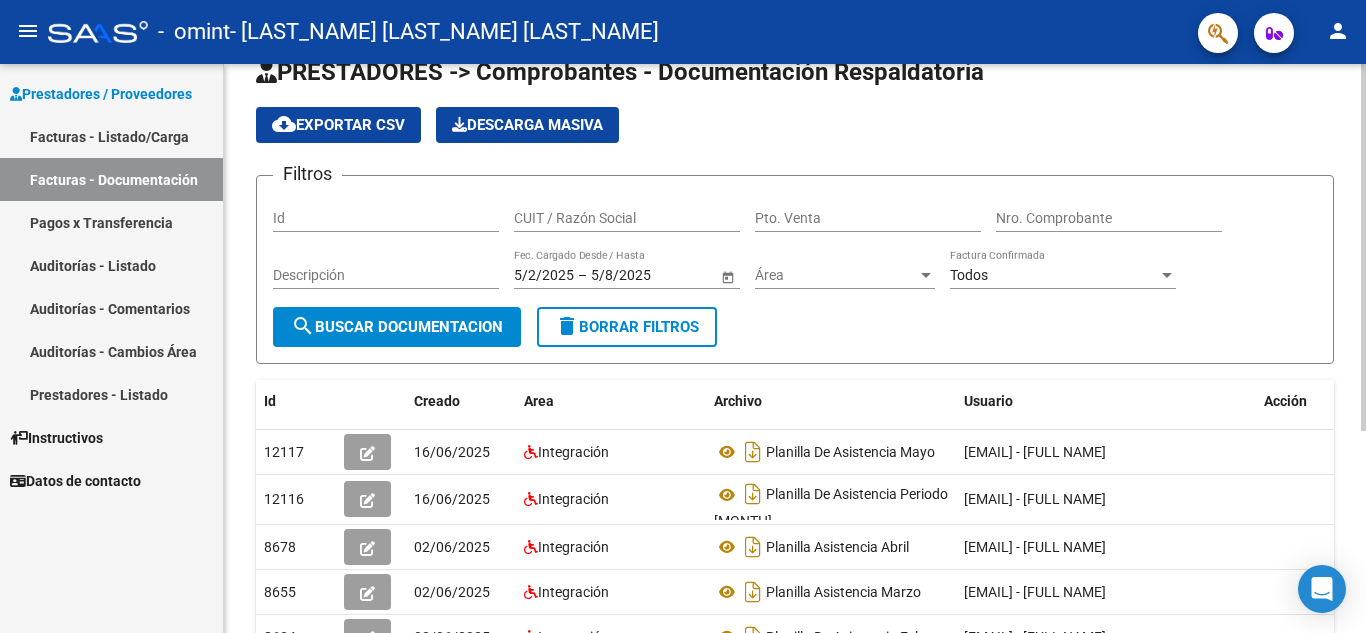 scroll, scrollTop: 37, scrollLeft: 0, axis: vertical 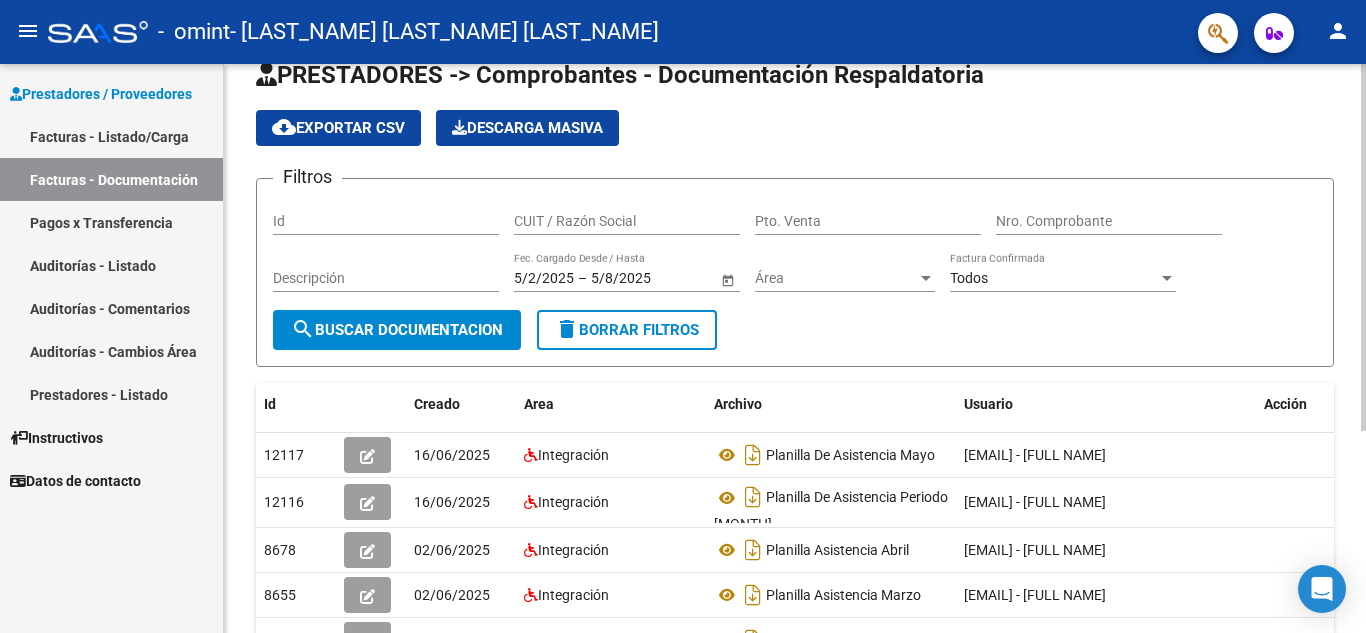 click on "PRESTADORES -> Comprobantes - Documentación Respaldatoria cloud_download  Exportar CSV   Descarga Masiva
Filtros Id CUIT / Razón Social Pto. Venta Nro. Comprobante Descripción 5/2/[YEAR] 5/2/[YEAR] – 5/8/[YEAR] 5/8/[YEAR] Fec. Cargado Desde / Hasta Área Área Todos Factura Confirmada search  Buscar Documentacion  delete  Borrar Filtros  Id Creado Area Archivo Usuario Acción 12117
16/06/[YEAR] Integración Planilla De Asistencia Mayo  [EMAIL] -   [LAST] [LAST] [LAST] [LAST]   12116
16/06/[YEAR] Integración Planilla De Asistencia Periodo Mayo  [EMAIL] -   [LAST] [LAST] [LAST] [LAST]   8678
02/06/[YEAR] Integración Planilla Asistencia Abril  [EMAIL] -   [LAST] [LAST] [LAST] [LAST]   8655
02/06/[YEAR] Integración Planilla Asistencia Marzo  [EMAIL] -   [LAST] [LAST] [LAST] [LAST]   8634
02/06/[YEAR] Integración Planilla De Asistencia Febrero  [EMAIL] -   [LAST] [LAST] [LAST] [LAST]   2214
11/04/[YEAR] Integración" 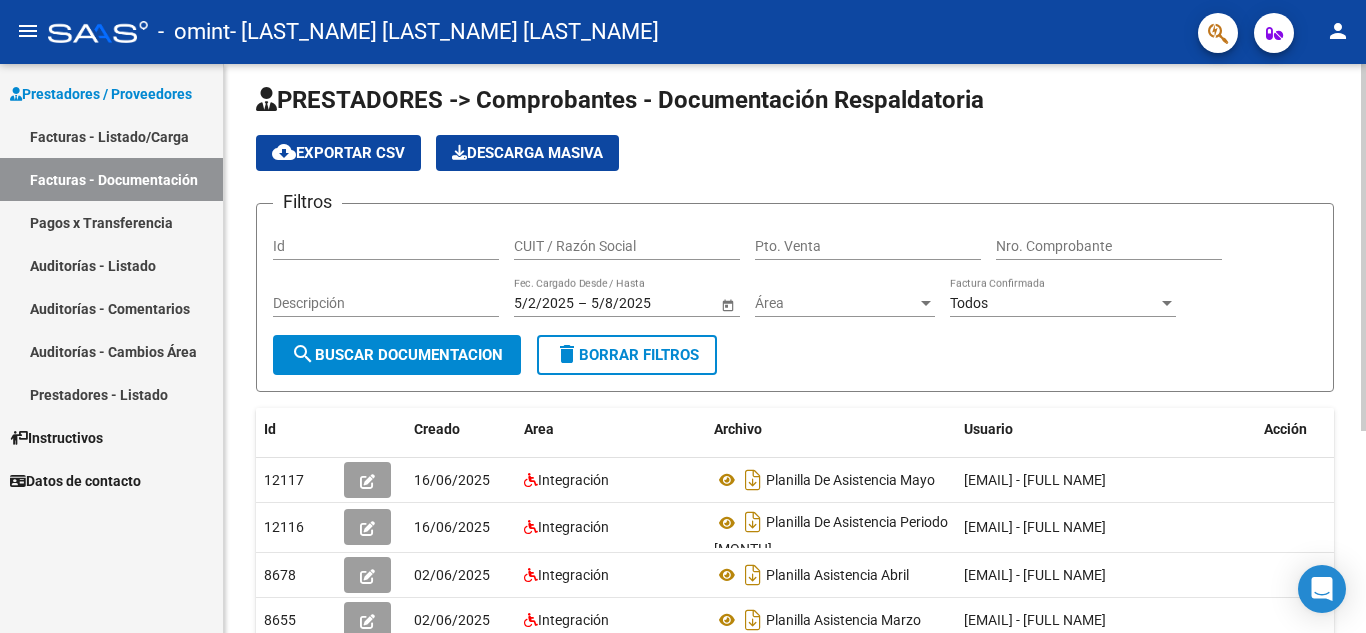scroll, scrollTop: 0, scrollLeft: 0, axis: both 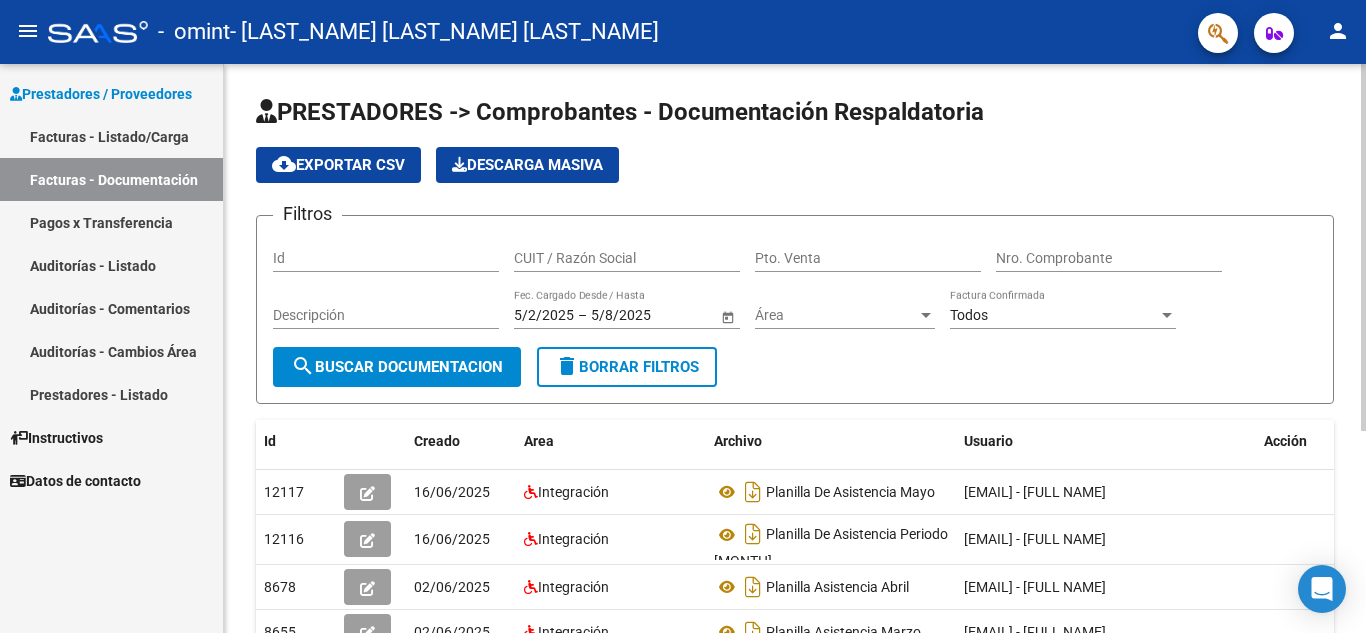 click on "PRESTADORES -> Comprobantes - Documentación Respaldatoria cloud_download  Exportar CSV   Descarga Masiva
Filtros Id CUIT / Razón Social Pto. Venta Nro. Comprobante Descripción 5/2/[YEAR] 5/2/[YEAR] – 5/8/[YEAR] 5/8/[YEAR] Fec. Cargado Desde / Hasta Área Área Todos Factura Confirmada search  Buscar Documentacion  delete  Borrar Filtros  Id Creado Area Archivo Usuario Acción 12117
16/06/[YEAR] Integración Planilla De Asistencia Mayo  [EMAIL] -   [LAST] [LAST] [LAST] [LAST]   12116
16/06/[YEAR] Integración Planilla De Asistencia Periodo Mayo  [EMAIL] -   [LAST] [LAST] [LAST] [LAST]   8678
02/06/[YEAR] Integración Planilla Asistencia Abril  [EMAIL] -   [LAST] [LAST] [LAST] [LAST]   8655
02/06/[YEAR] Integración Planilla Asistencia Marzo  [EMAIL] -   [LAST] [LAST] [LAST] [LAST]   8634
02/06/[YEAR] Integración Planilla De Asistencia Febrero  [EMAIL] -   [LAST] [LAST] [LAST] [LAST]   2214
11/04/[YEAR] Integración" 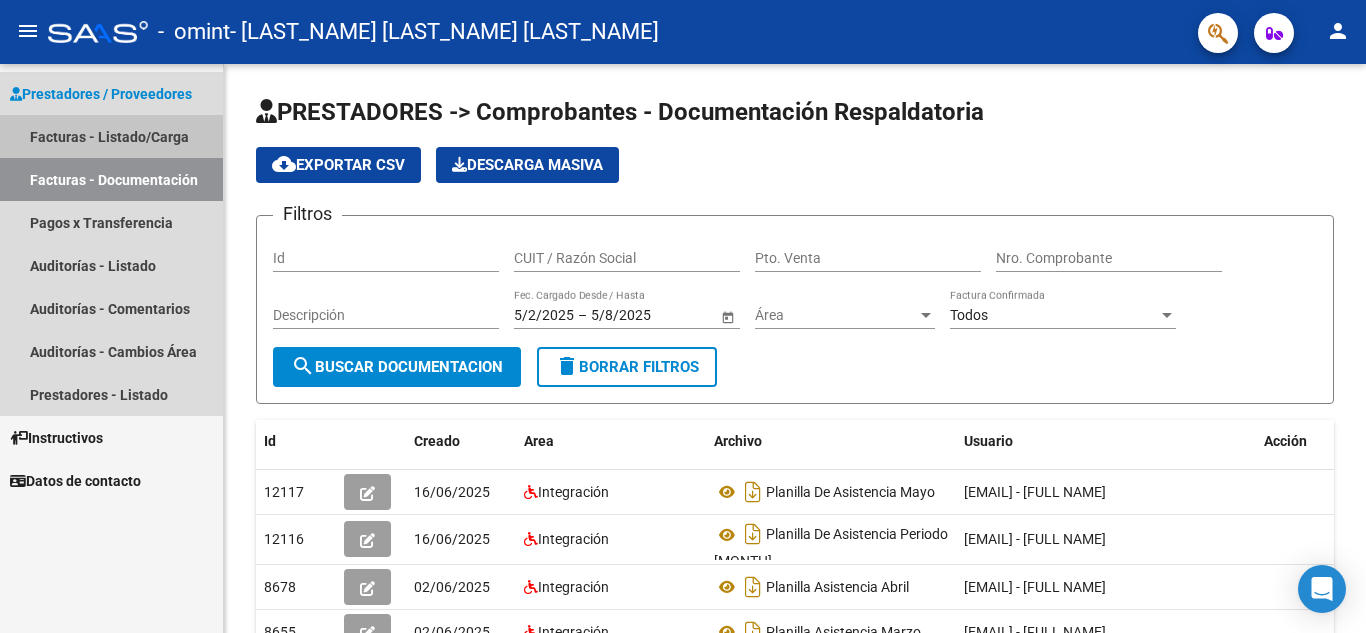 click on "Facturas - Listado/Carga" at bounding box center (111, 136) 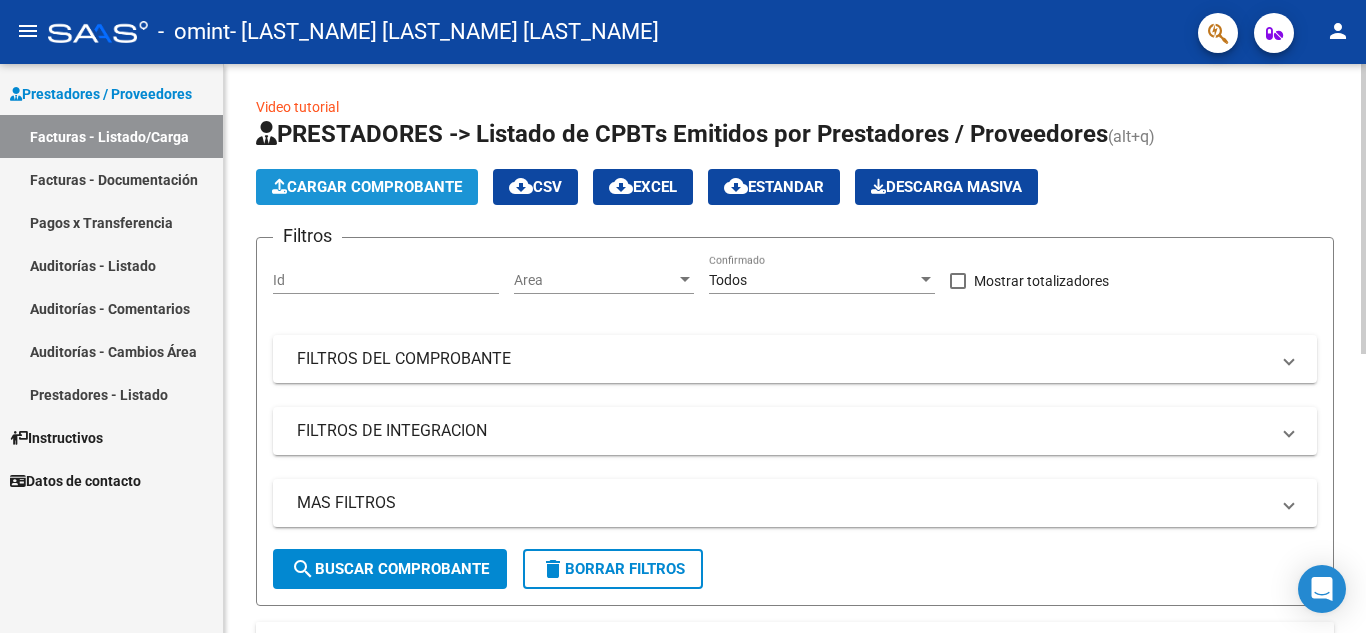 click on "Cargar Comprobante" 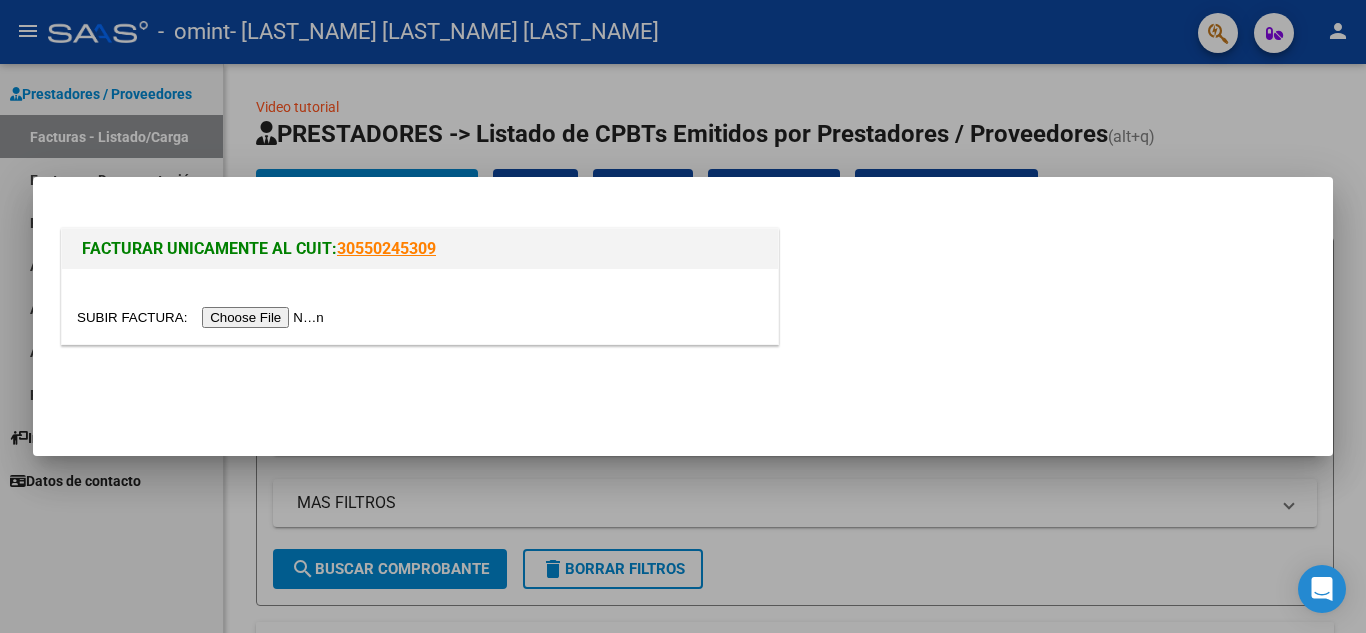 click at bounding box center (203, 317) 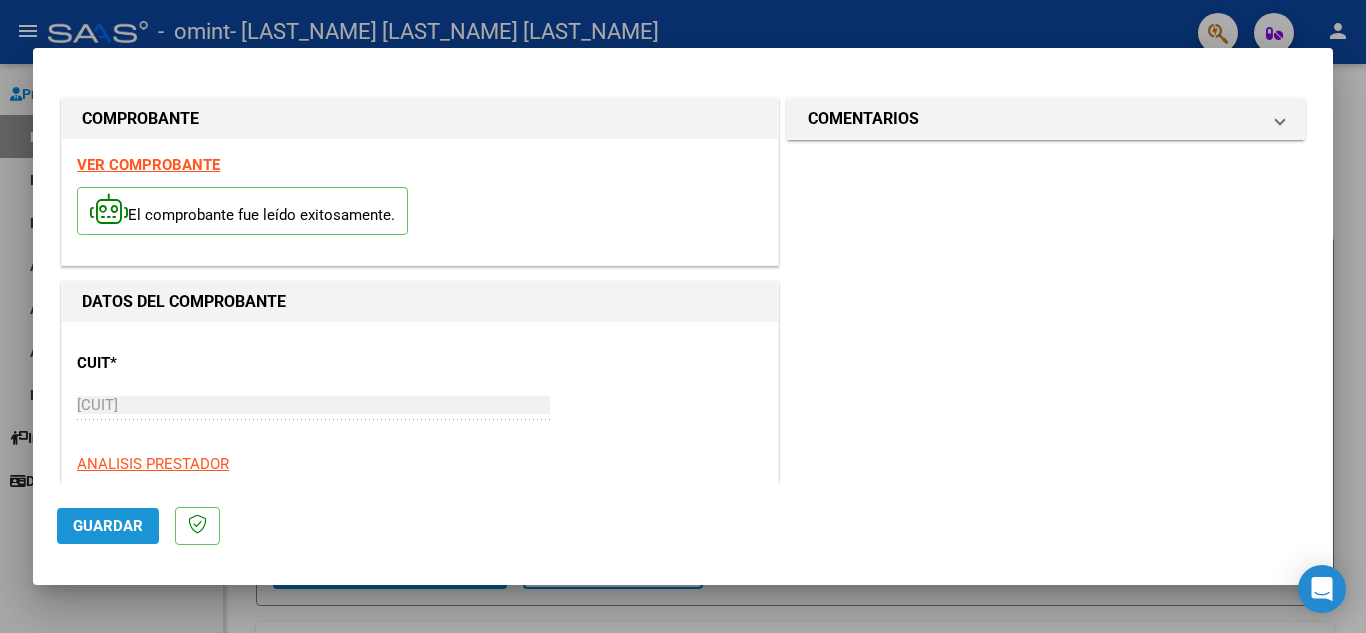 click on "Guardar" 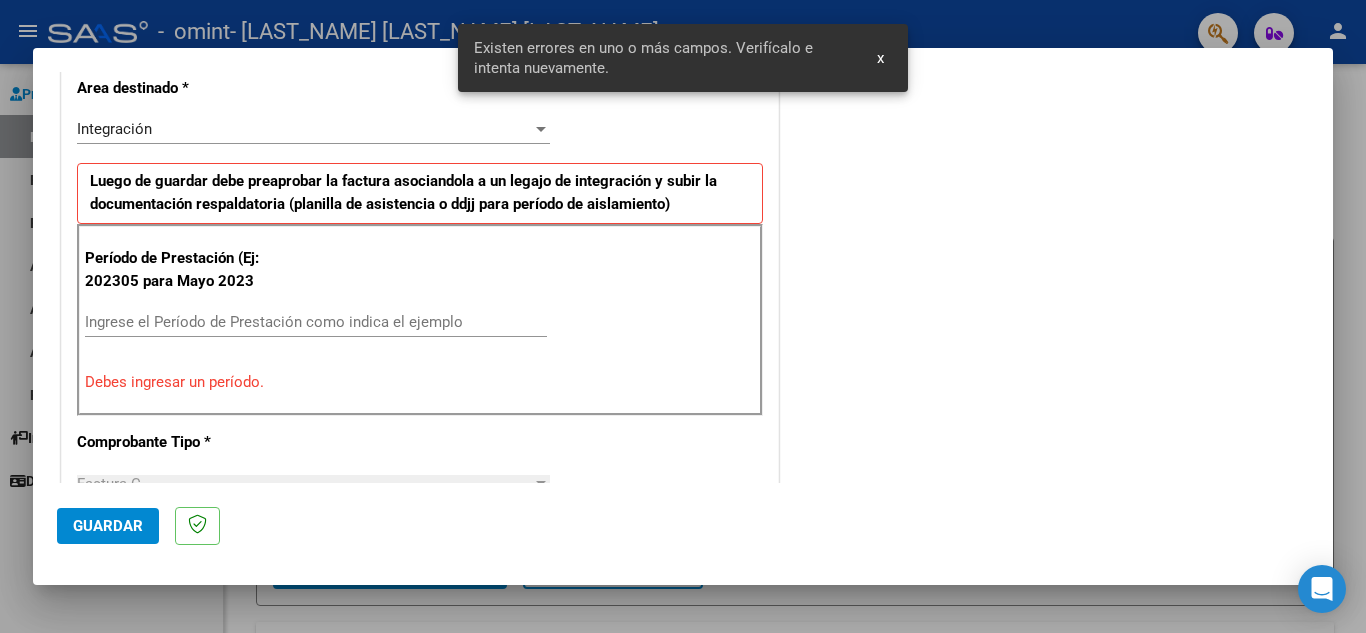 scroll, scrollTop: 453, scrollLeft: 0, axis: vertical 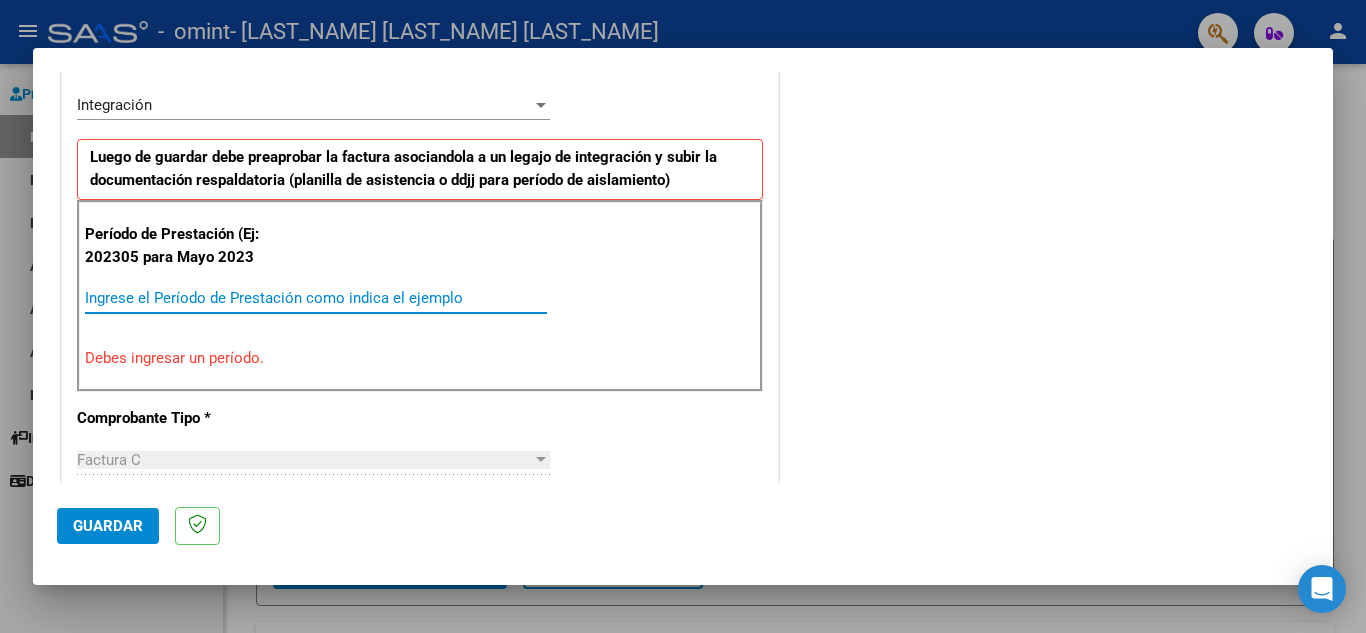 click on "Ingrese el Período de Prestación como indica el ejemplo" at bounding box center [316, 298] 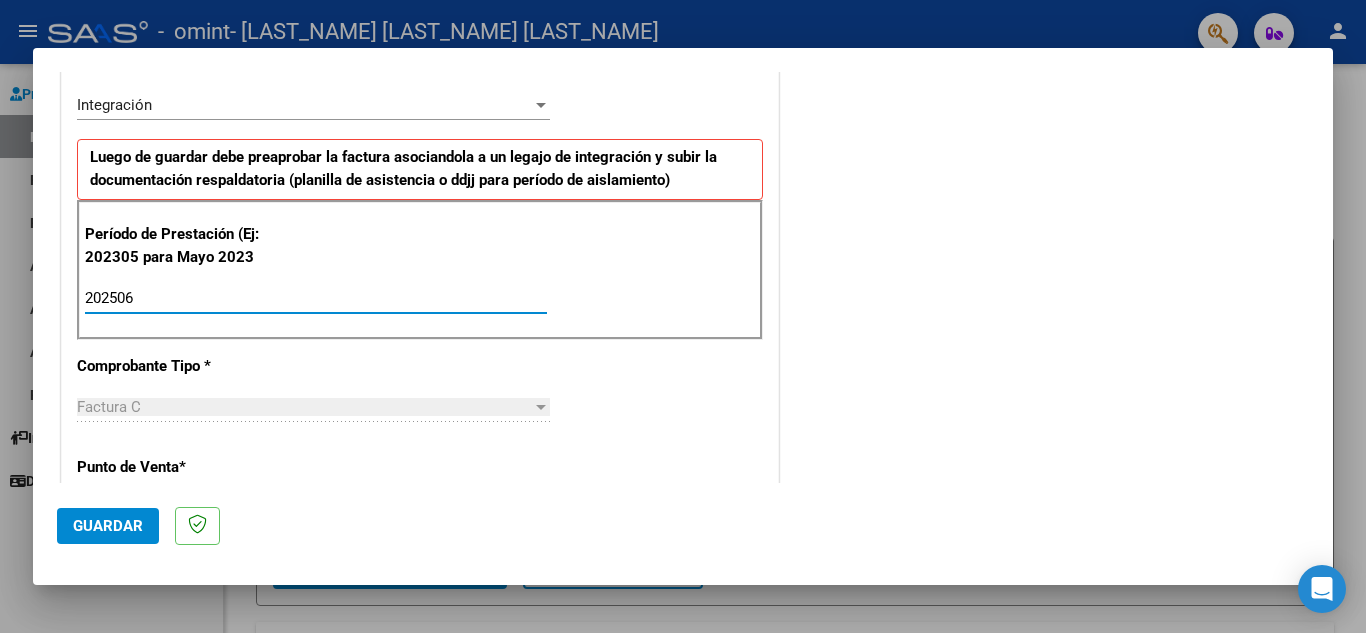 type on "202506" 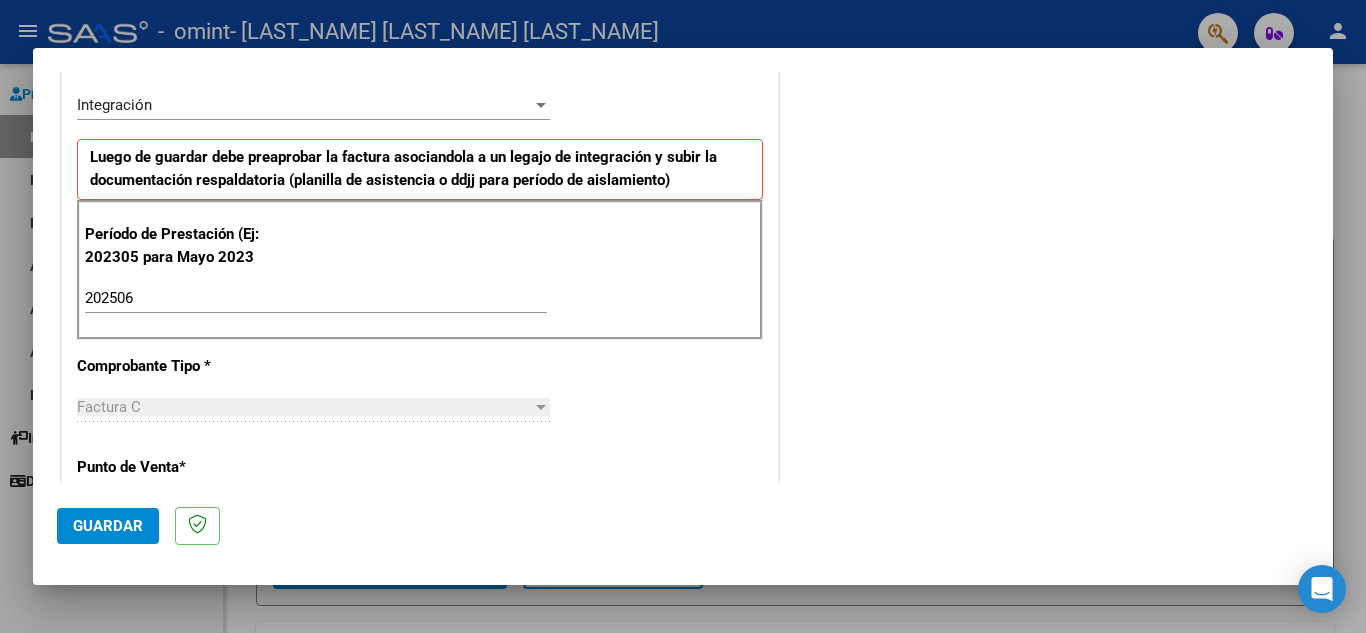 click on "Factura C" at bounding box center (304, 407) 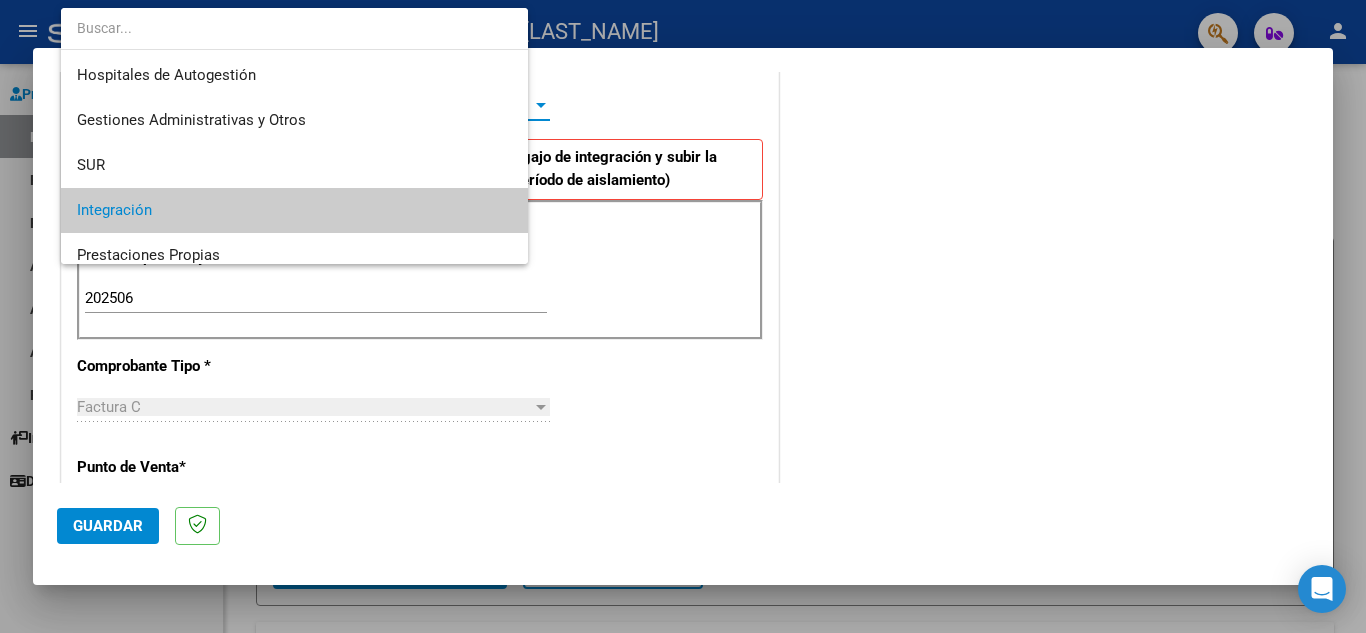 scroll, scrollTop: 106, scrollLeft: 0, axis: vertical 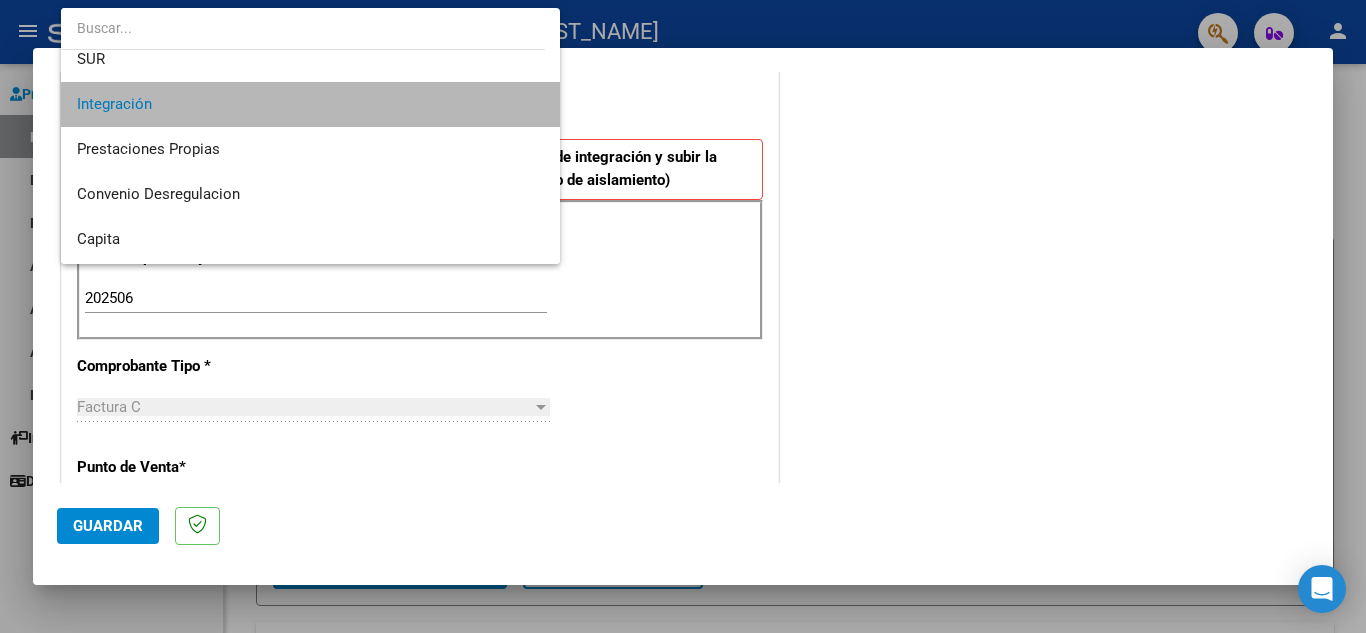 click on "Integración" at bounding box center [310, 104] 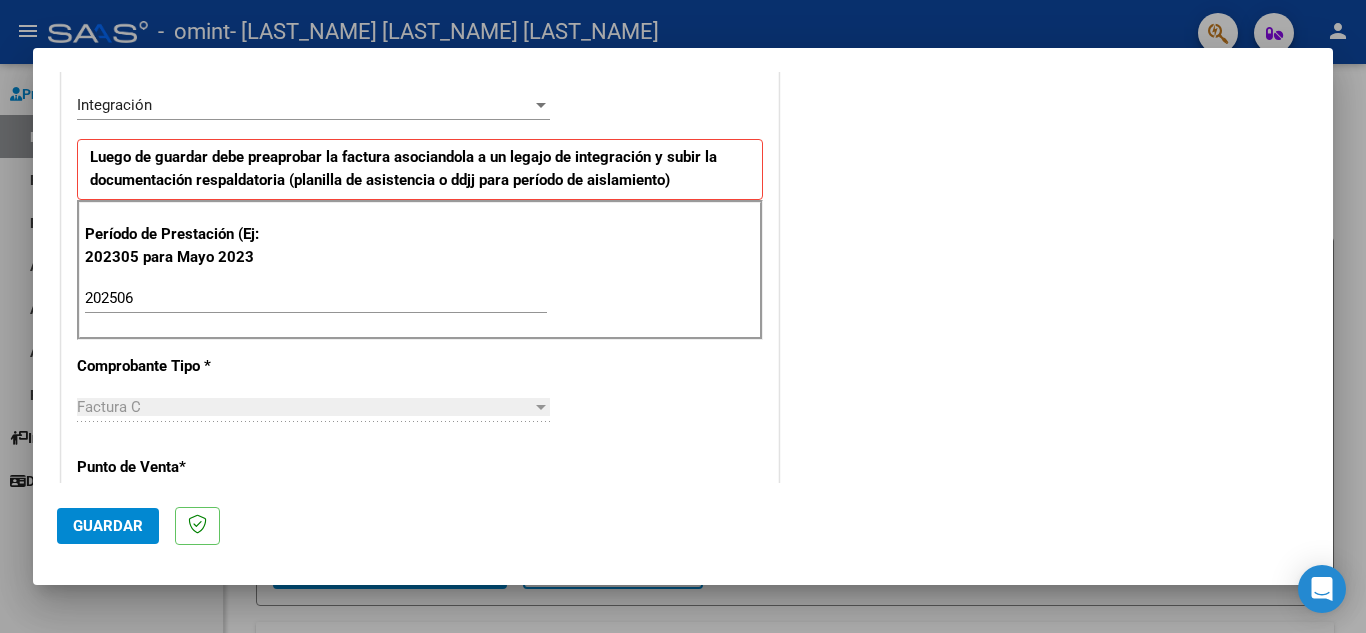 click at bounding box center (541, 407) 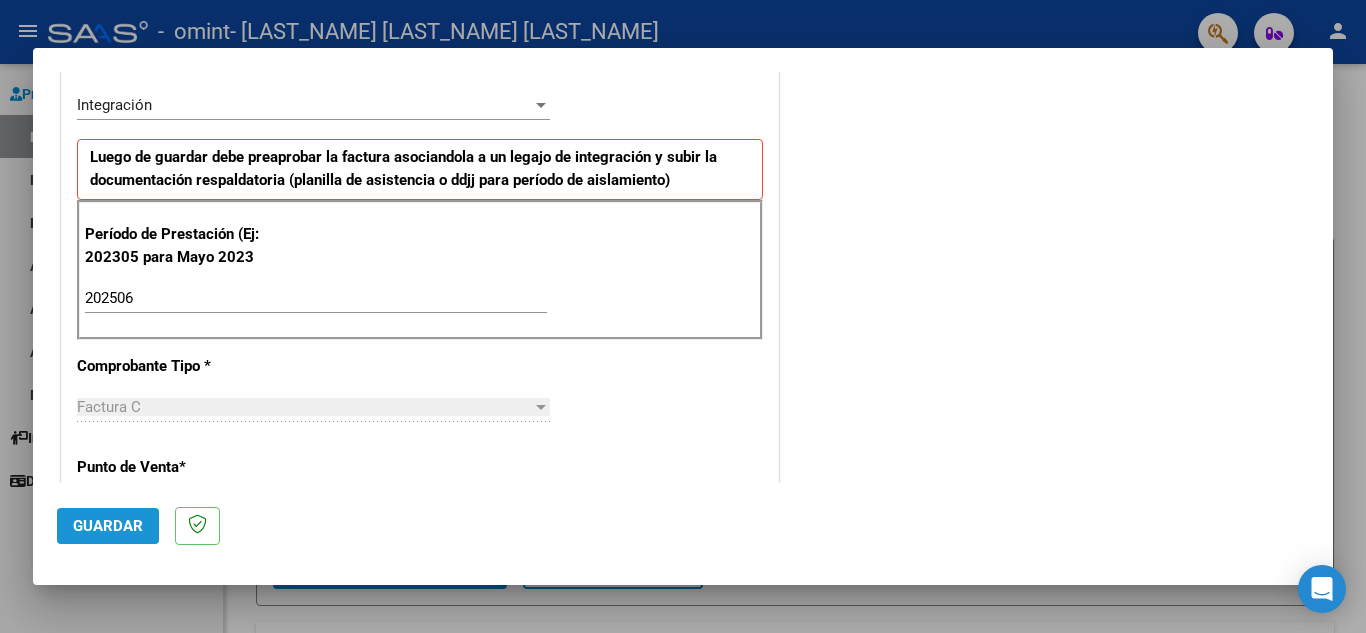click on "Guardar" 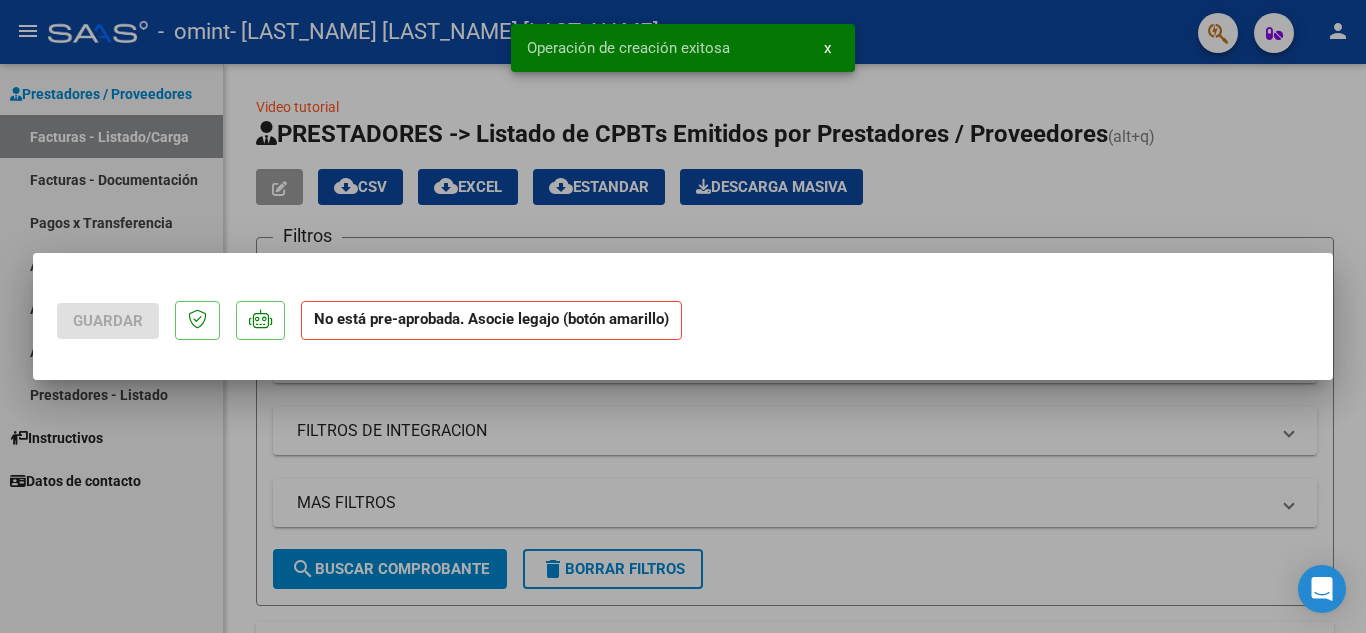 scroll, scrollTop: 0, scrollLeft: 0, axis: both 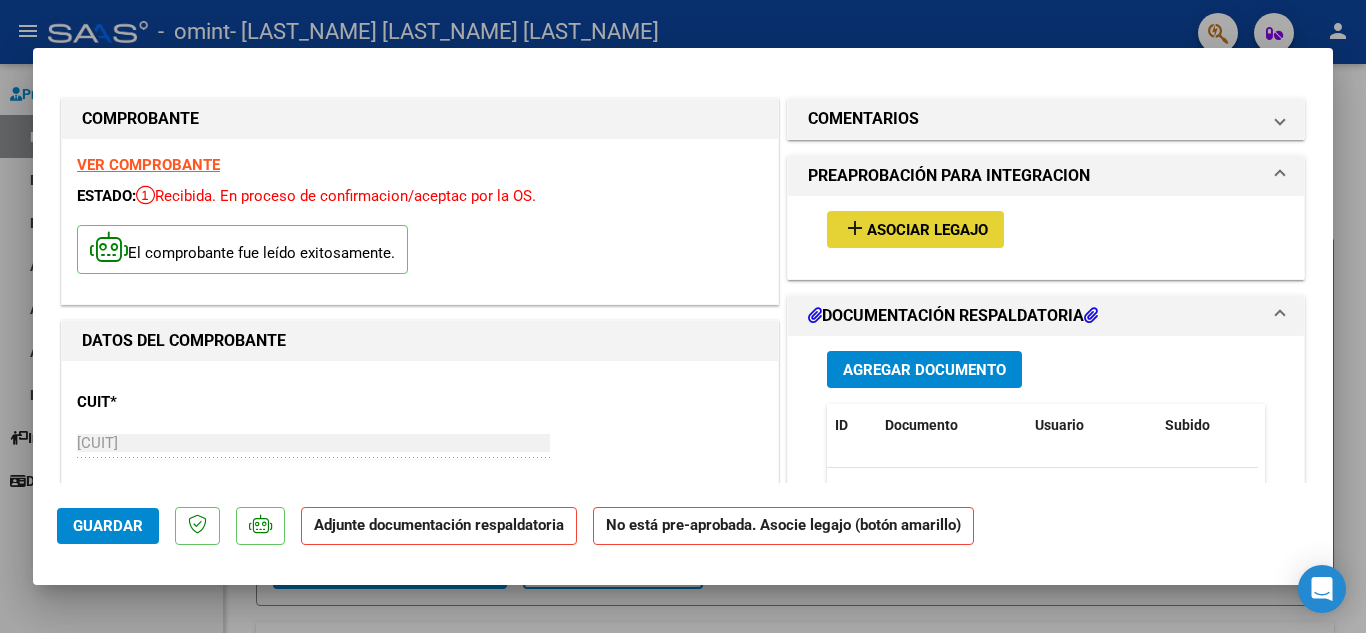 click on "Asociar Legajo" at bounding box center [927, 230] 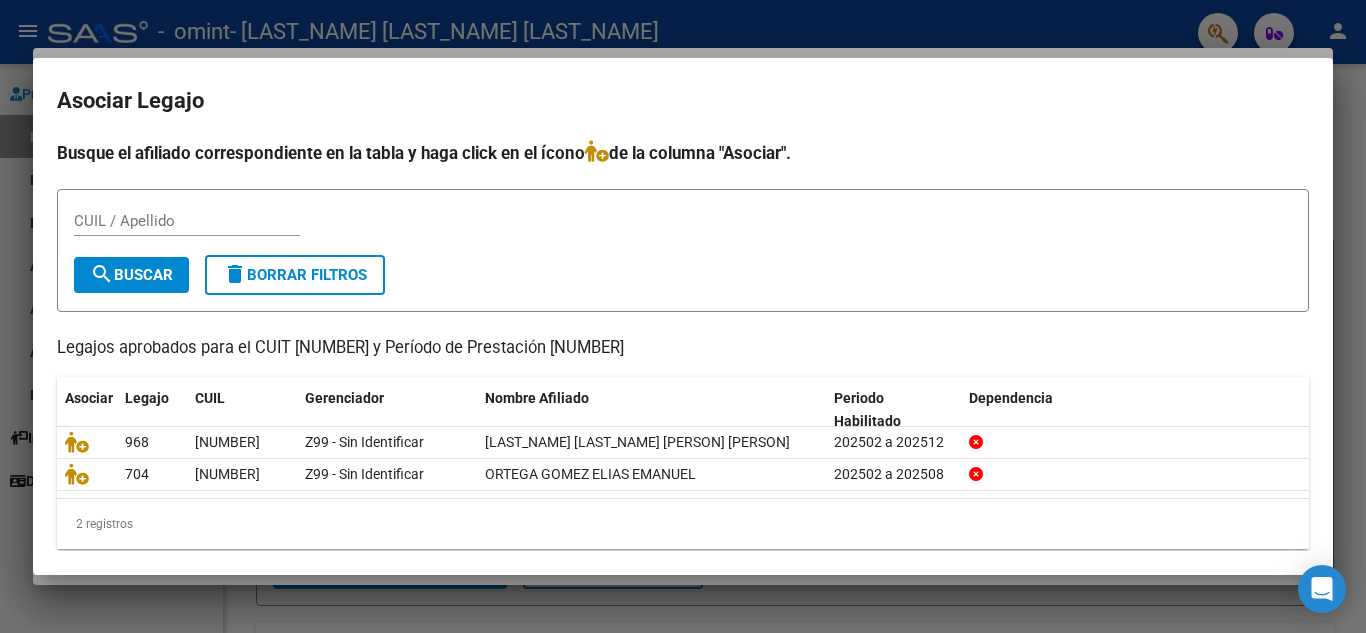 scroll, scrollTop: 16, scrollLeft: 0, axis: vertical 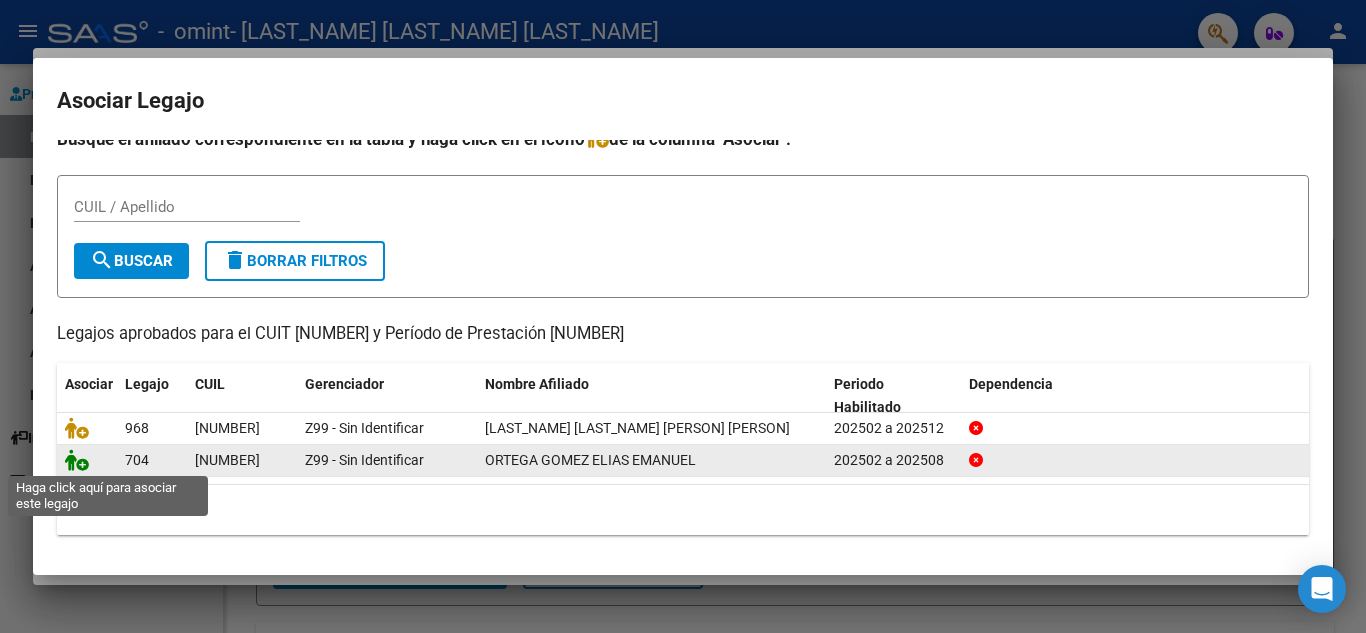 click 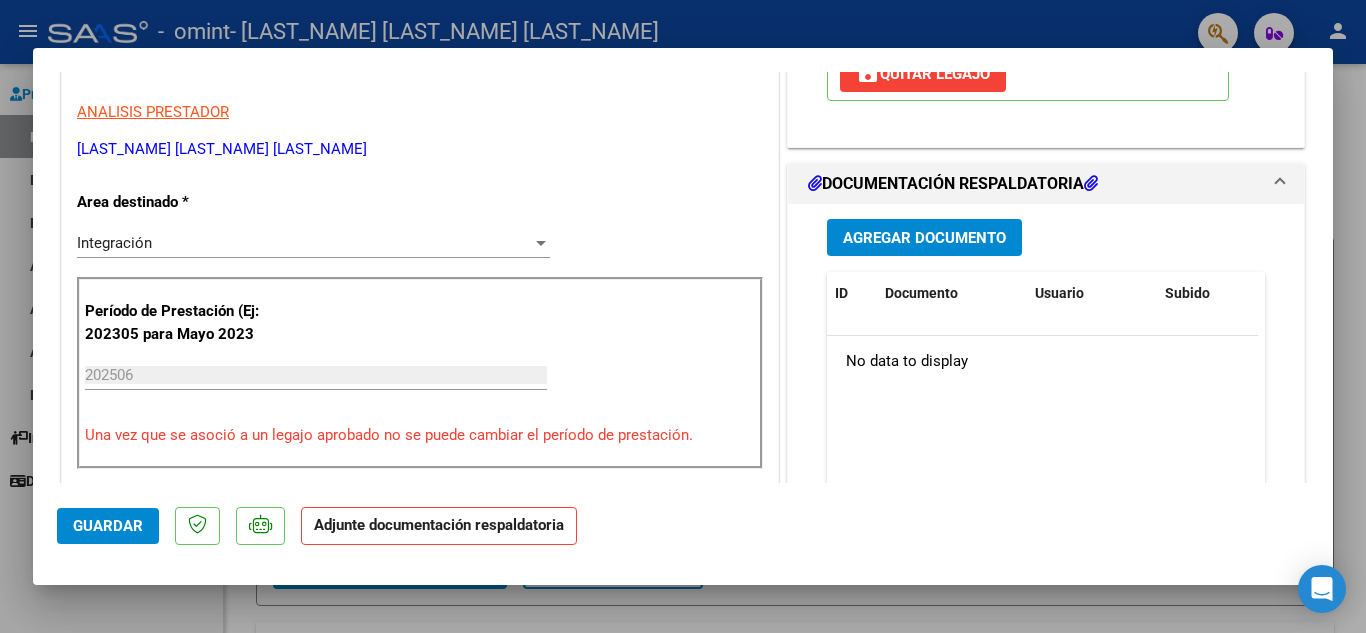 scroll, scrollTop: 396, scrollLeft: 0, axis: vertical 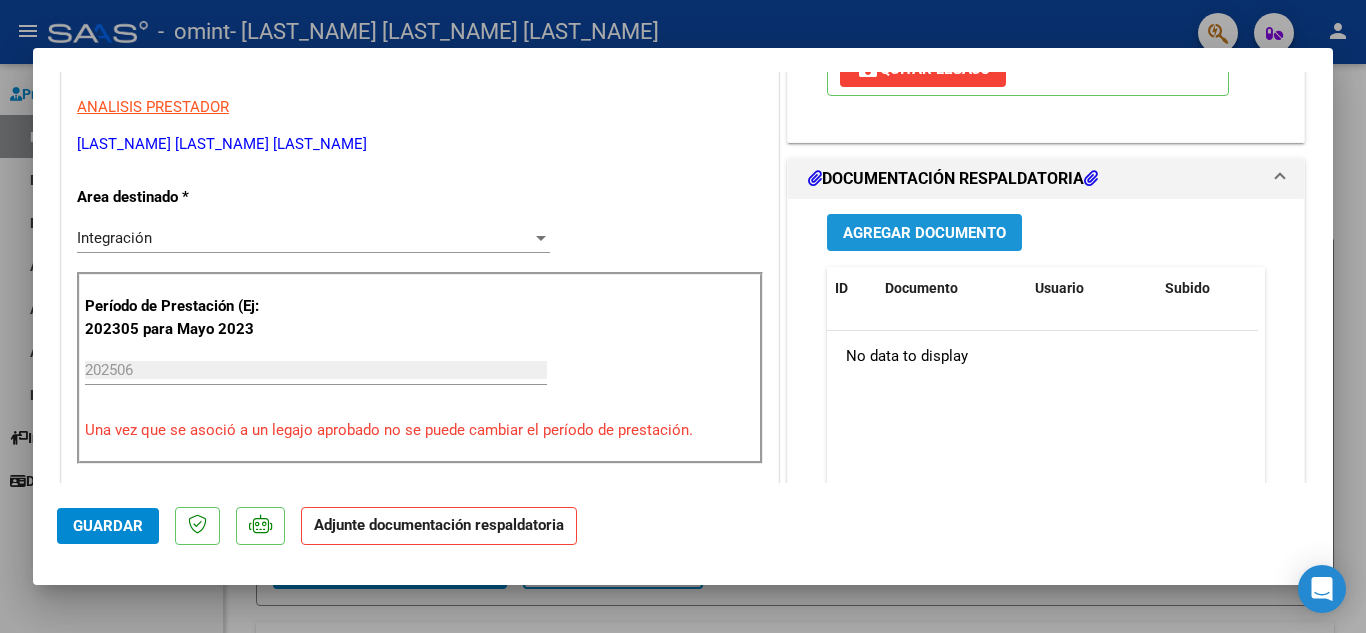 click on "Agregar Documento" at bounding box center (924, 233) 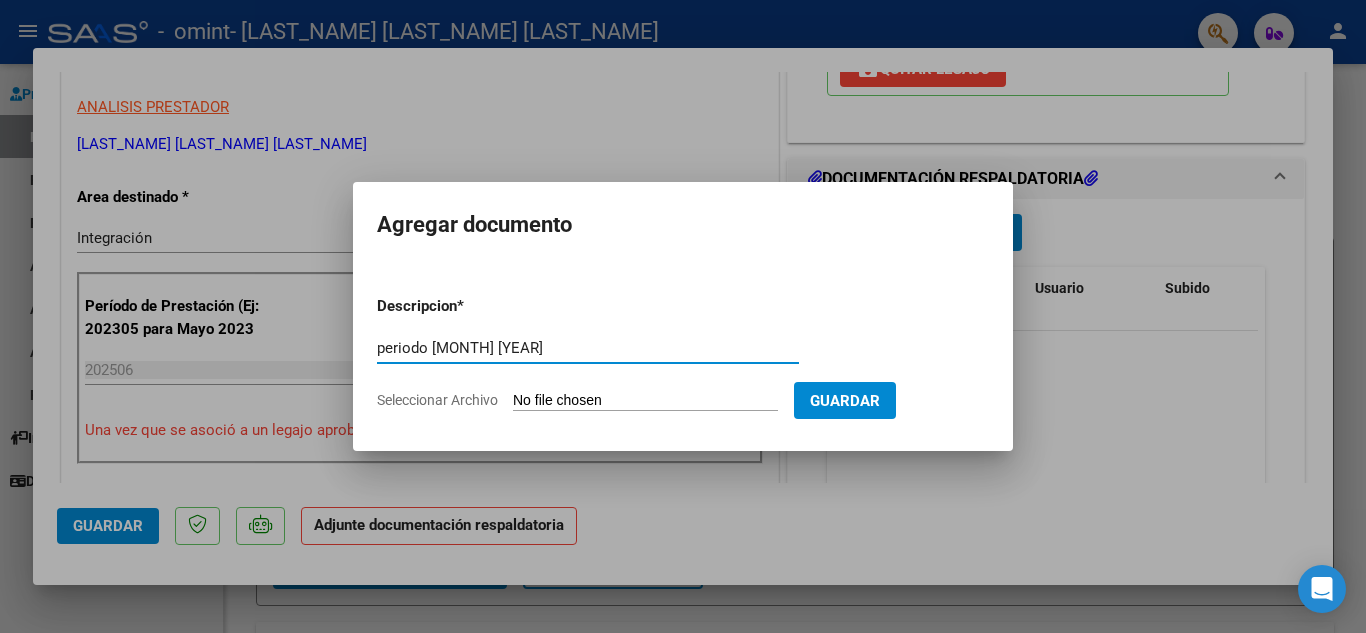 type on "periodo [MONTH] [YEAR]" 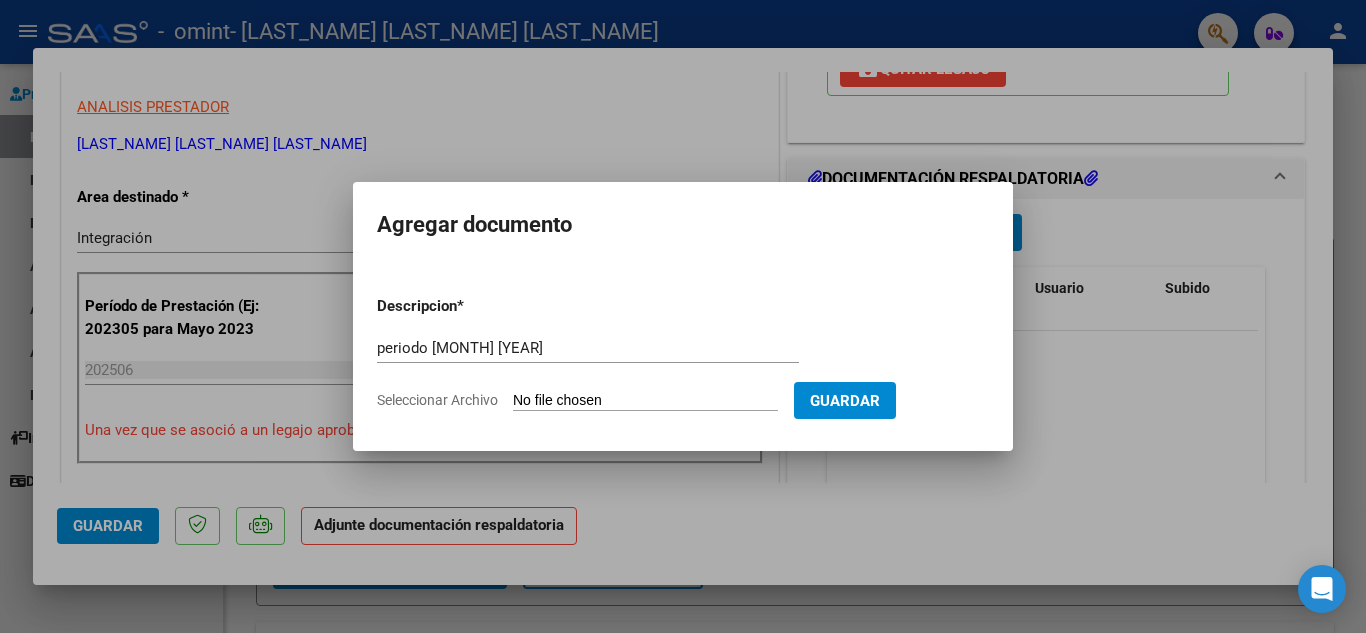 click on "Seleccionar Archivo" at bounding box center (645, 401) 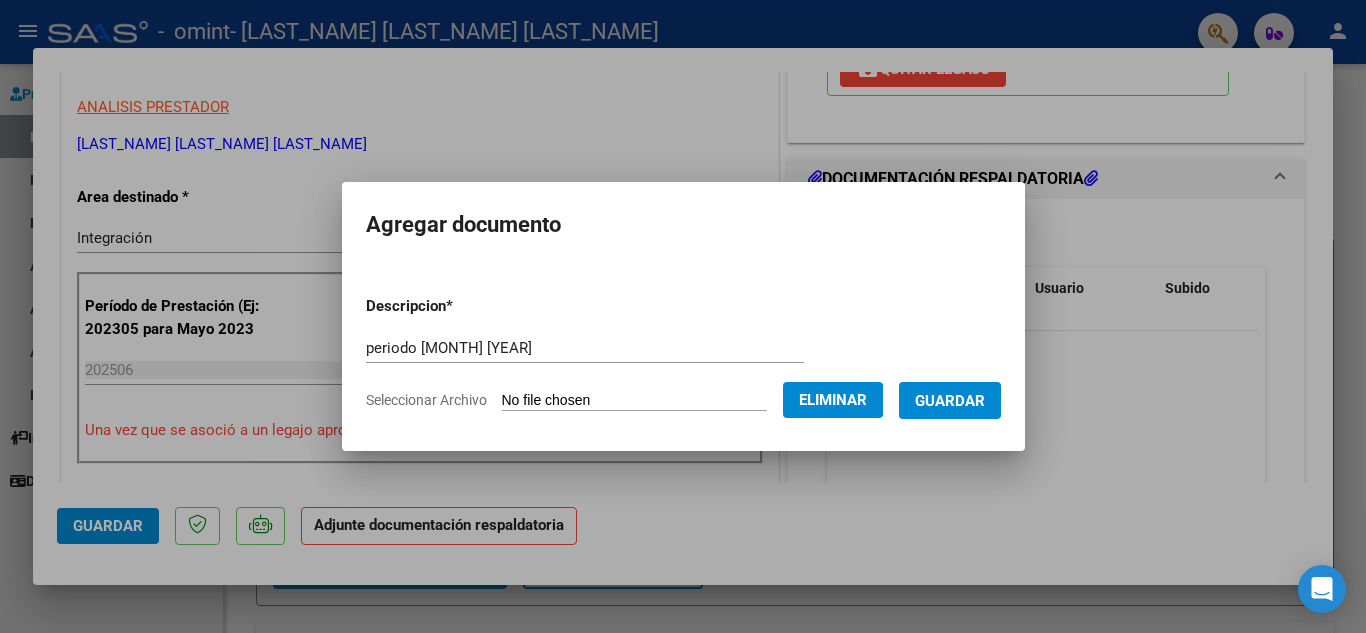 click on "Guardar" at bounding box center [950, 401] 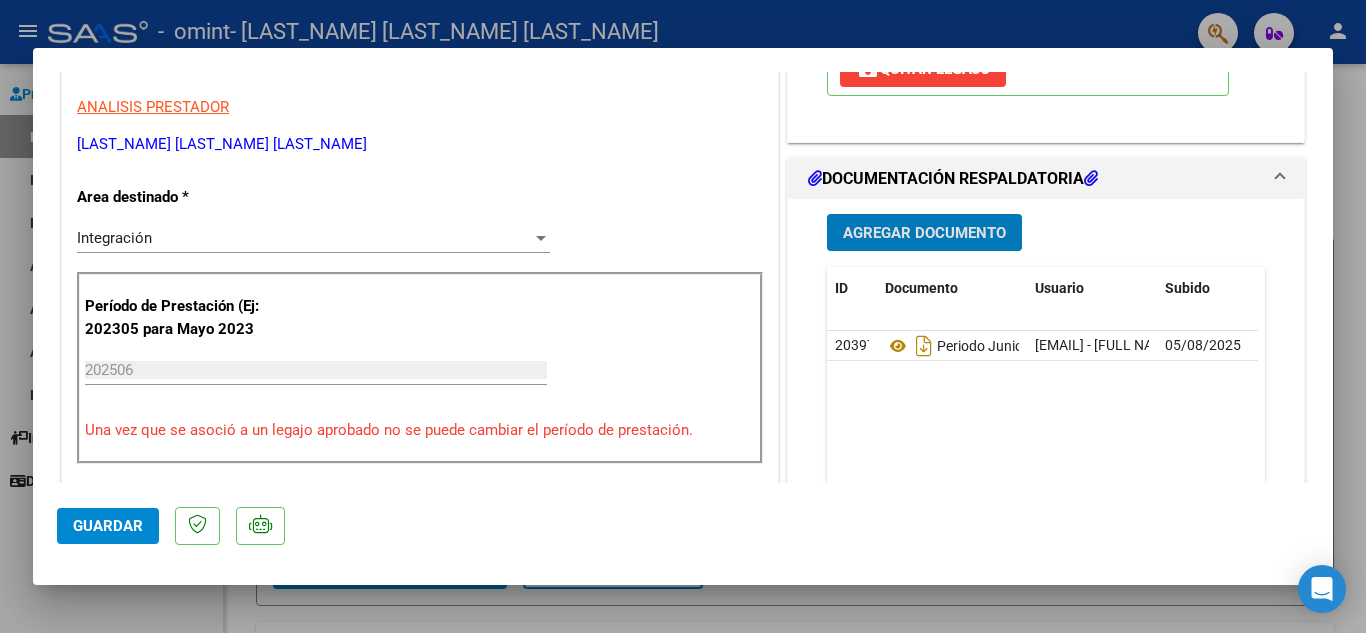 click on "Guardar" 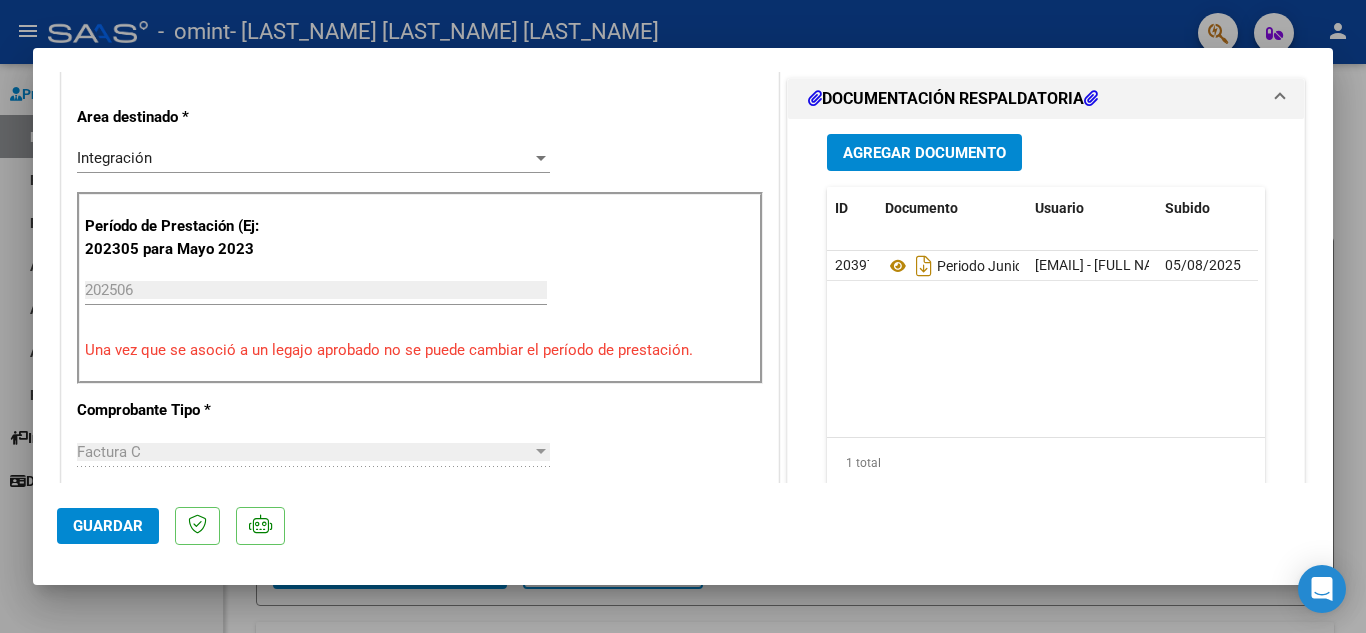 scroll, scrollTop: 502, scrollLeft: 0, axis: vertical 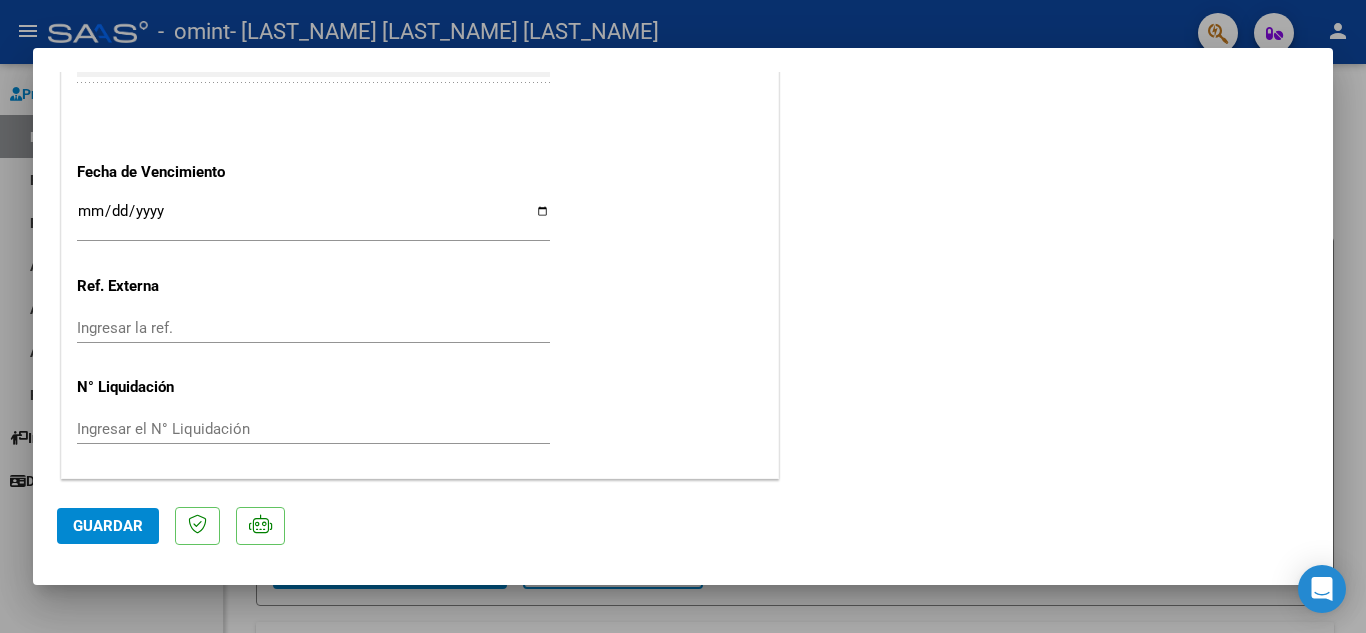 drag, startPoint x: 1333, startPoint y: 473, endPoint x: 1320, endPoint y: 450, distance: 26.41969 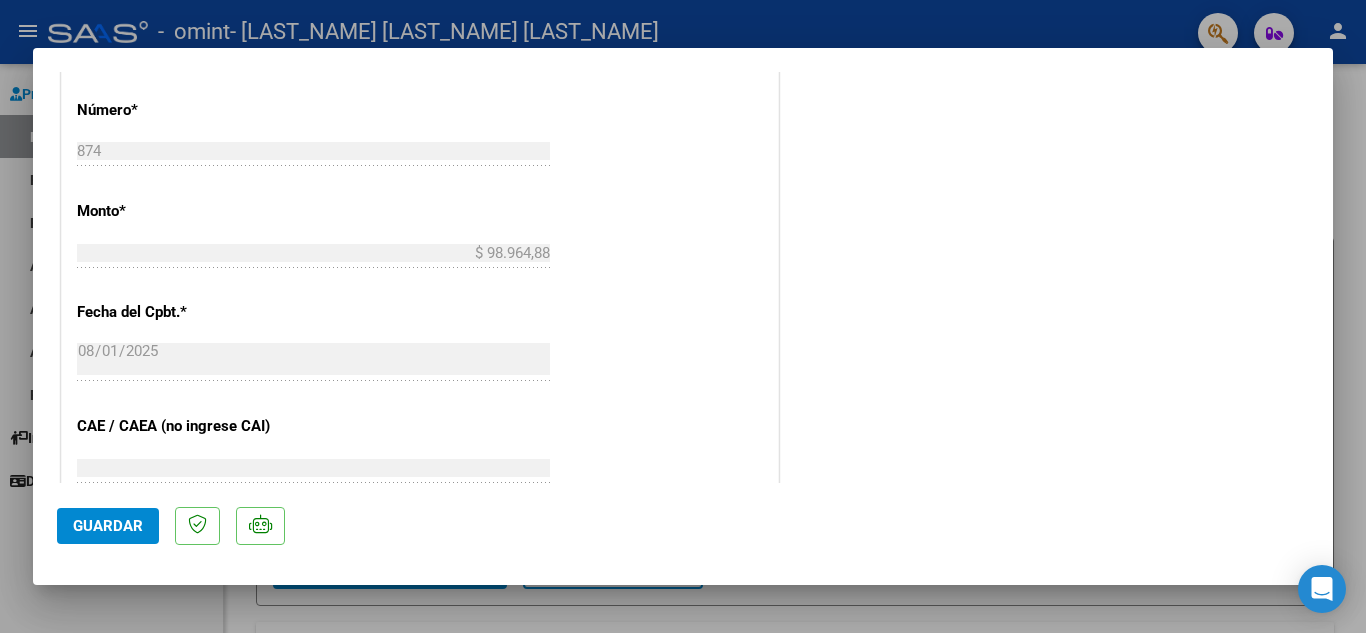 scroll, scrollTop: 939, scrollLeft: 0, axis: vertical 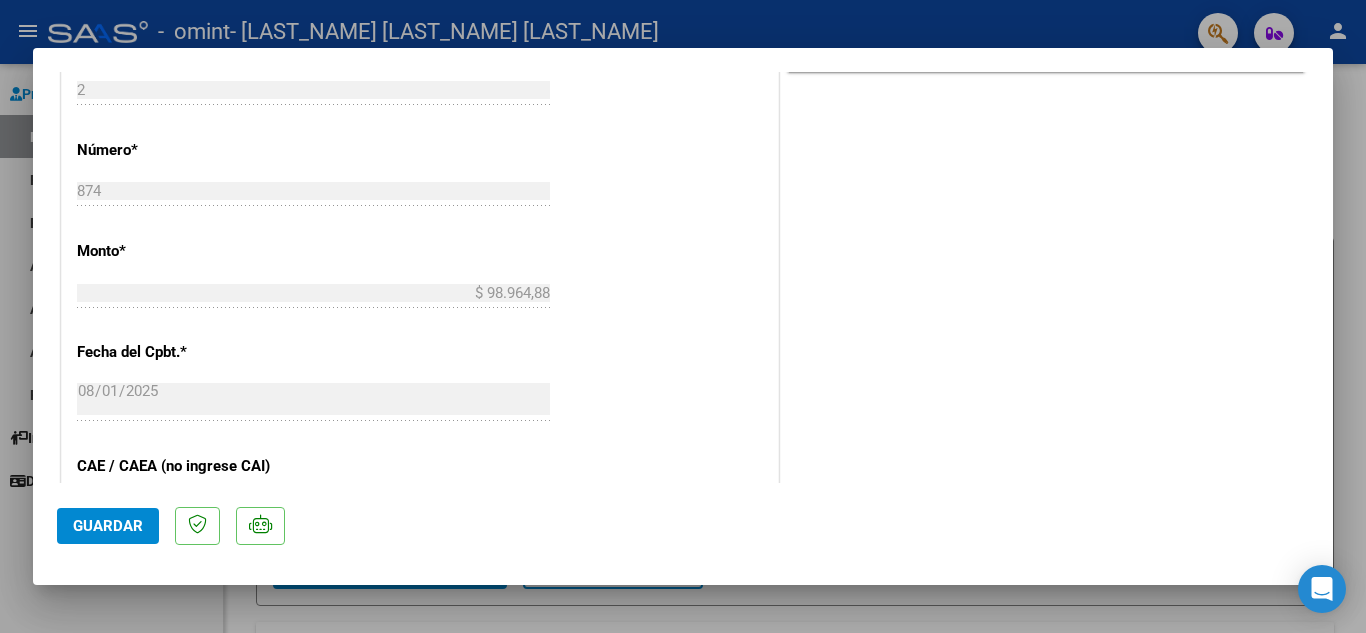 click on "COMENTARIOS Comentarios del Prestador / Gerenciador:  PREAPROBACIÓN PARA INTEGRACION  Legajo preaprobado para Período de Prestación:  202506 Ver Legajo Asociado  CUIL:  [NUMBER]  Nombre y Apellido:  [FULL NAME]  Período Desde:  202501  Período Hasta:  202512  Admite Dependencia:   NO  Comentario:  Psicología
8 sesiones mensuales  save  Quitar Legajo   DOCUMENTACIÓN RESPALDATORIA  Agregar Documento ID Documento Usuario Subido Acción 20397  Periodo Junio 2025   [EMAIL] - [FULL NAME]    05/08/2025   1 total   1" at bounding box center [1046, 39] 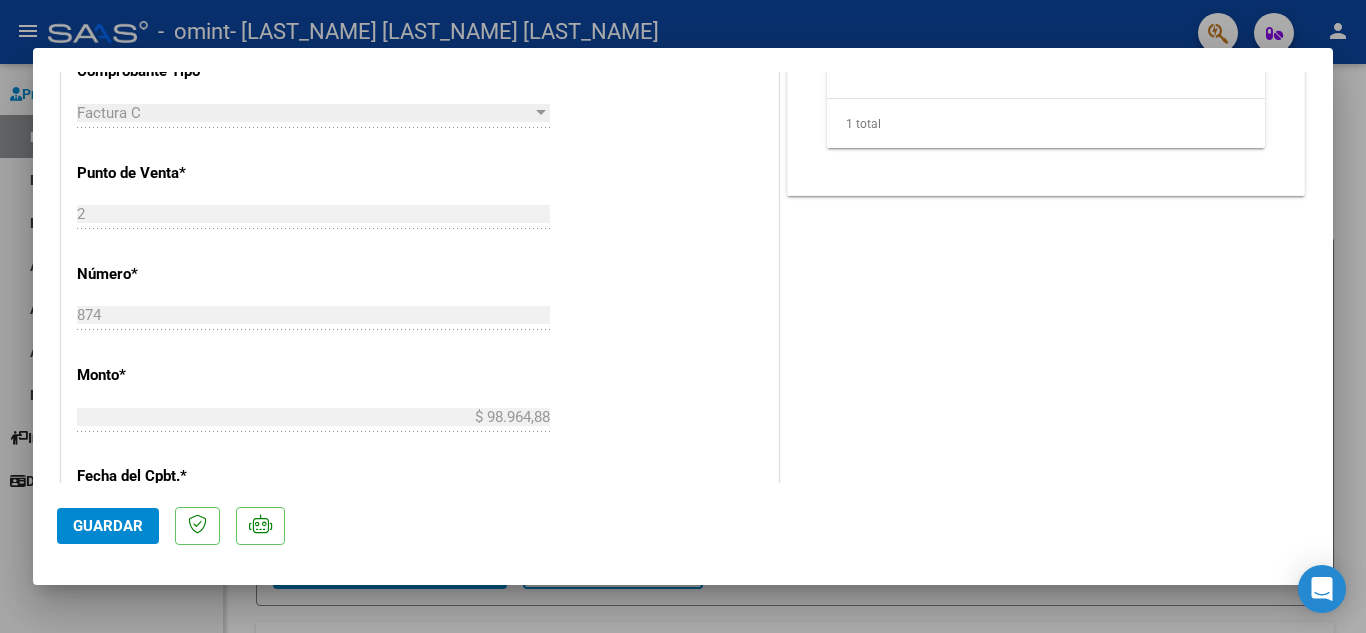 scroll, scrollTop: 820, scrollLeft: 0, axis: vertical 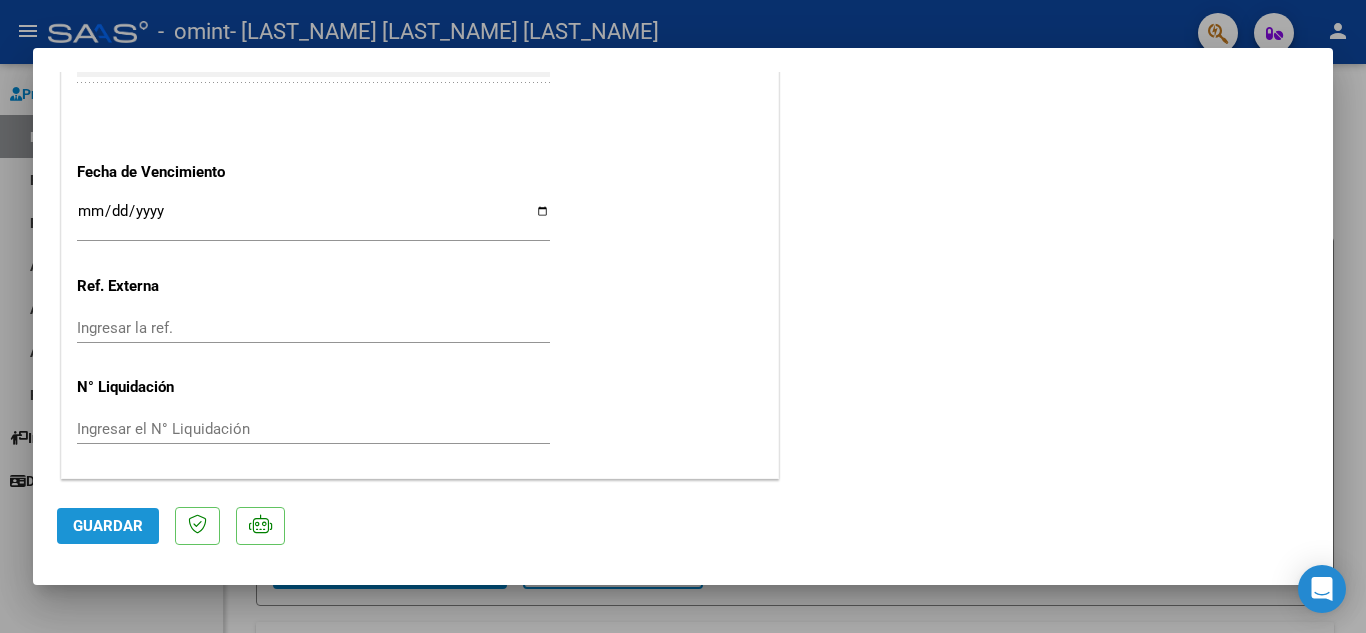 click on "Guardar" 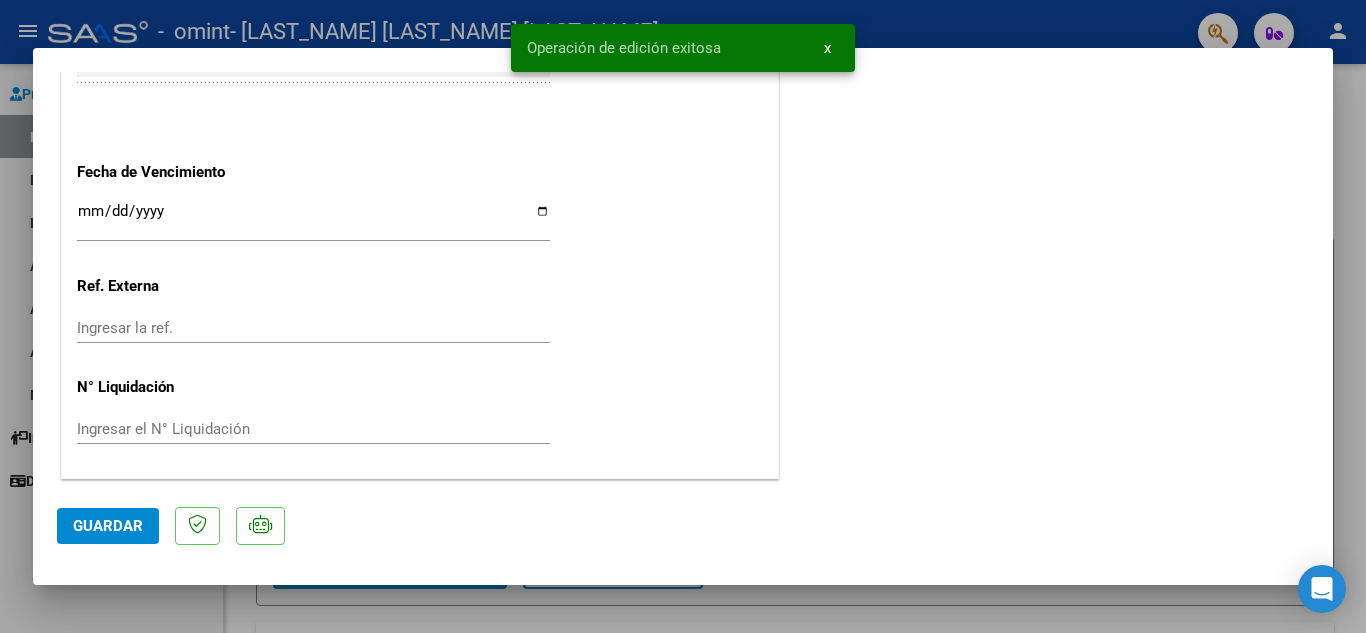 click at bounding box center (683, 316) 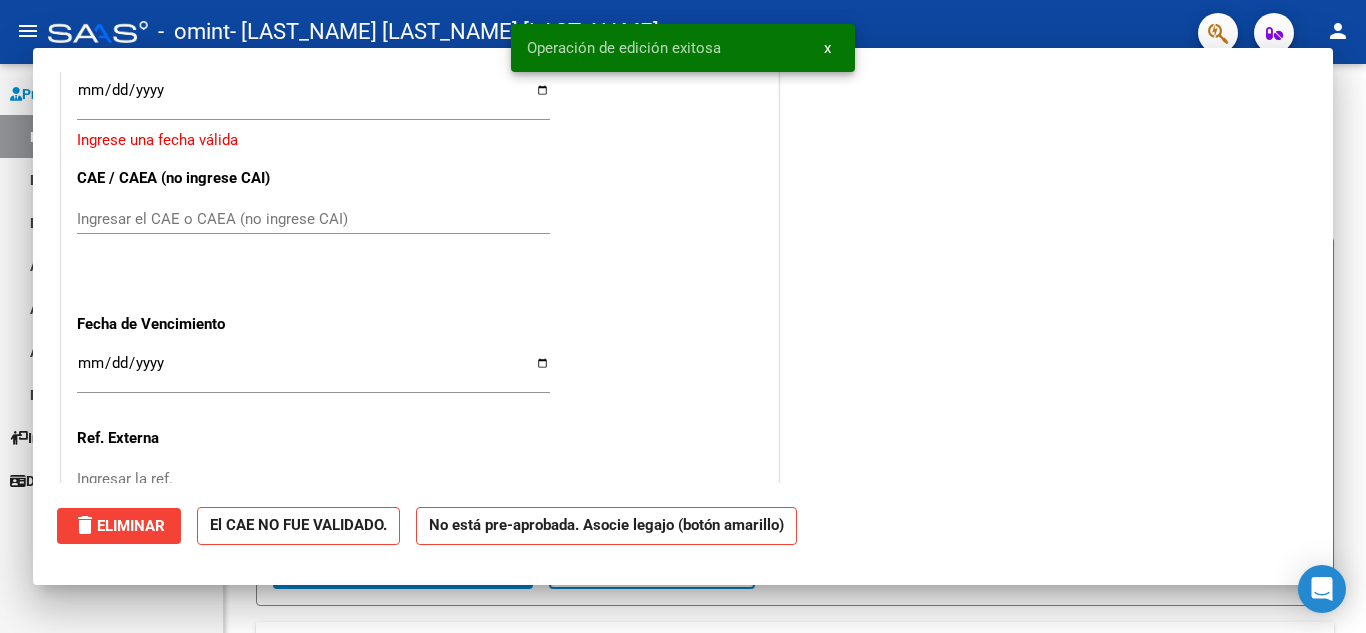 scroll, scrollTop: 1531, scrollLeft: 0, axis: vertical 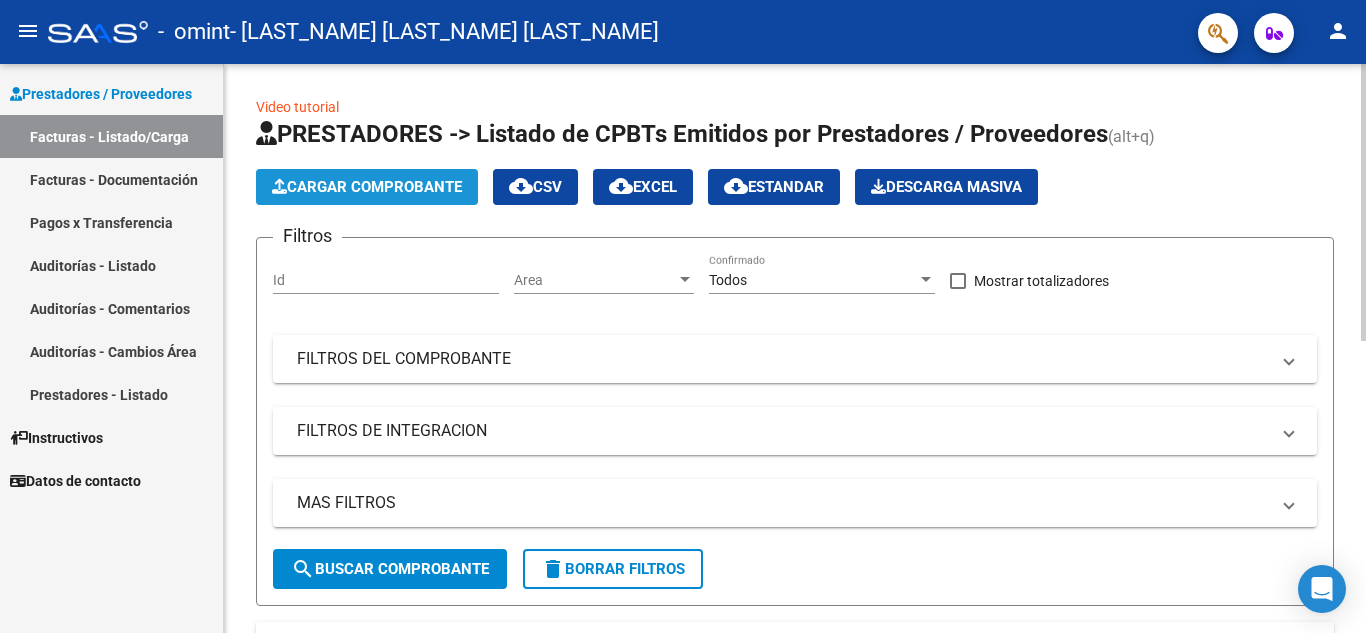 click on "Cargar Comprobante" 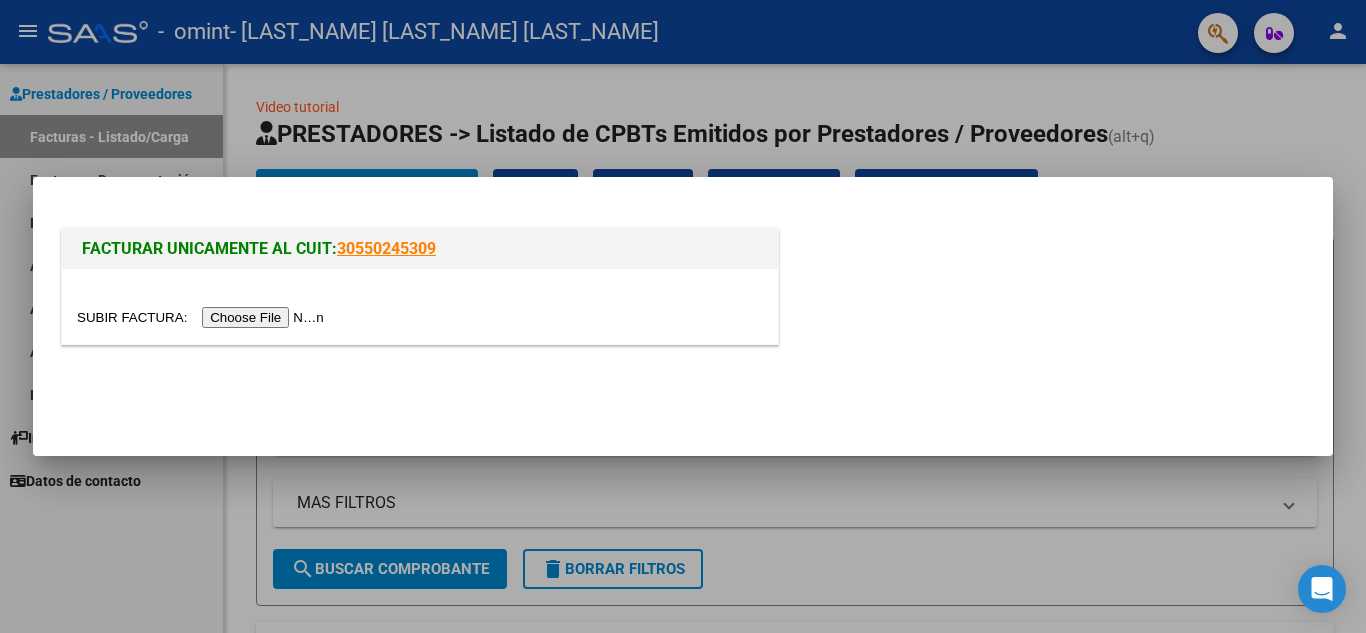 click at bounding box center [203, 317] 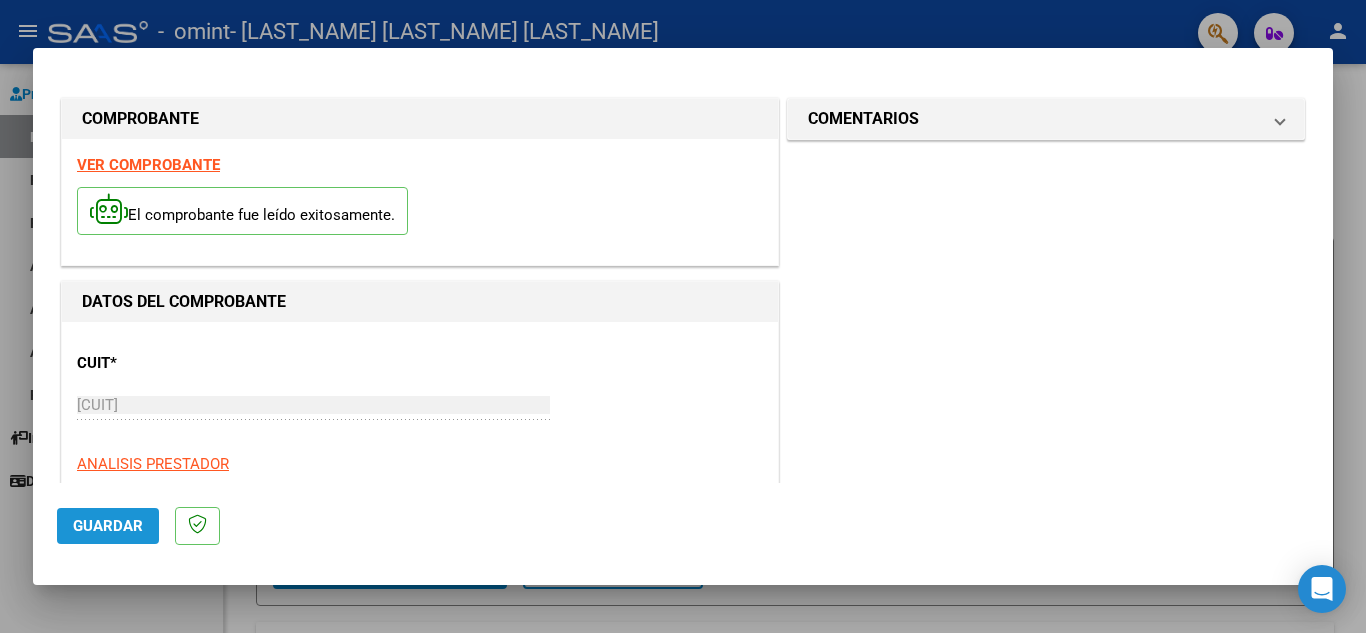click on "Guardar" 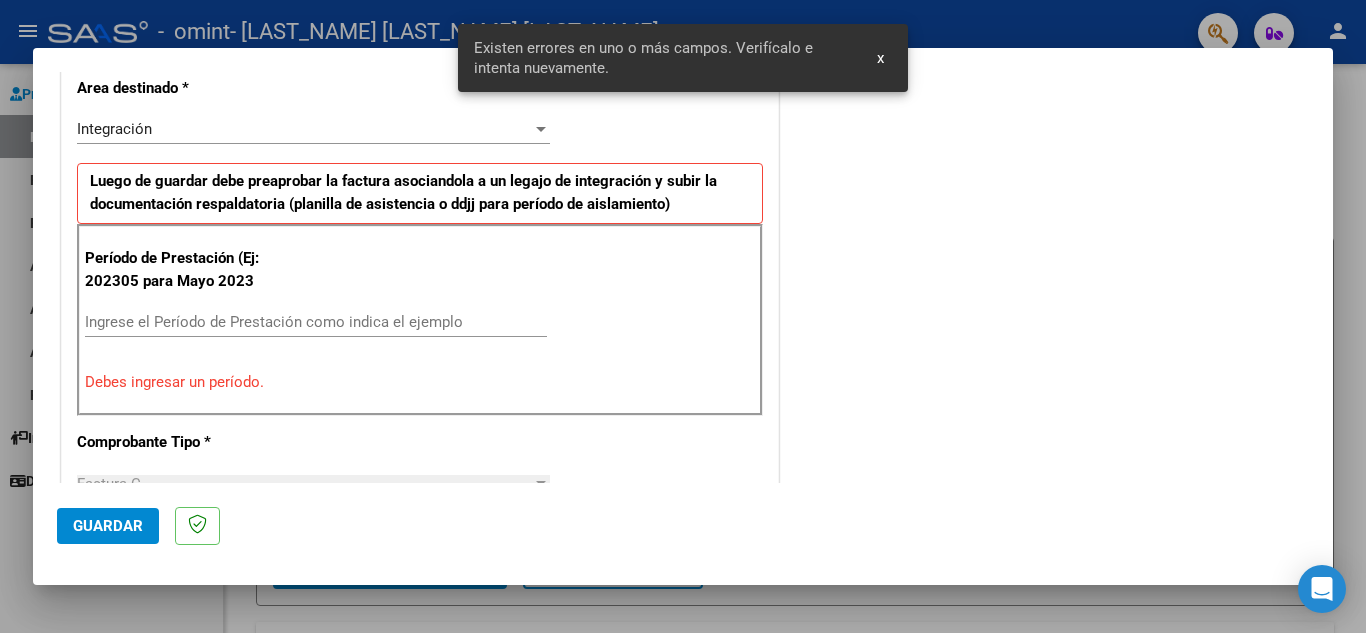scroll, scrollTop: 453, scrollLeft: 0, axis: vertical 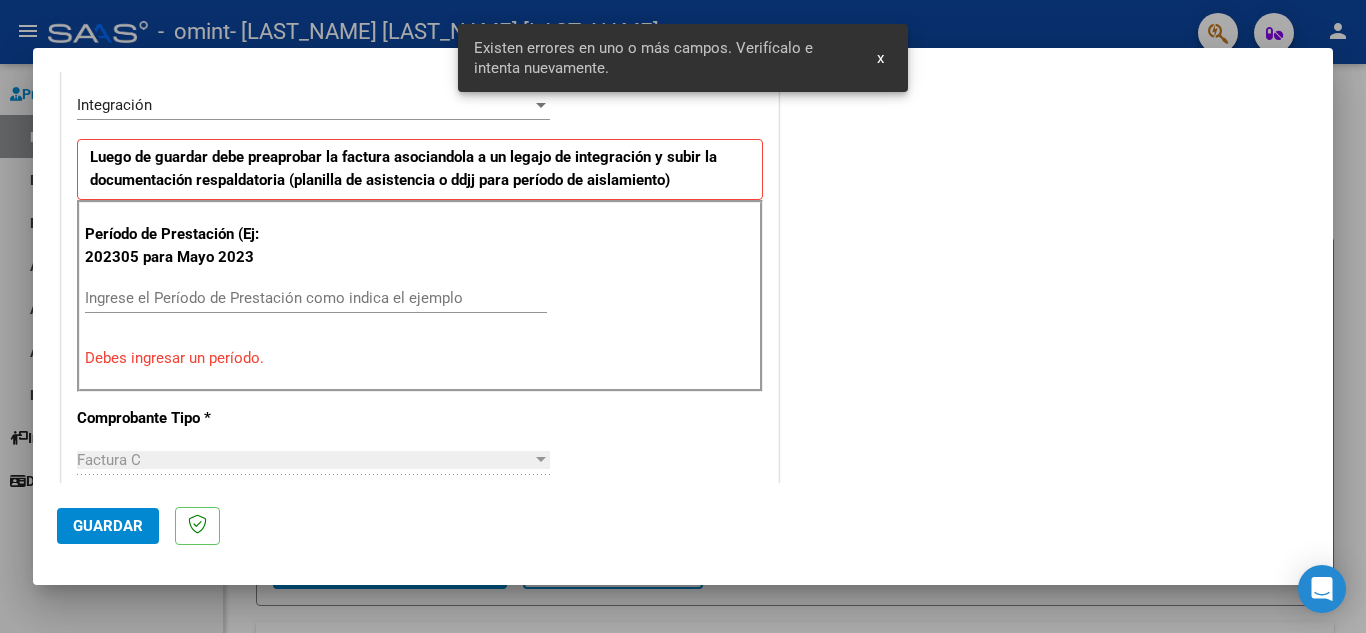 click on "Ingrese el Período de Prestación como indica el ejemplo" at bounding box center (316, 298) 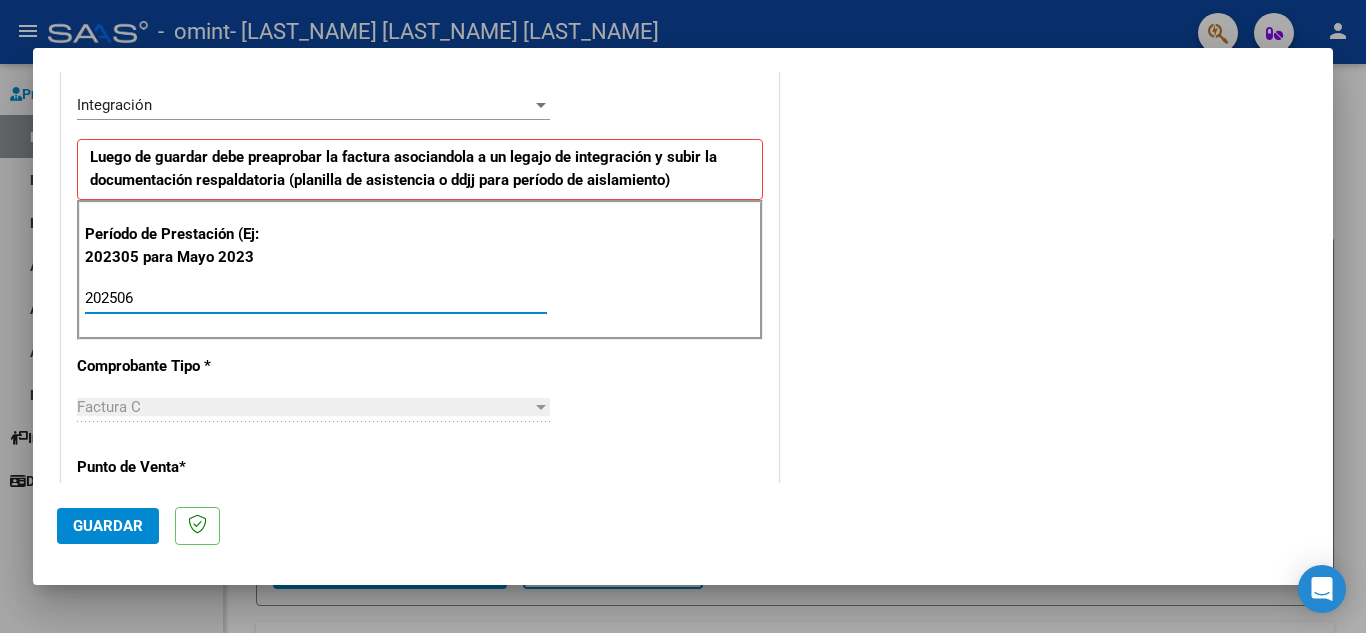type on "202506" 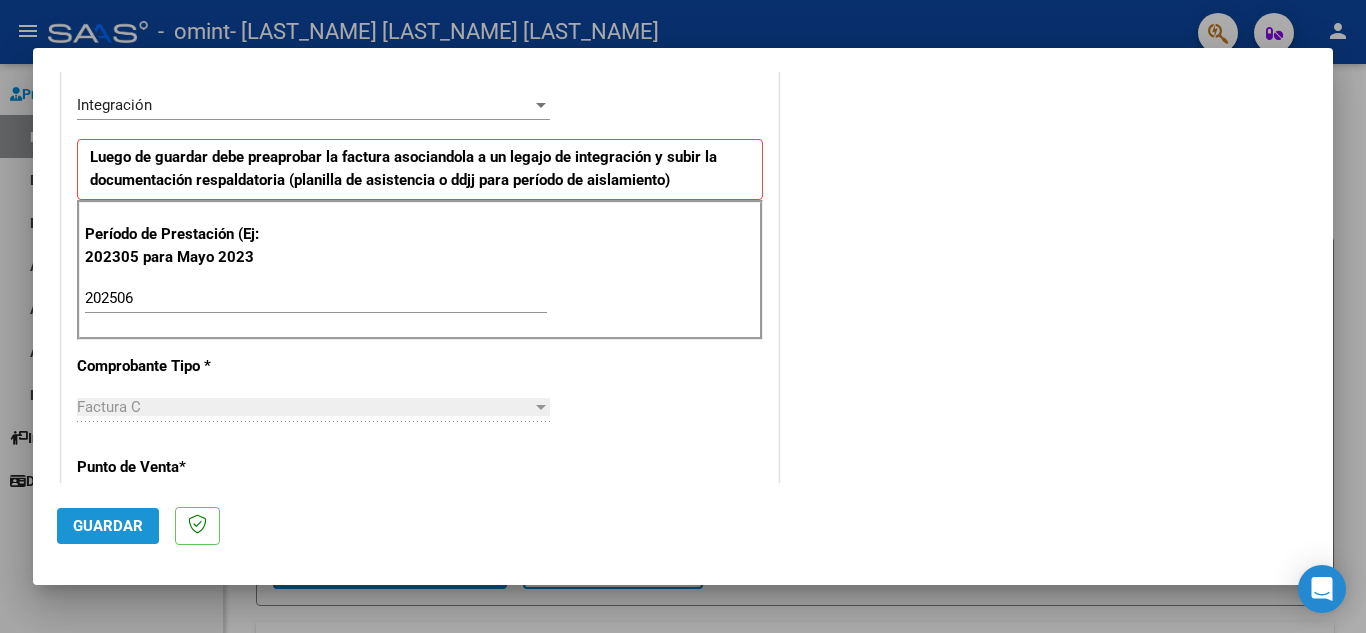 click on "Guardar" 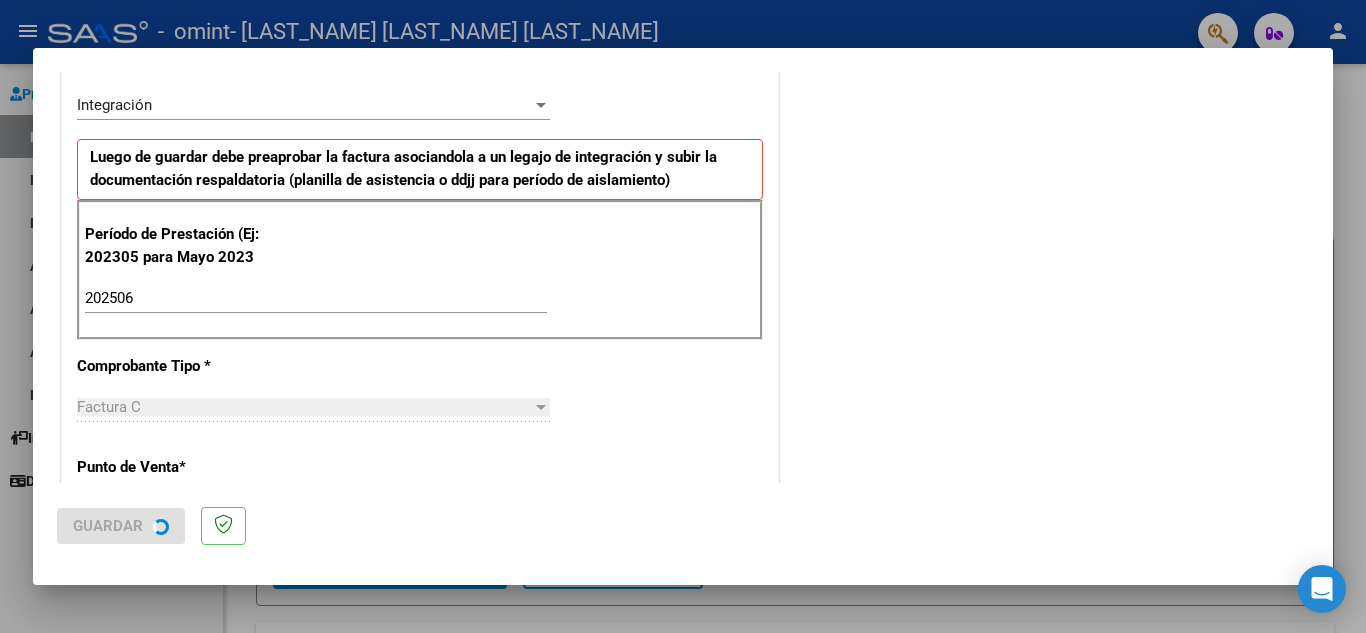 scroll, scrollTop: 0, scrollLeft: 0, axis: both 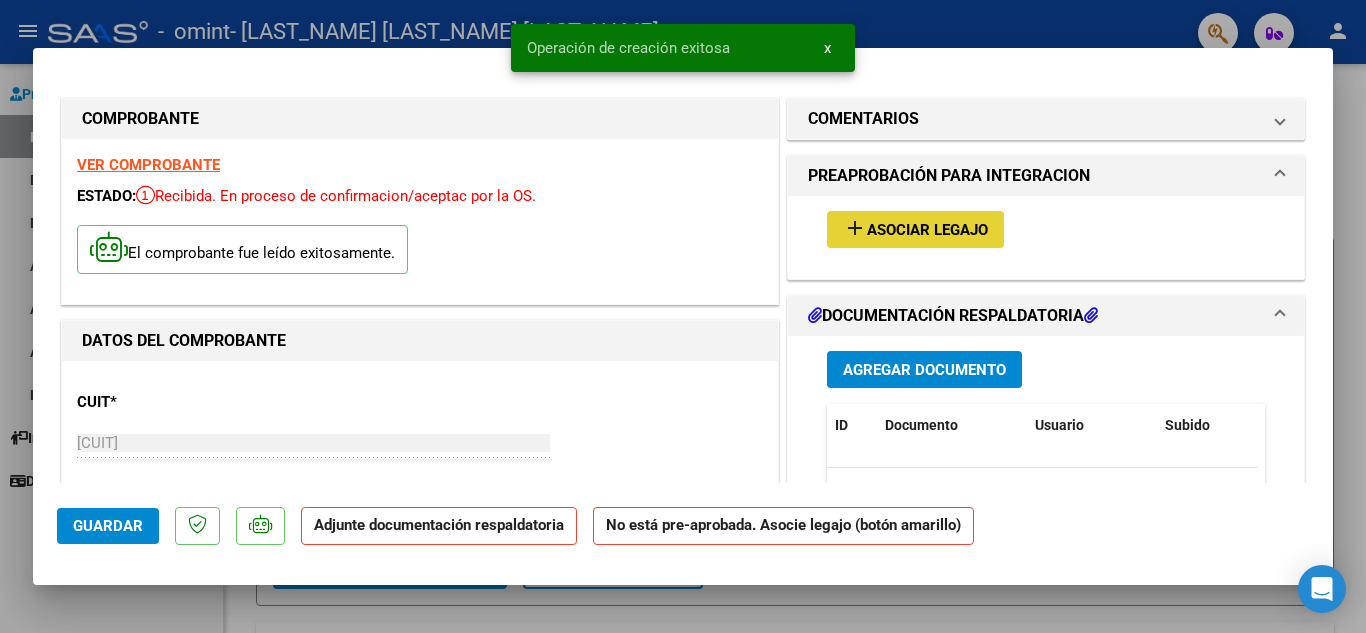 click on "Asociar Legajo" at bounding box center [927, 230] 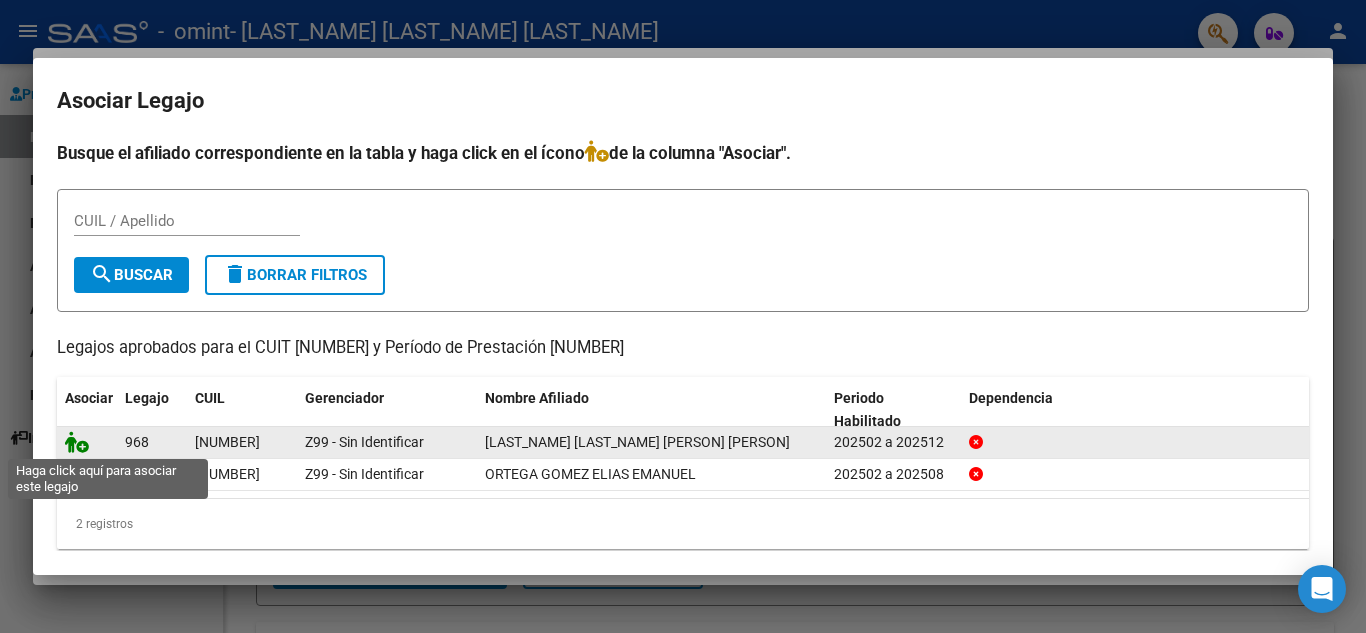 click 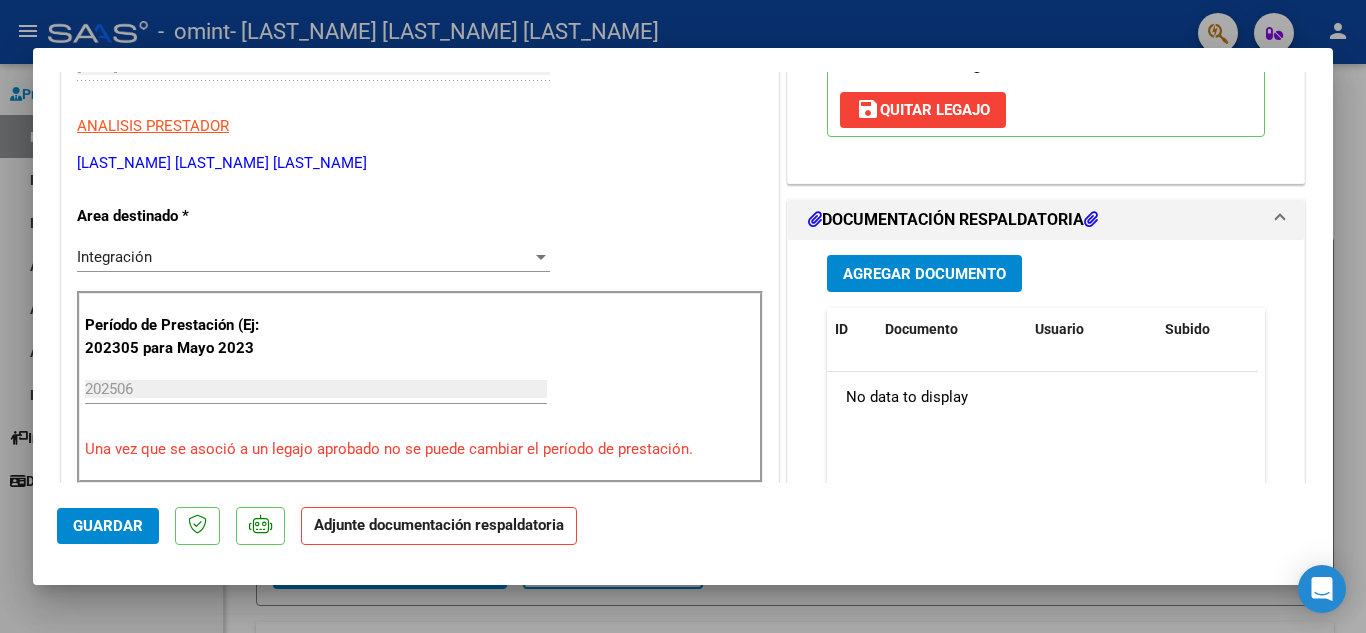 scroll, scrollTop: 387, scrollLeft: 0, axis: vertical 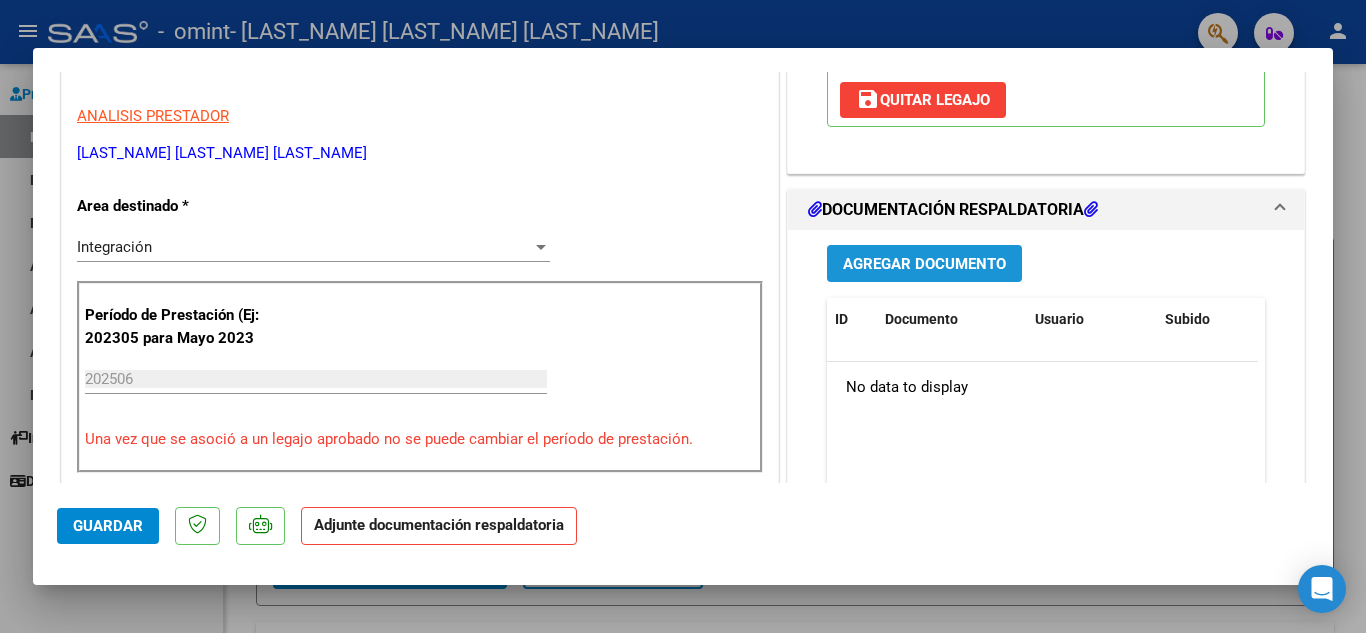click on "Agregar Documento" at bounding box center [924, 264] 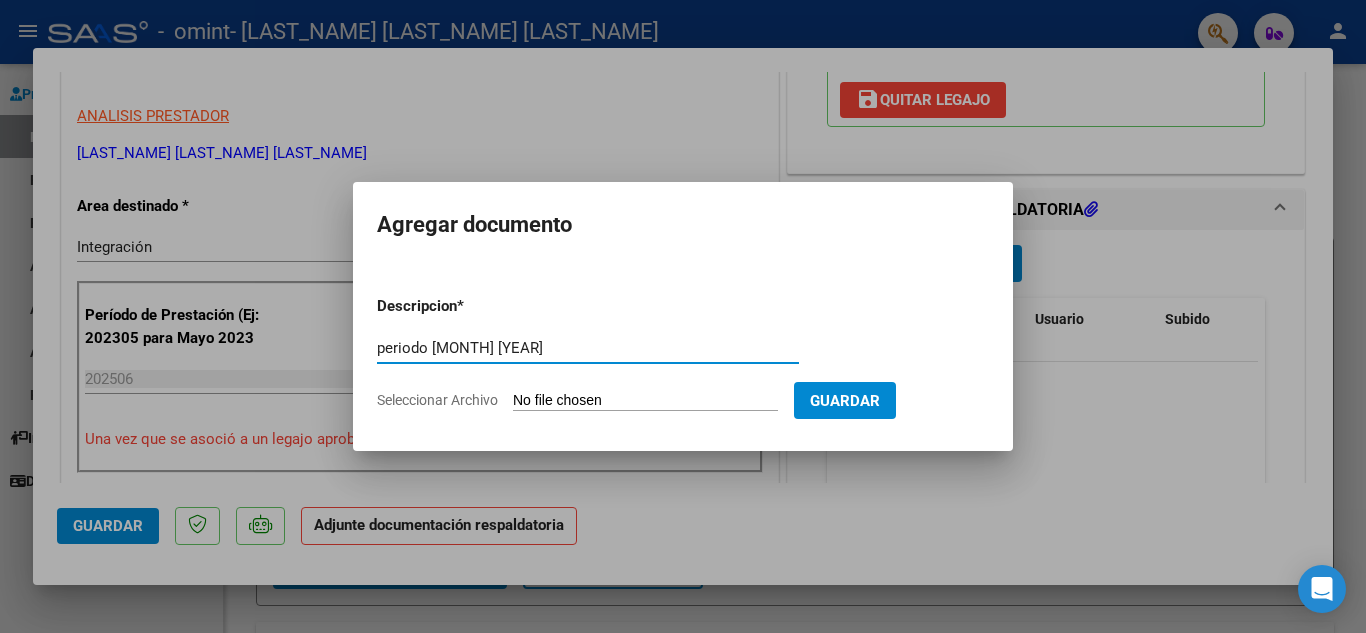 type on "periodo [MONTH] [YEAR]" 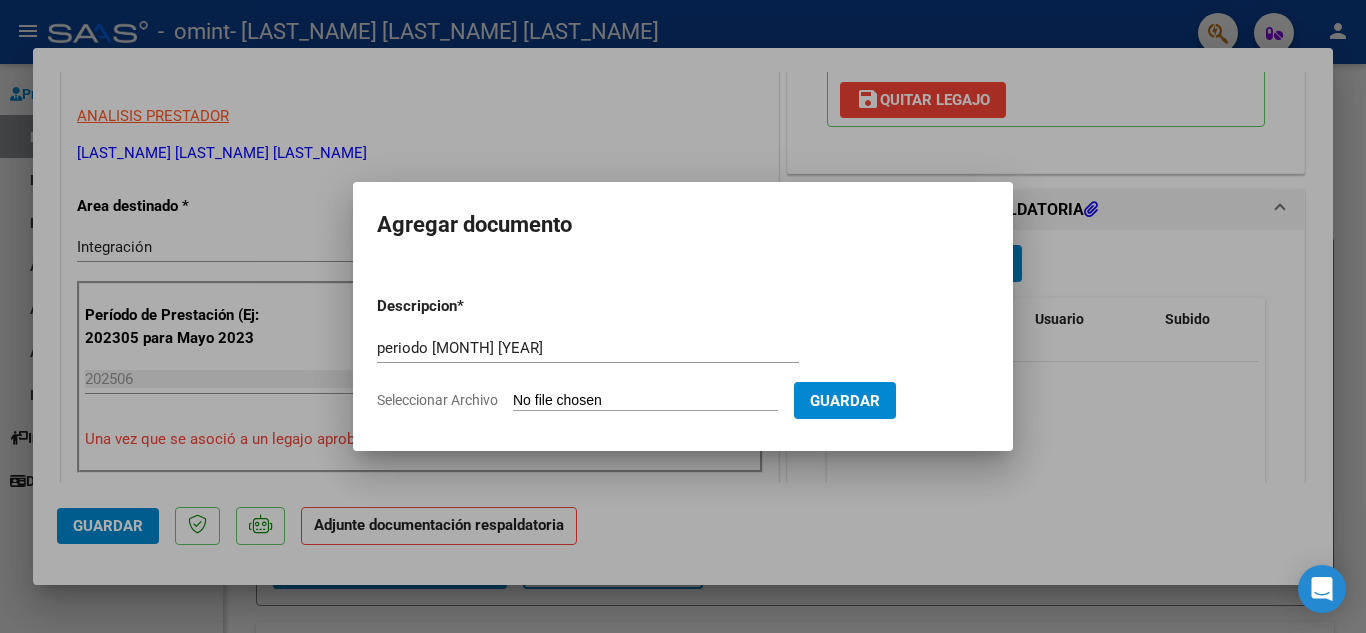 click on "Seleccionar Archivo" at bounding box center (645, 401) 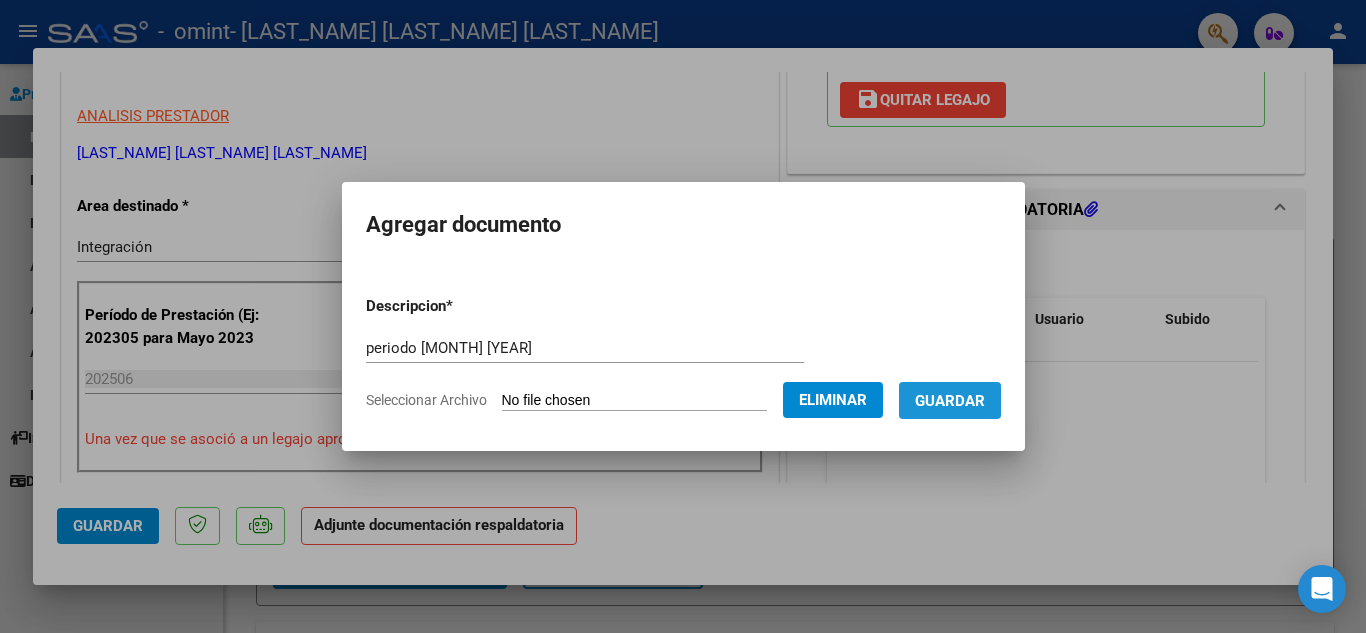 click on "Guardar" at bounding box center [950, 401] 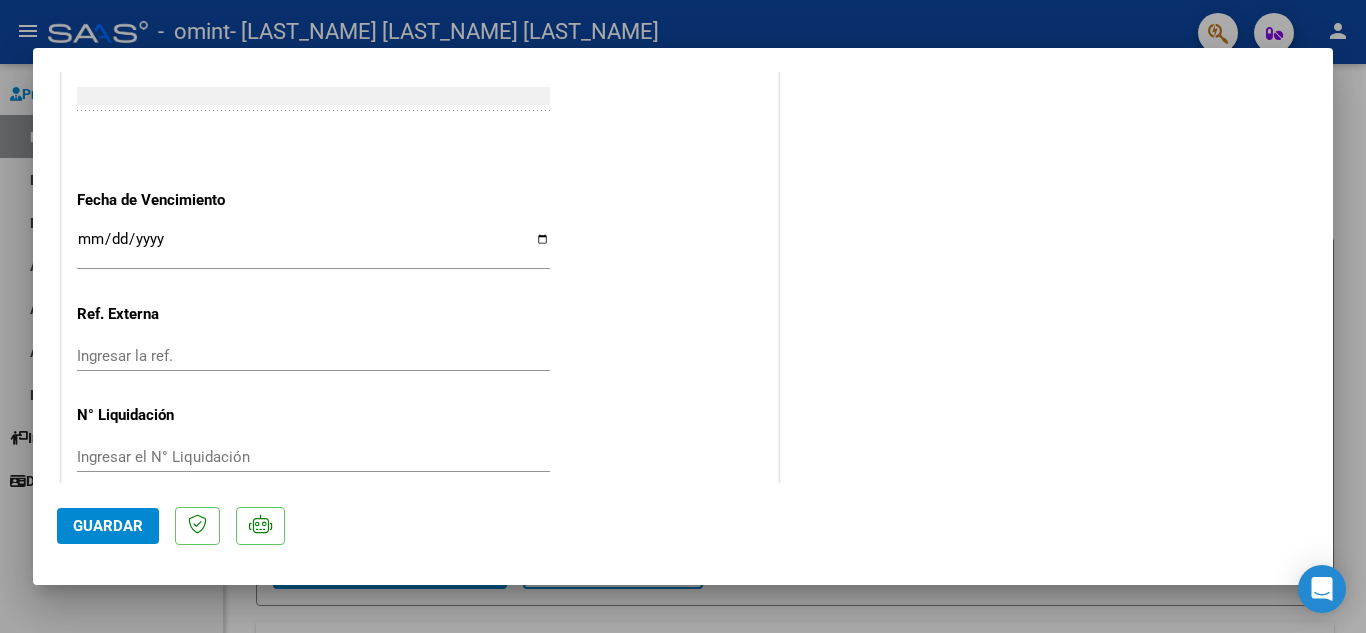 scroll, scrollTop: 1379, scrollLeft: 0, axis: vertical 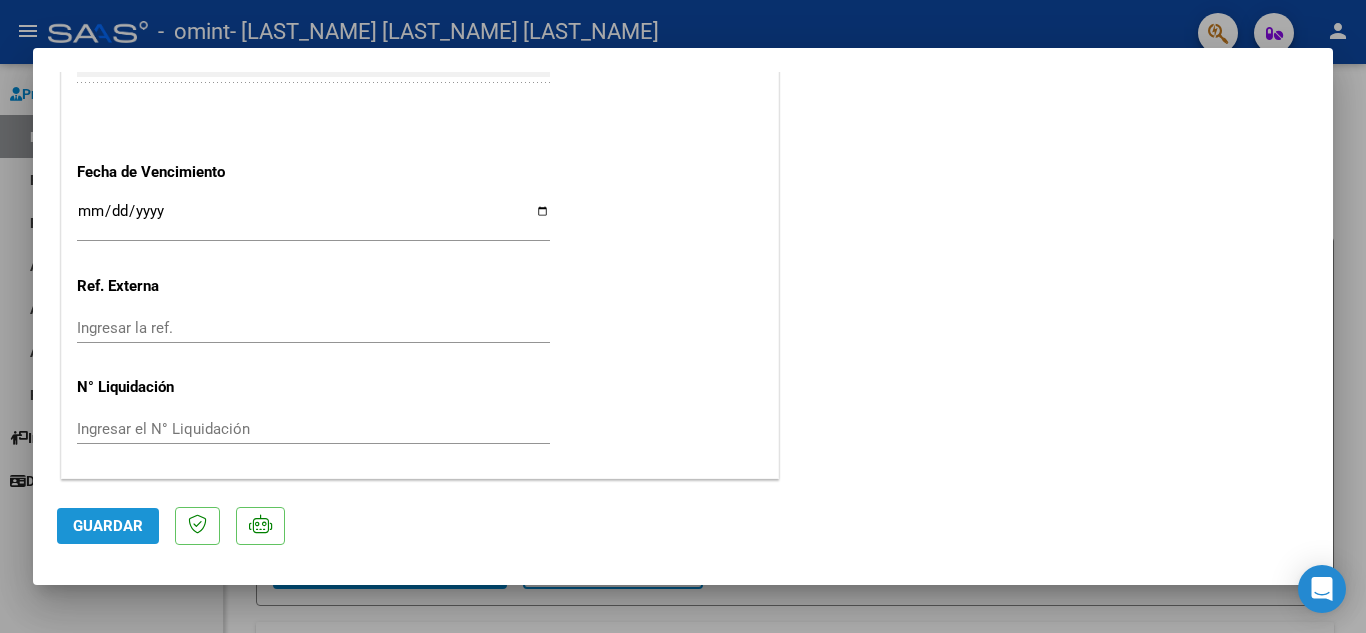 click on "Guardar" 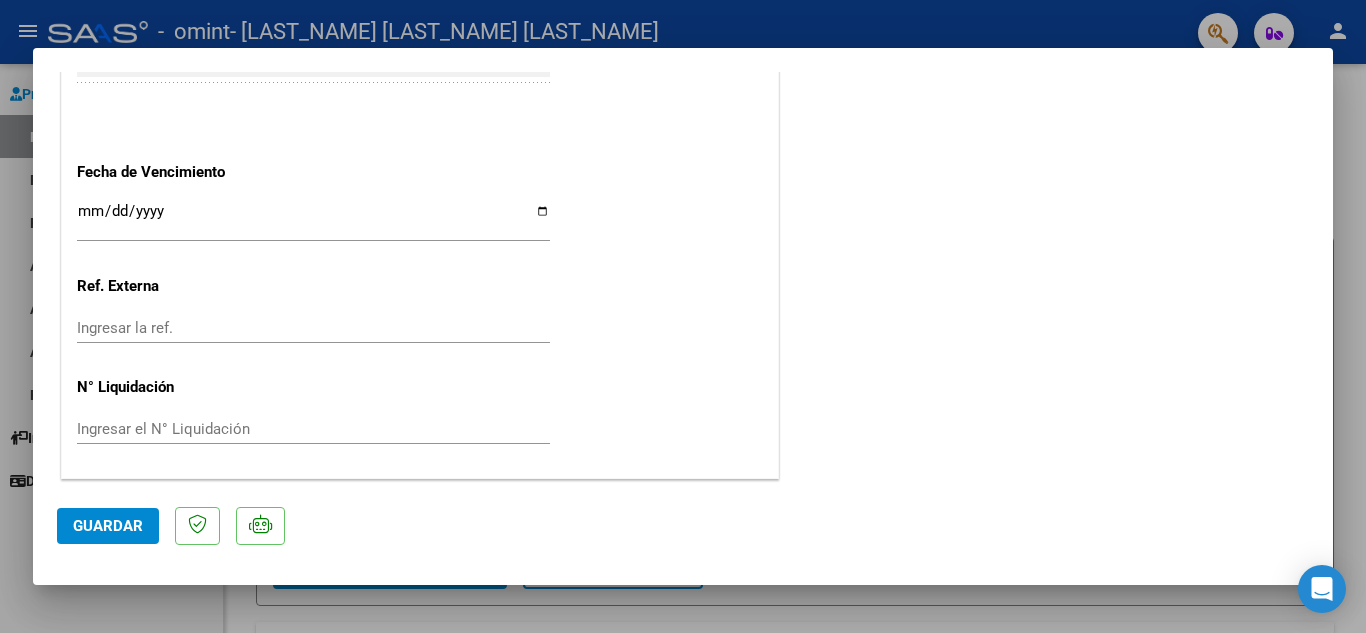 click at bounding box center (683, 316) 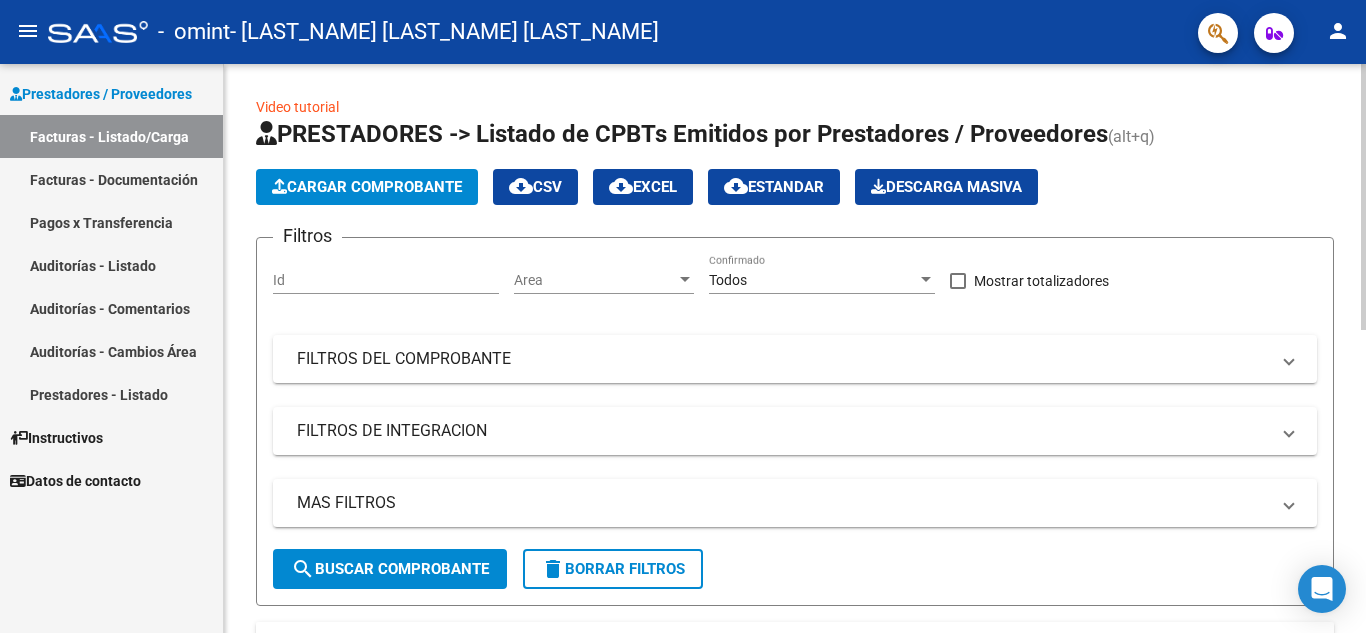 click on "Cargar Comprobante" 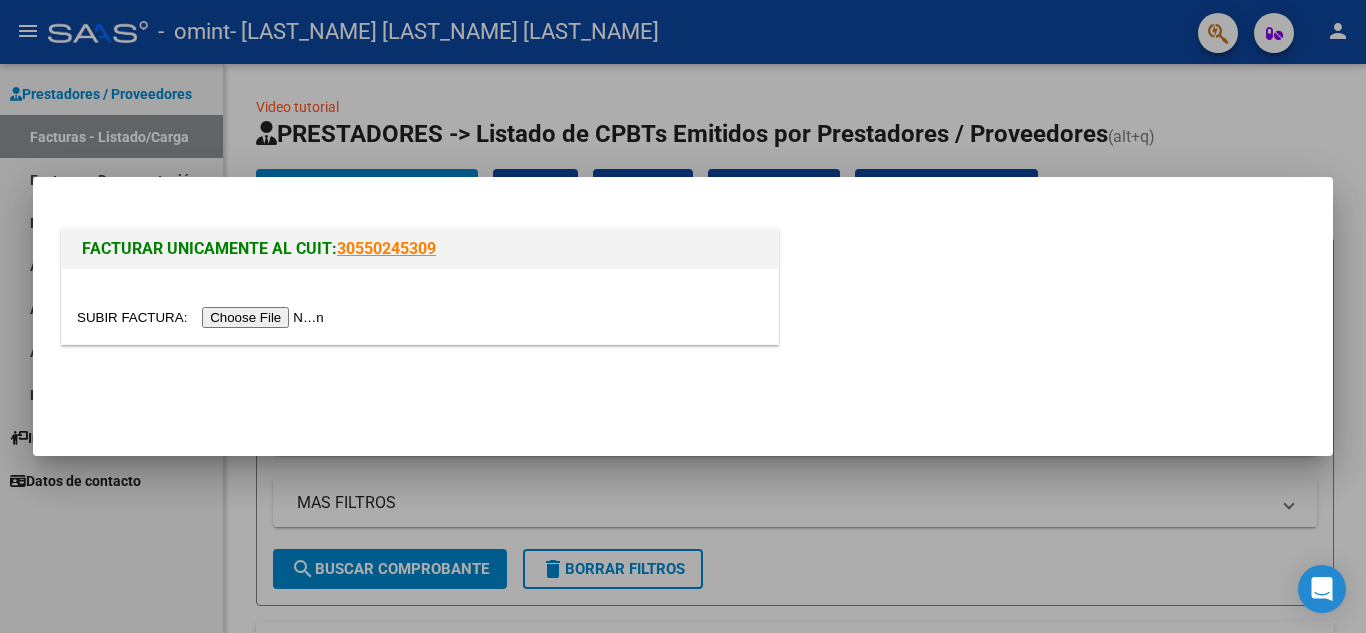 click at bounding box center [203, 317] 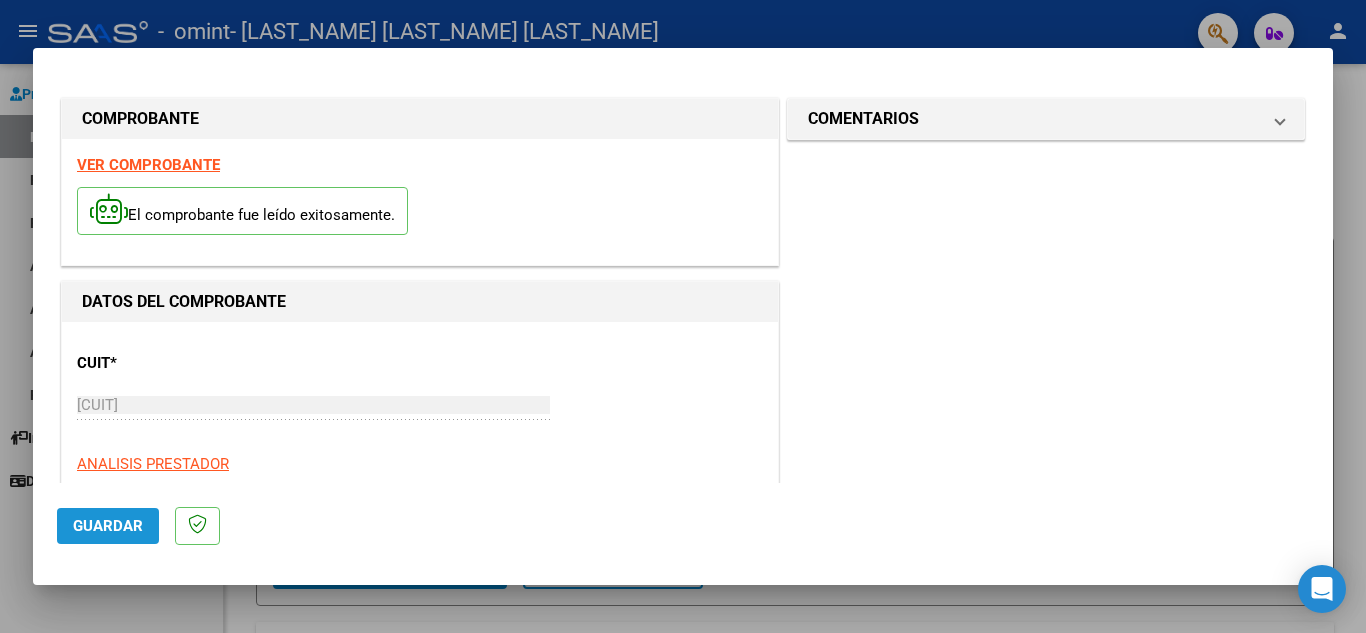 click on "Guardar" 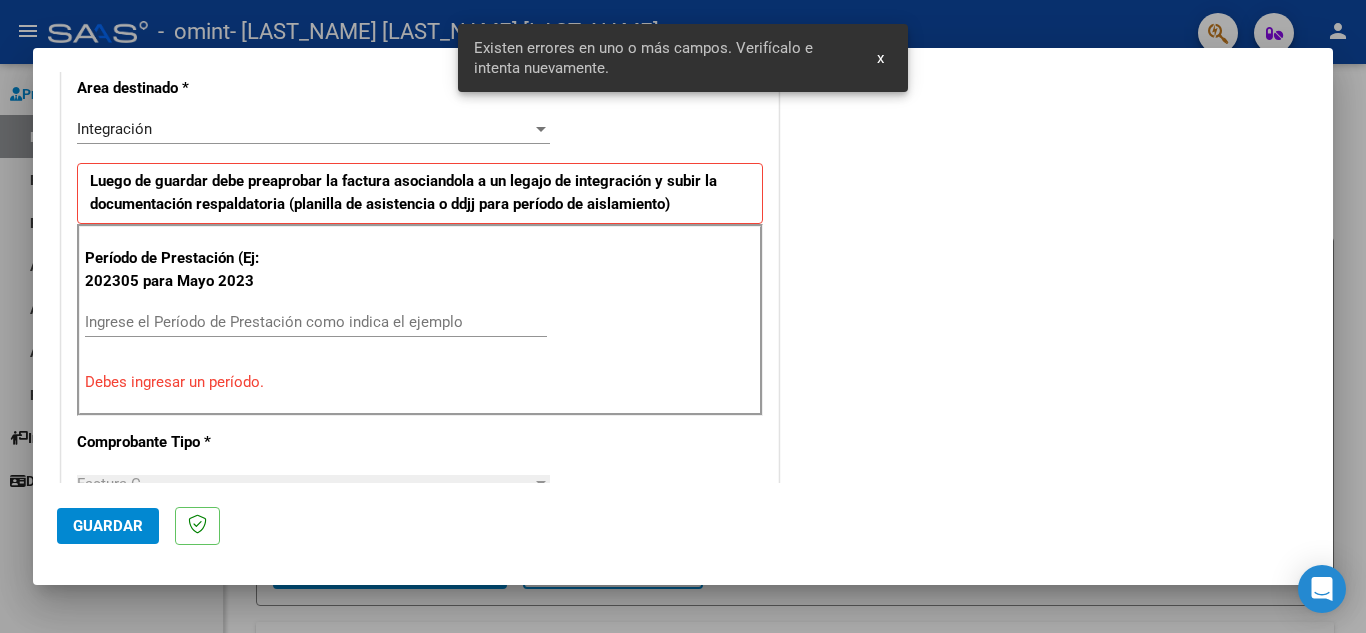 scroll, scrollTop: 453, scrollLeft: 0, axis: vertical 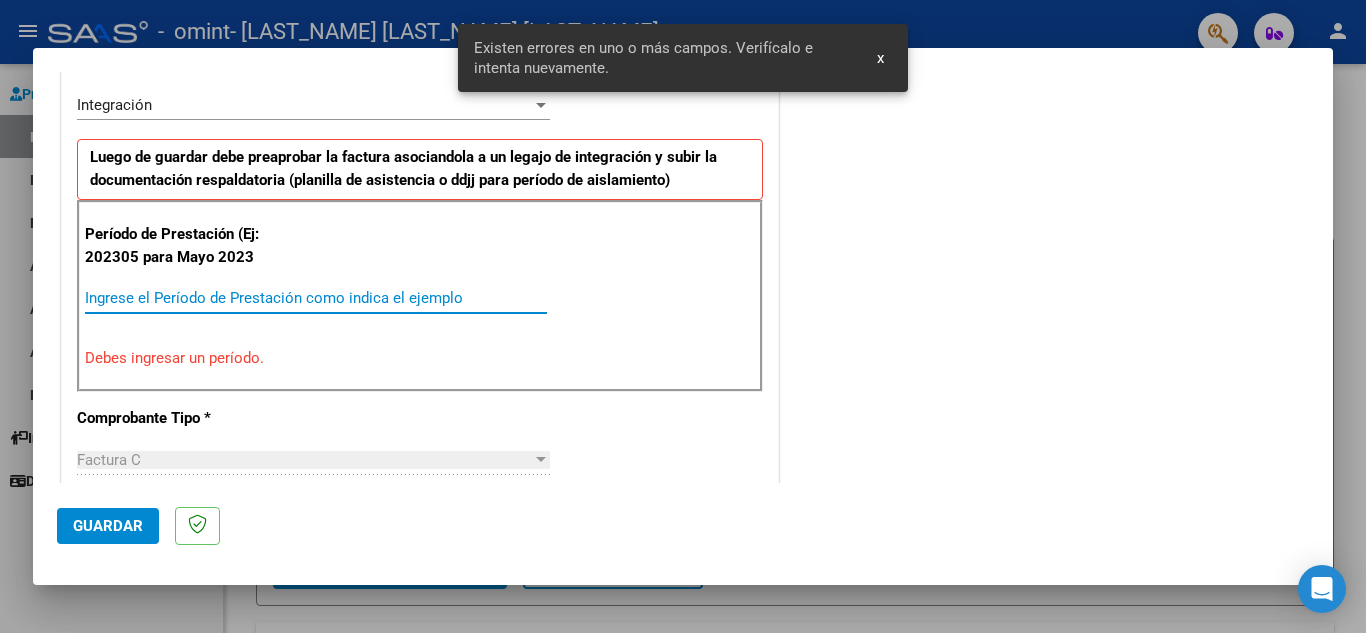 click on "Ingrese el Período de Prestación como indica el ejemplo" at bounding box center (316, 298) 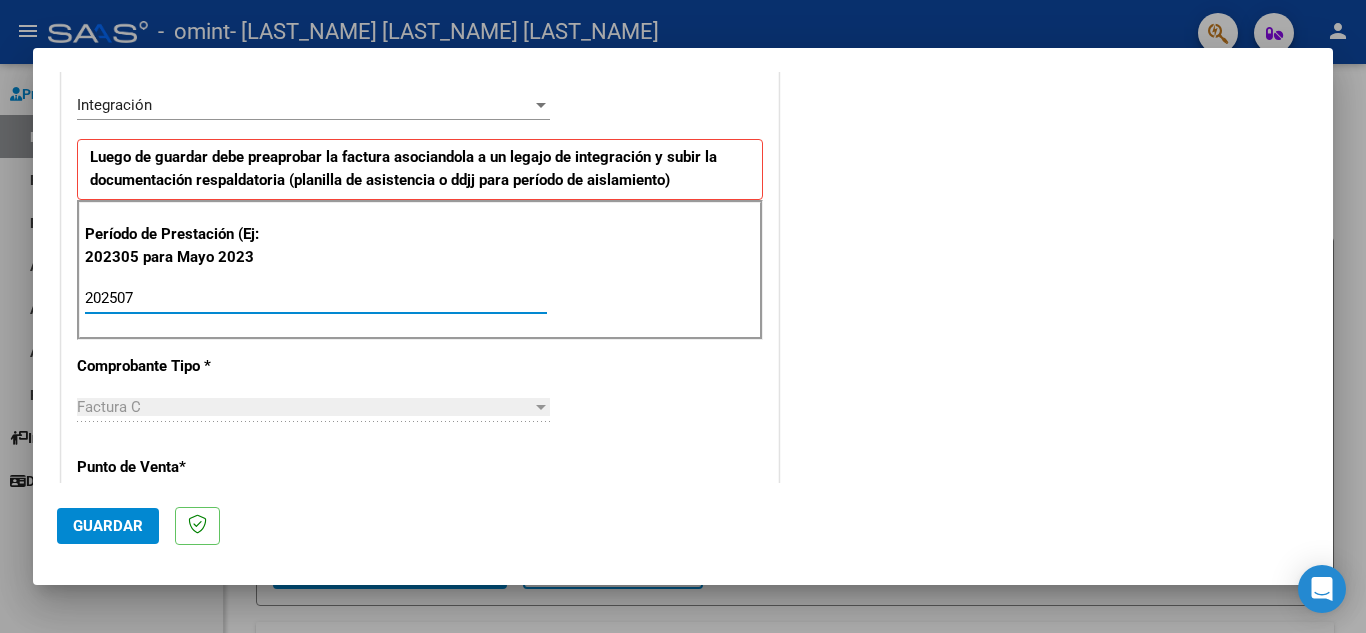 type on "202507" 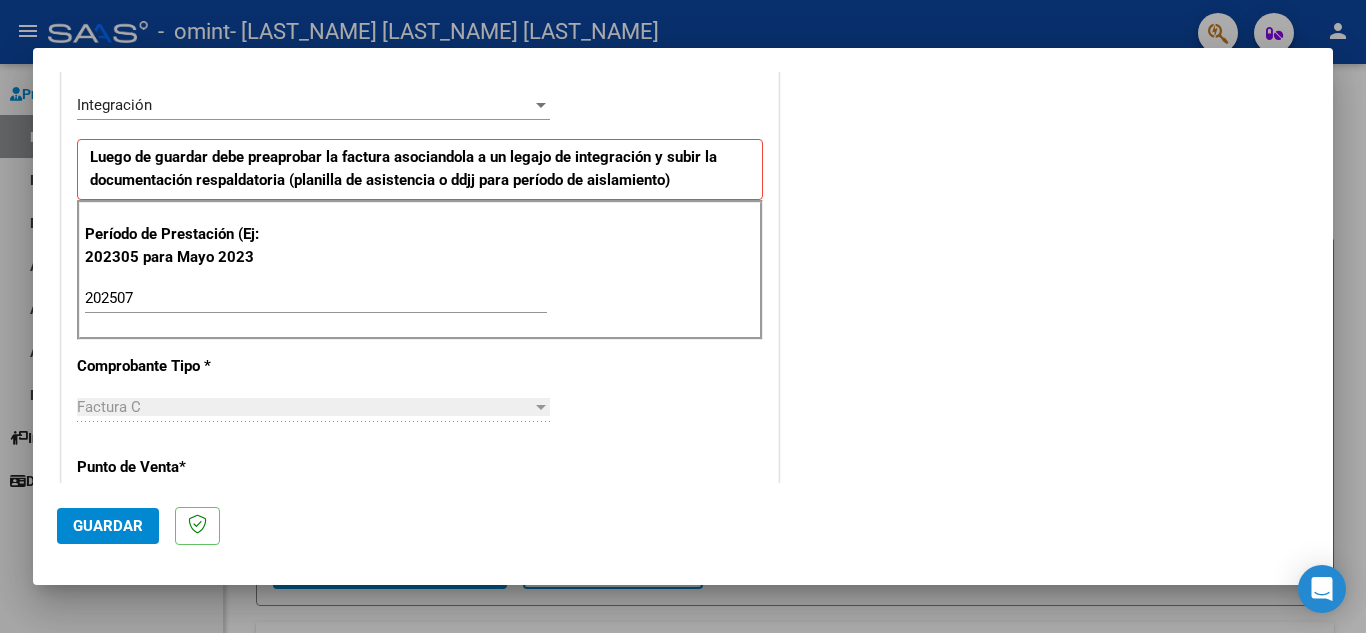 click on "Guardar" 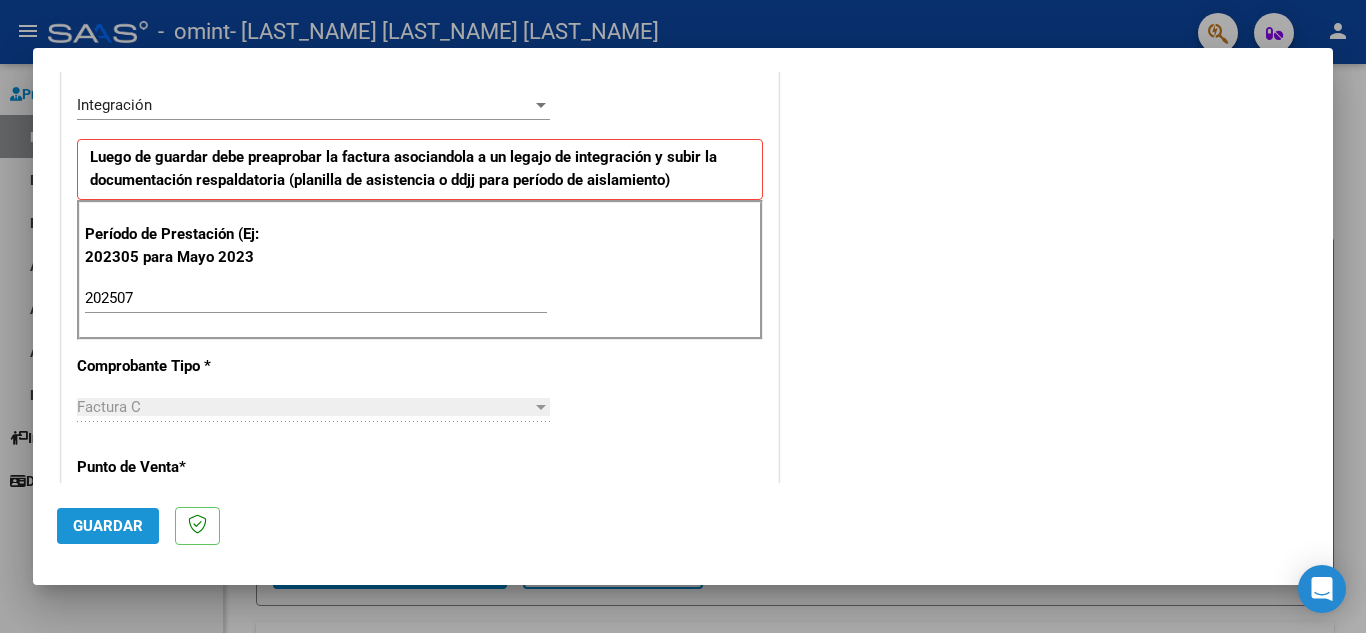 click on "Guardar" 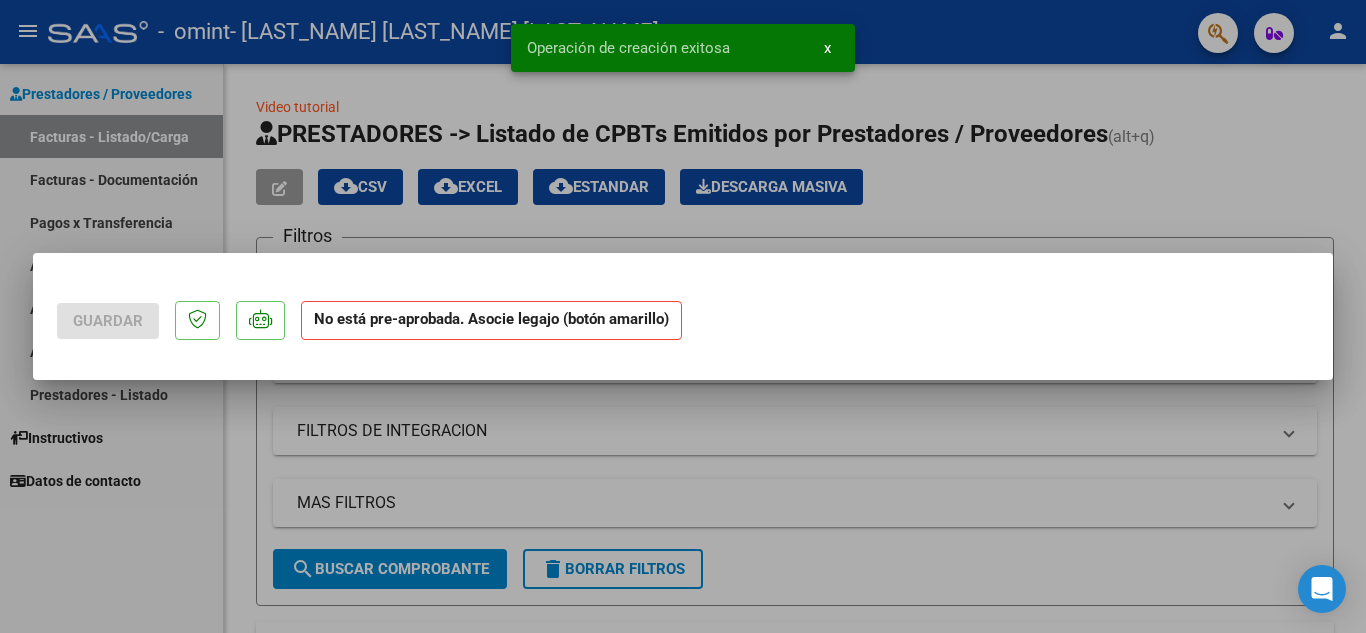 scroll, scrollTop: 0, scrollLeft: 0, axis: both 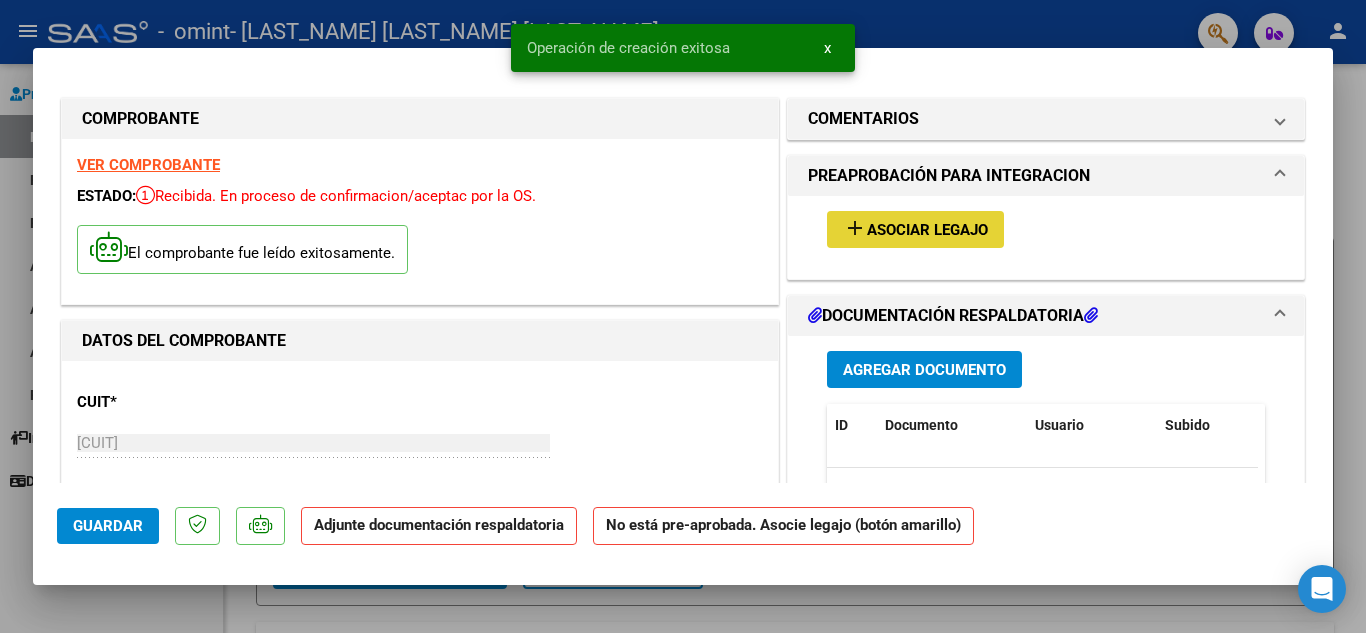 click on "Asociar Legajo" at bounding box center [927, 230] 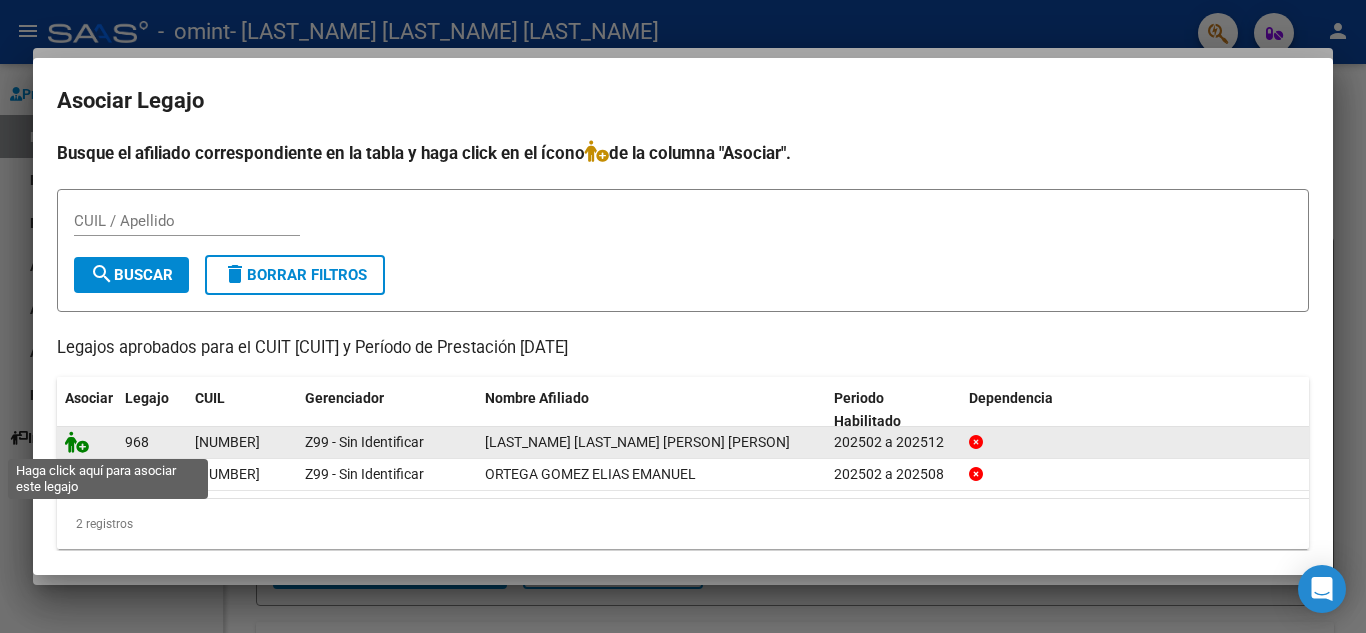 click 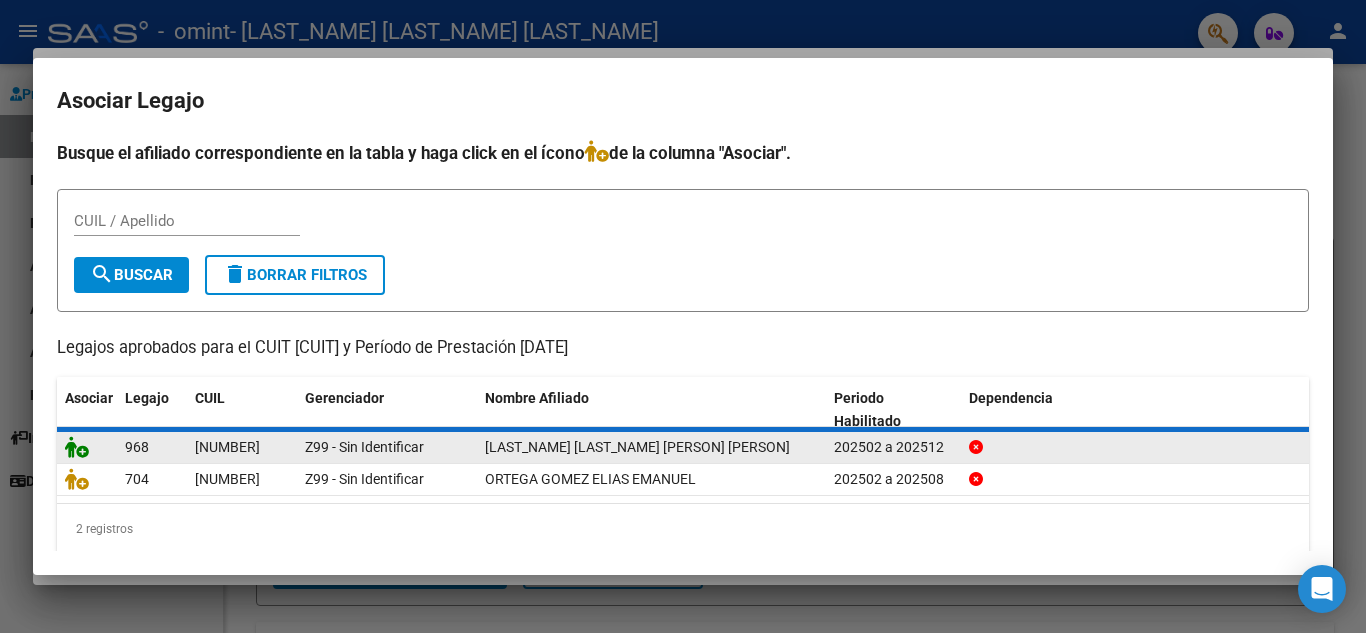 click 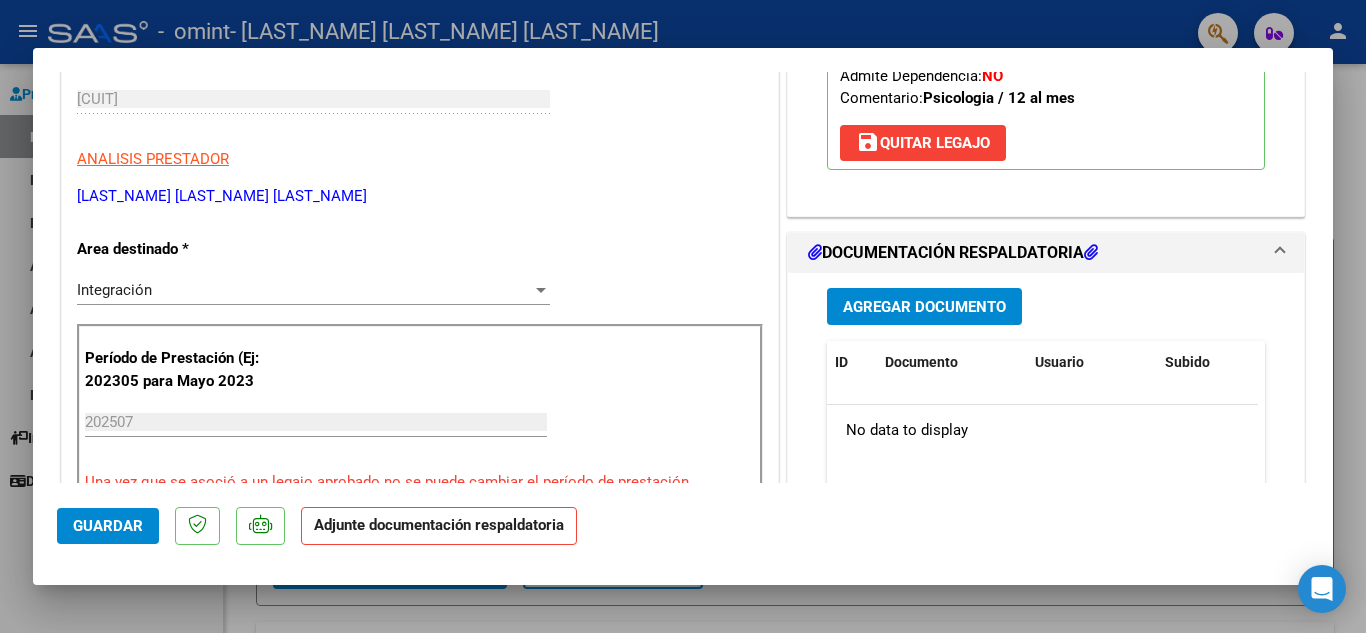 scroll, scrollTop: 348, scrollLeft: 0, axis: vertical 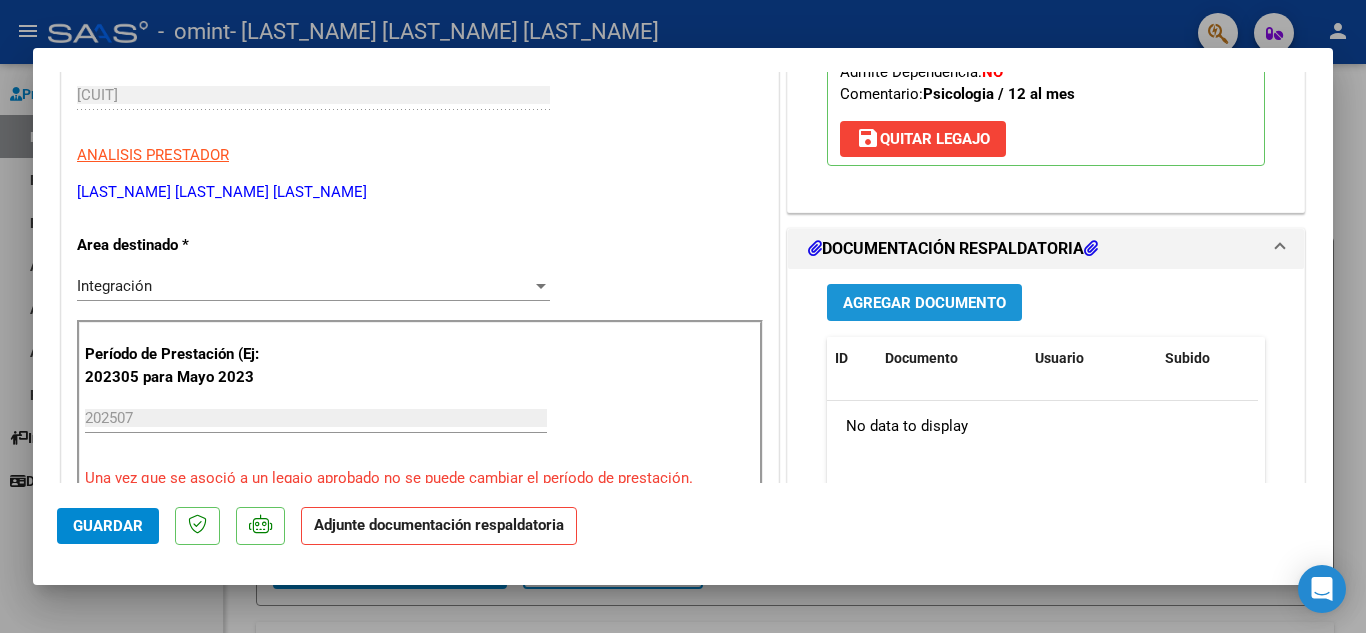 click on "Agregar Documento" at bounding box center [924, 302] 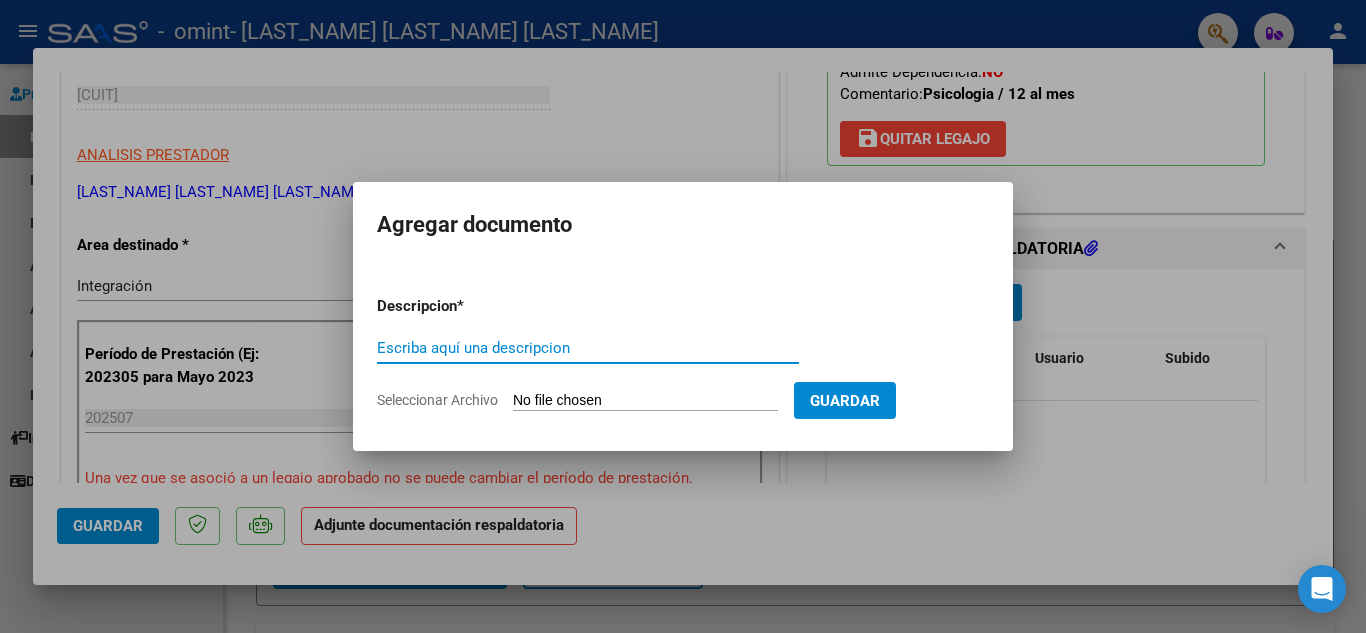 click on "Escriba aquí una descripcion" at bounding box center [588, 348] 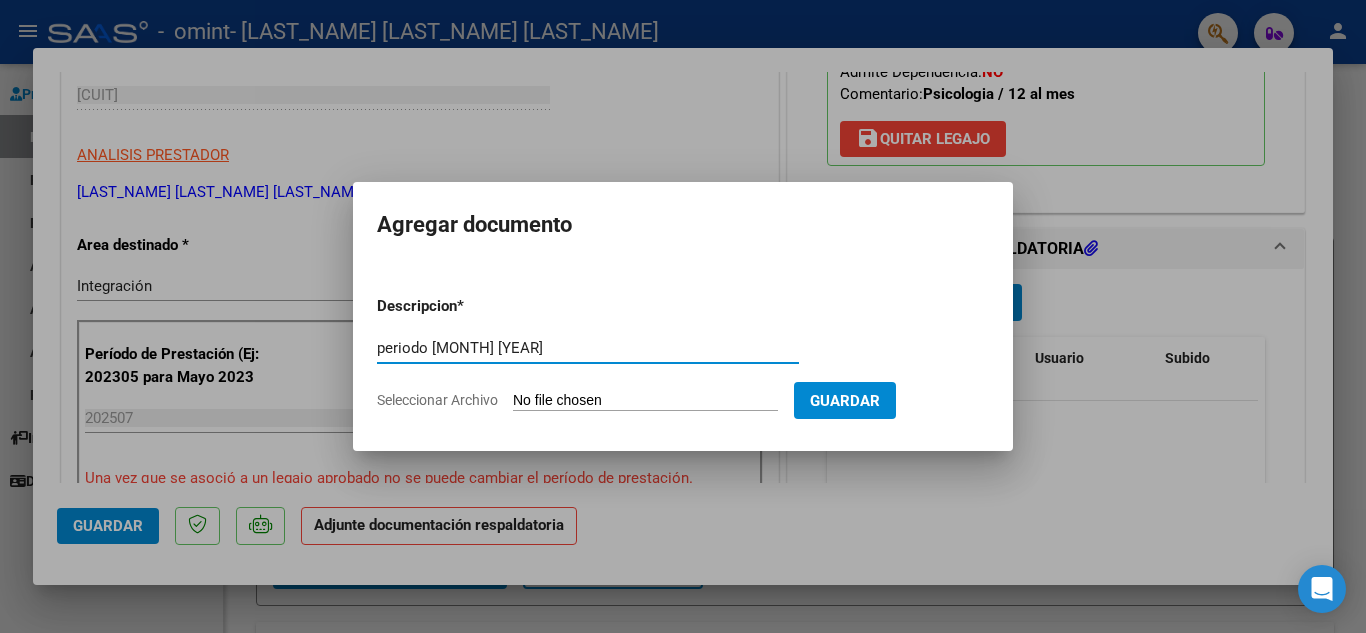 type on "periodo [MONTH] [YEAR]" 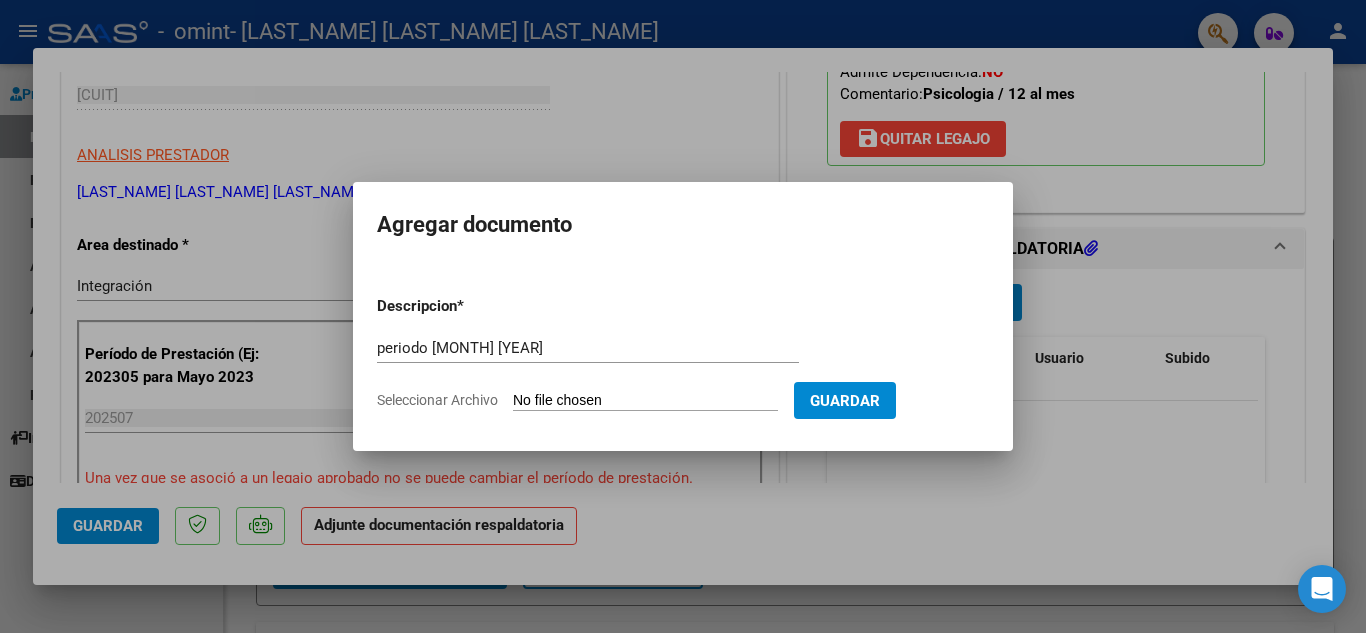 click on "Seleccionar Archivo" at bounding box center [645, 401] 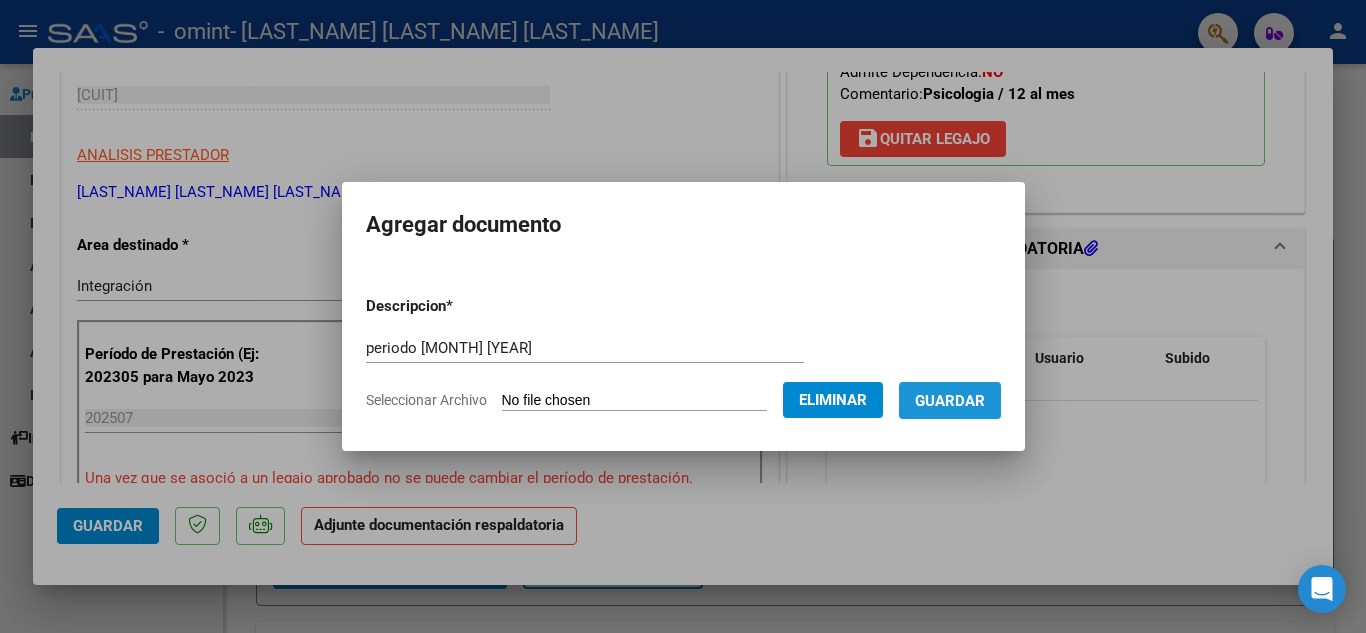 click on "Guardar" at bounding box center [950, 401] 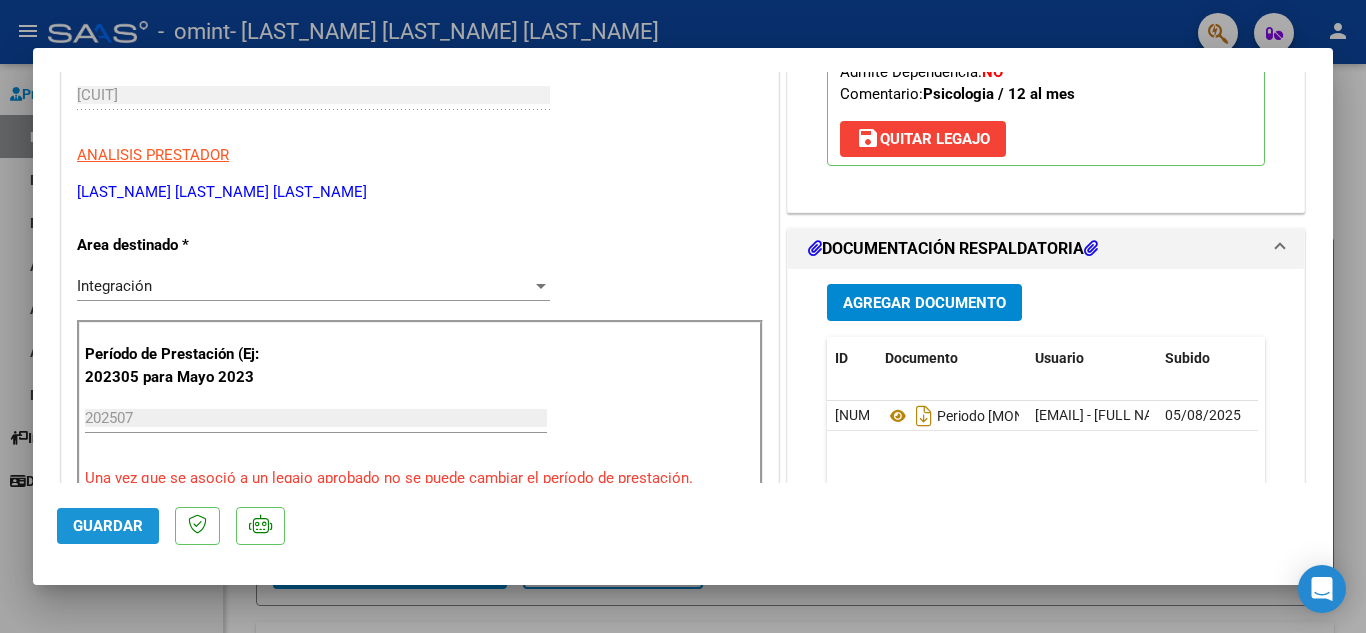 click on "Guardar" 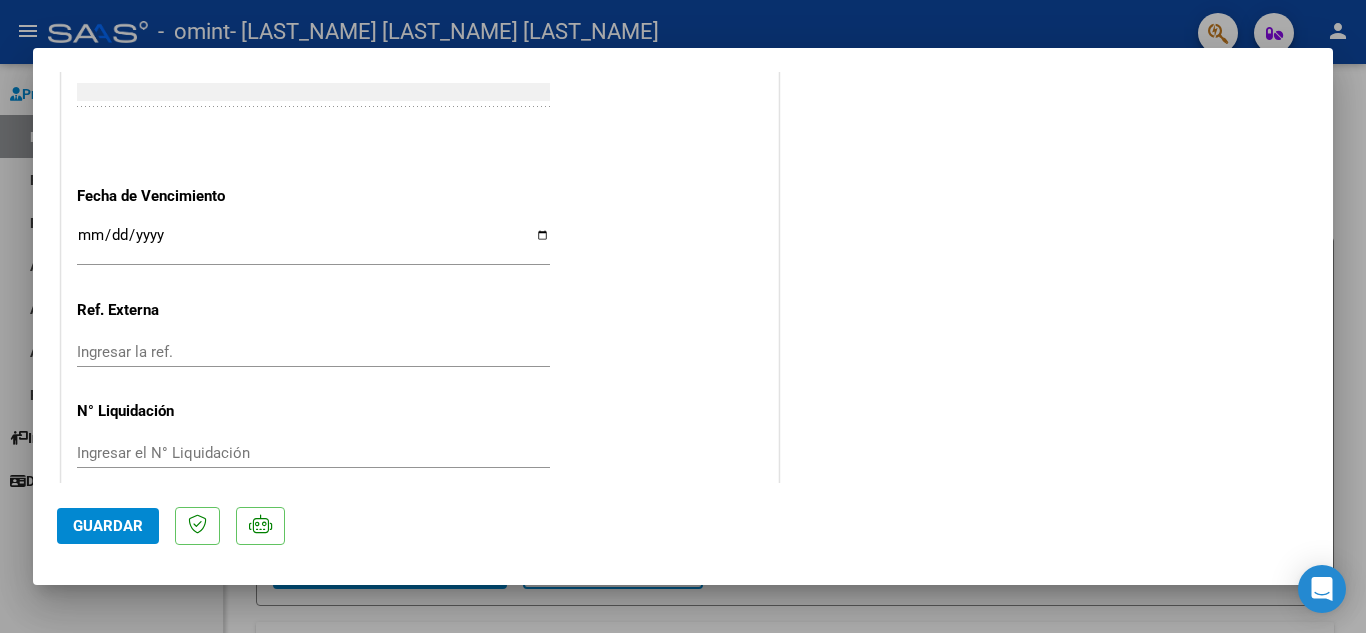 scroll, scrollTop: 1379, scrollLeft: 0, axis: vertical 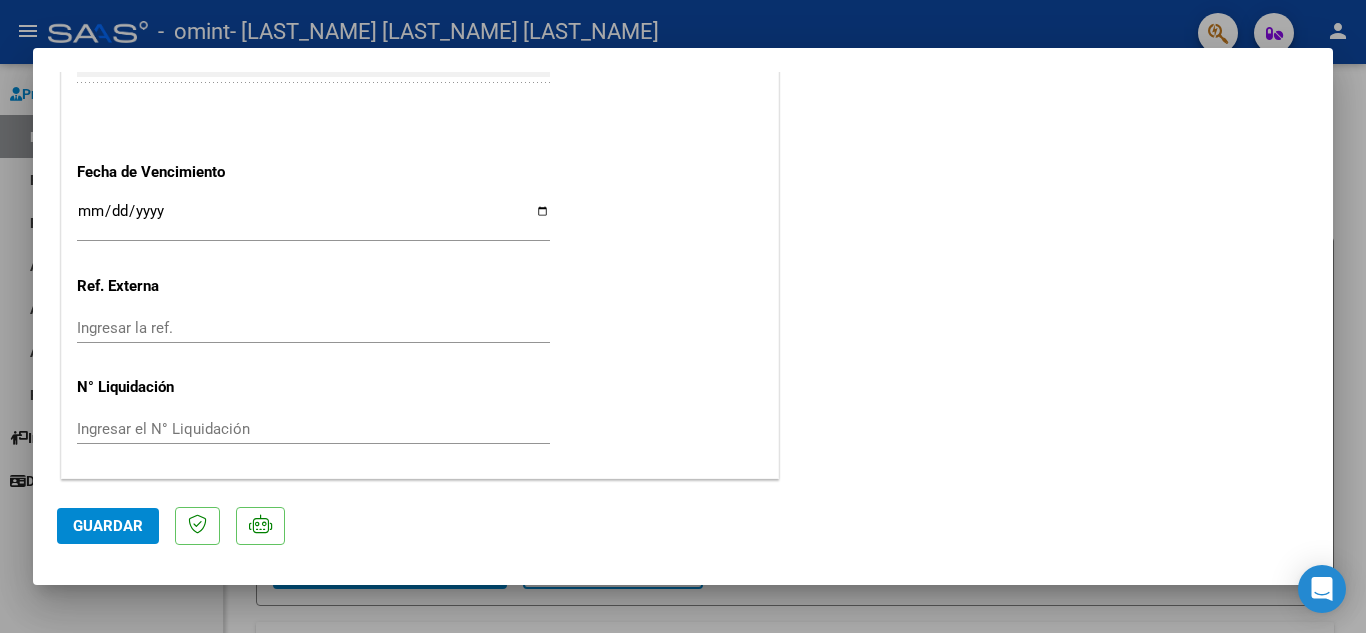 click at bounding box center [683, 316] 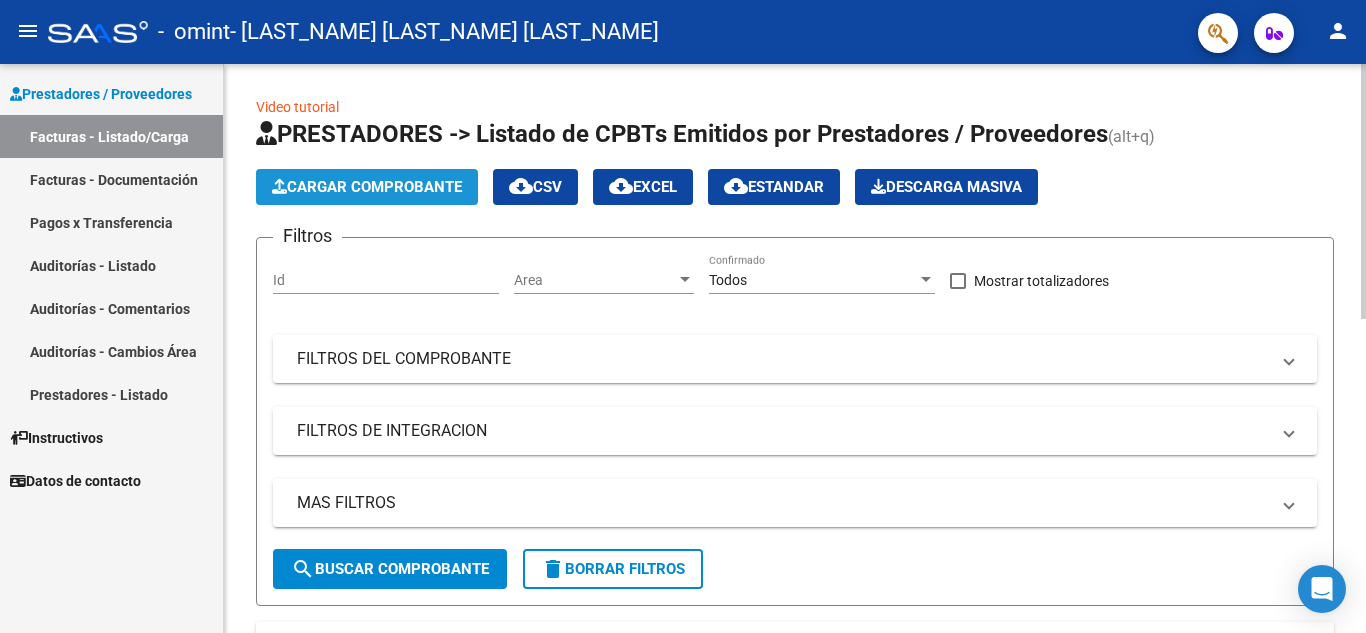 click on "Cargar Comprobante" 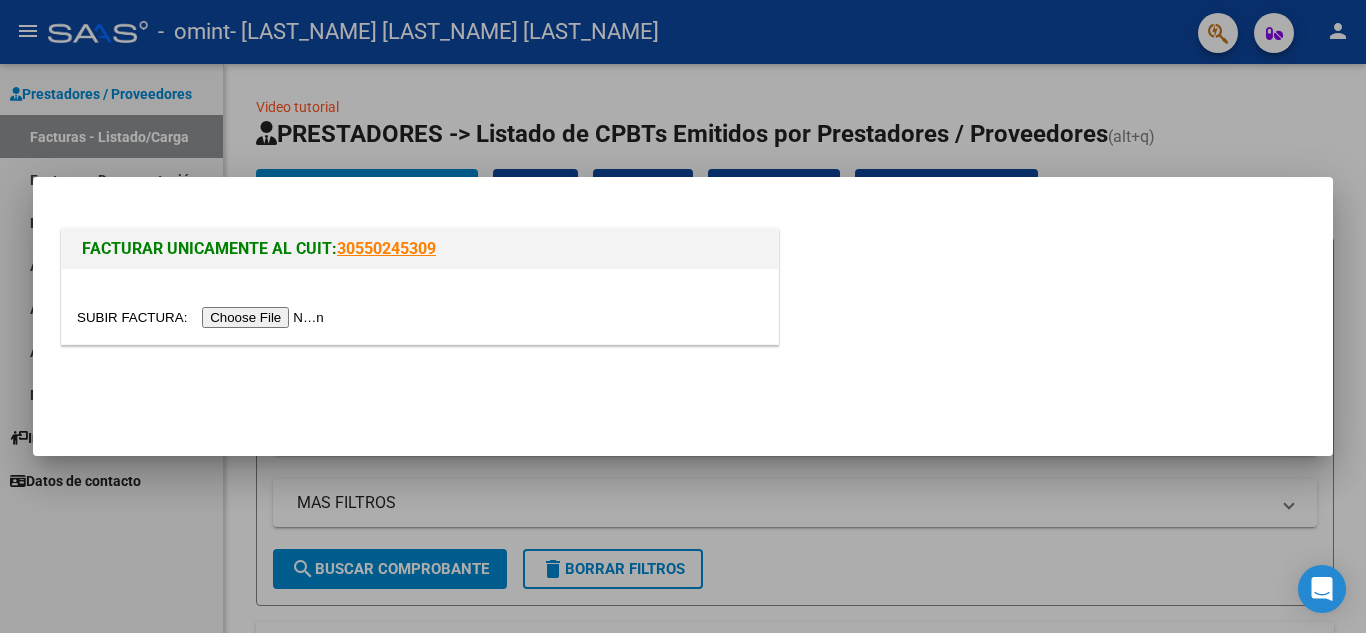 click at bounding box center (203, 317) 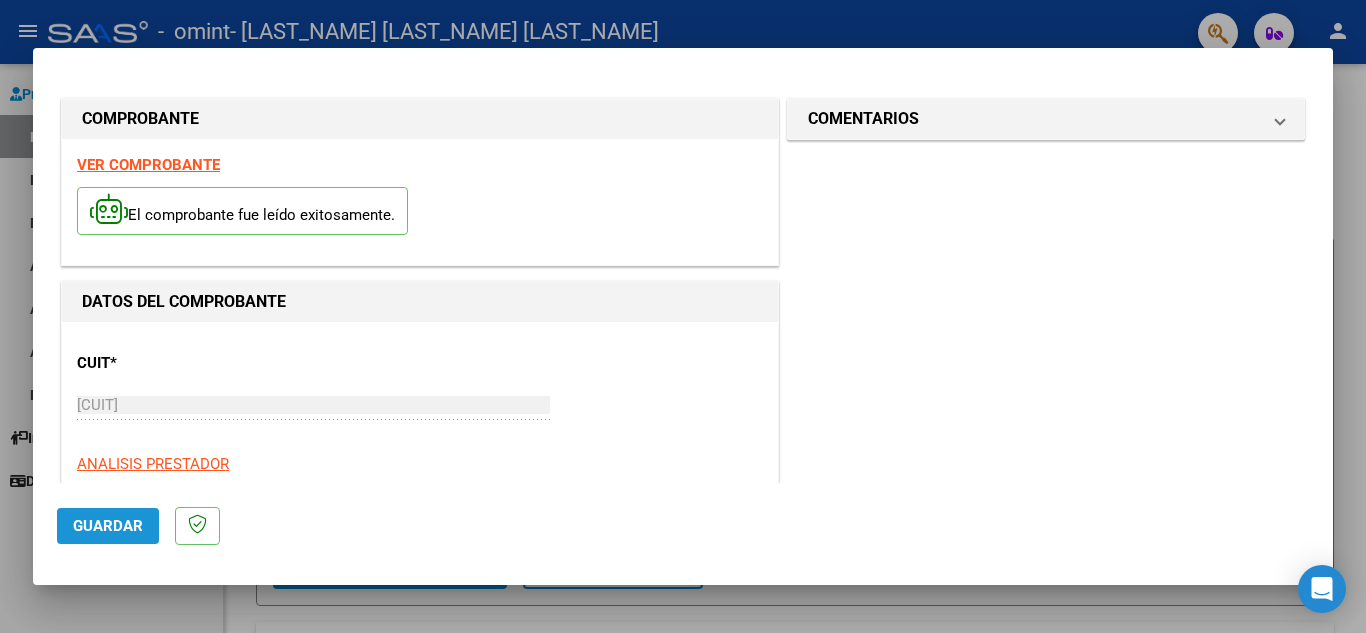 click on "Guardar" 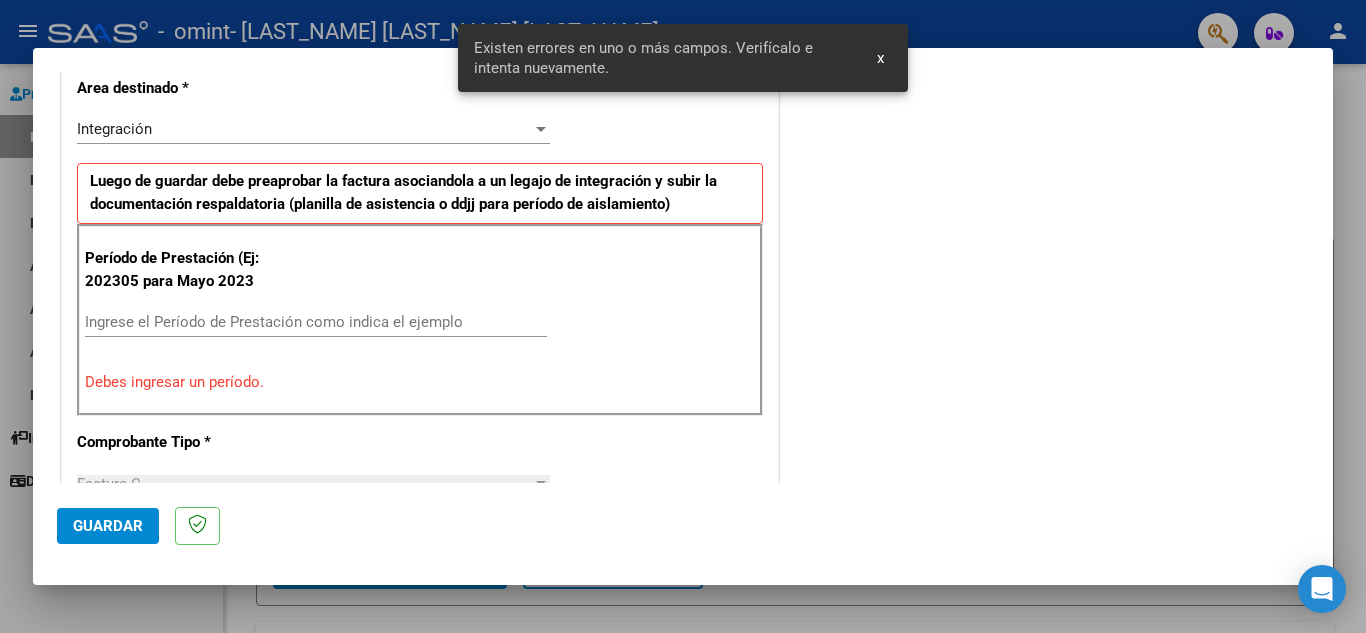 scroll, scrollTop: 453, scrollLeft: 0, axis: vertical 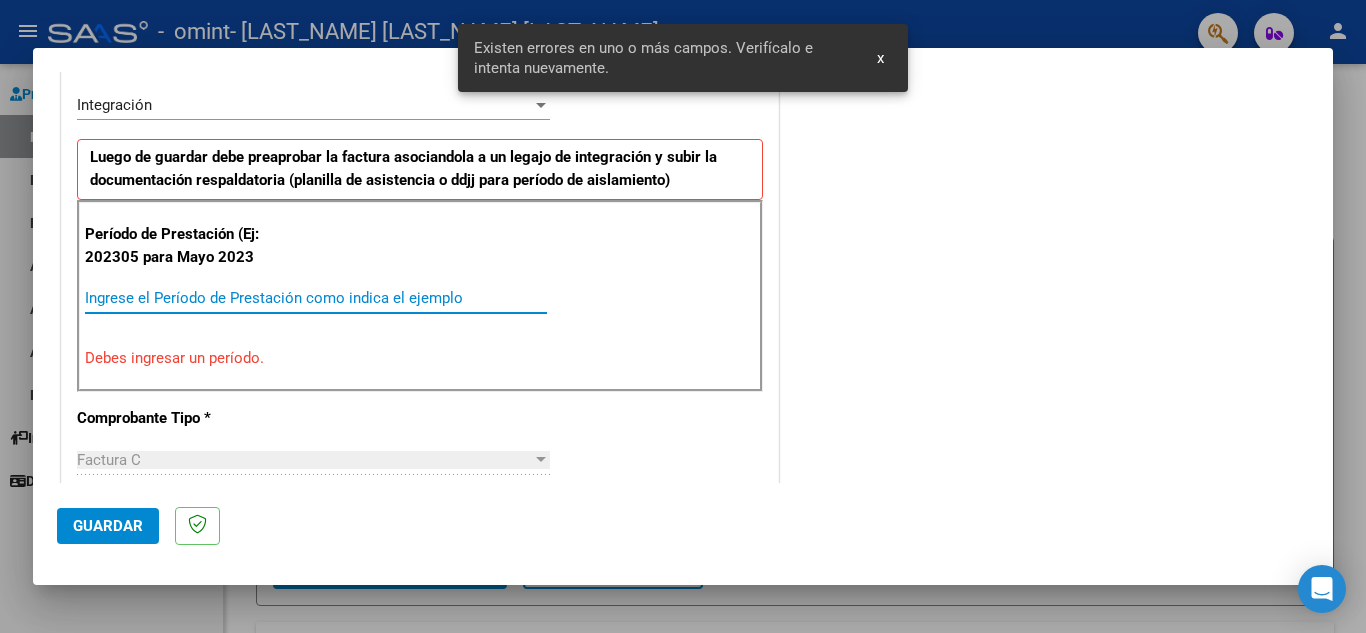 click on "Ingrese el Período de Prestación como indica el ejemplo" at bounding box center [316, 298] 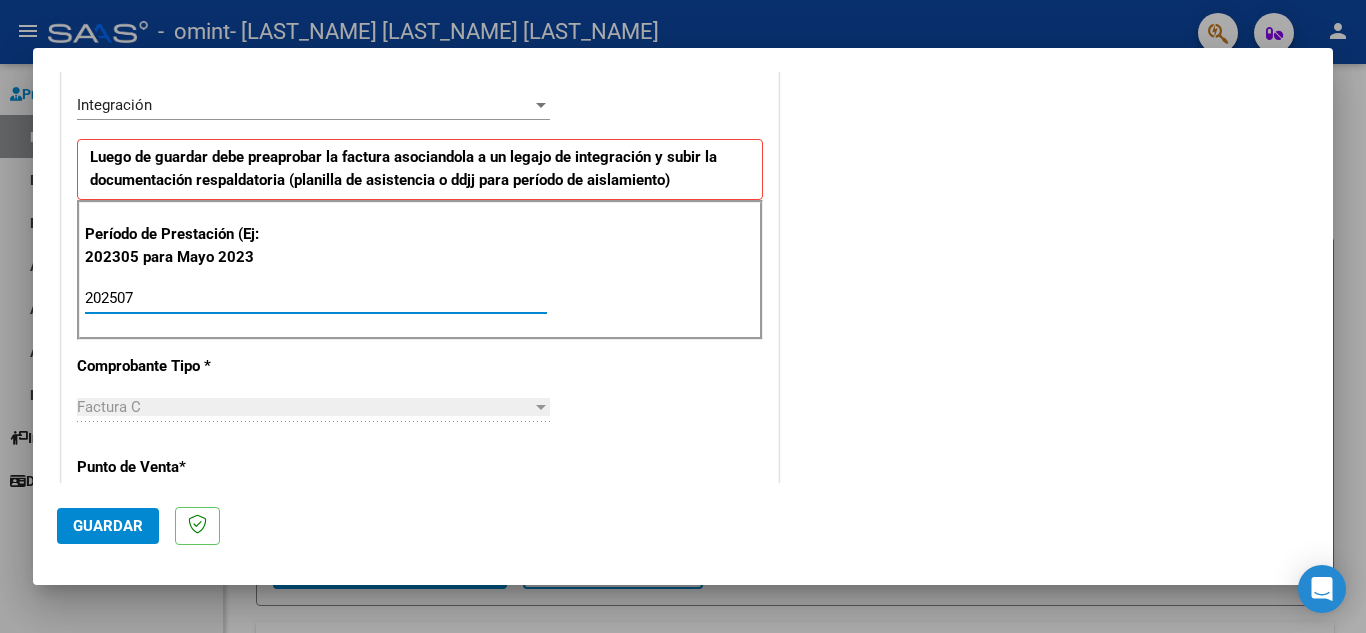 type on "202507" 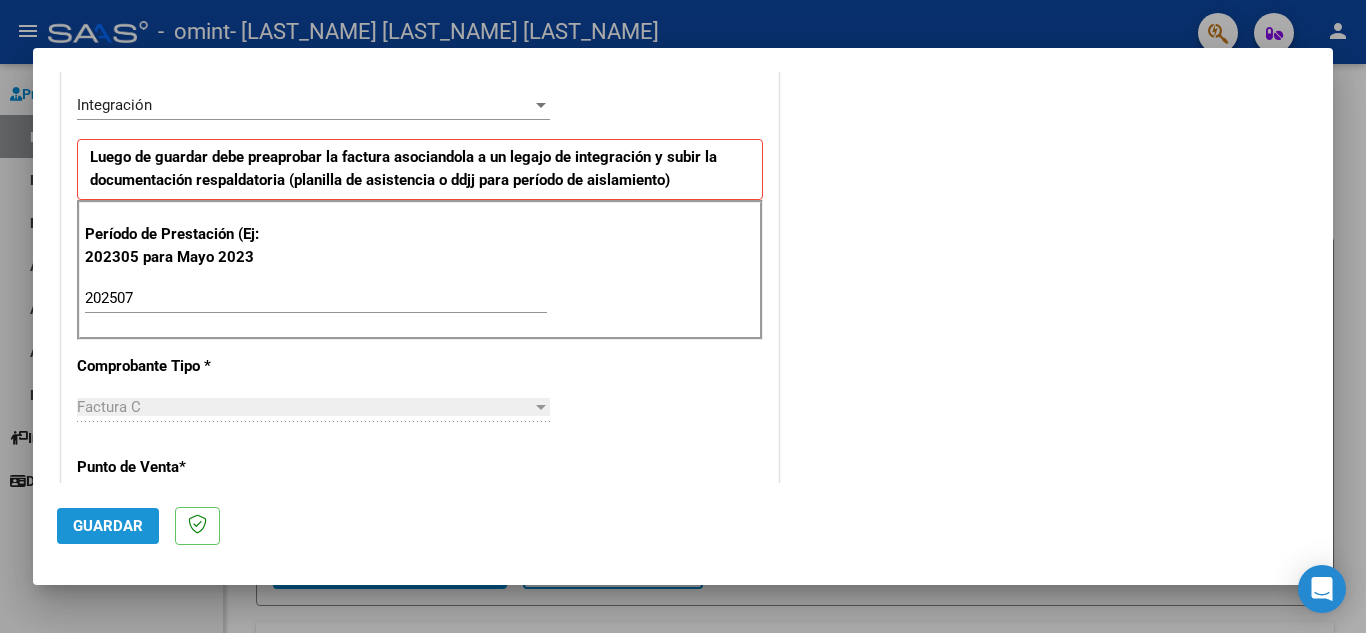 click on "Guardar" 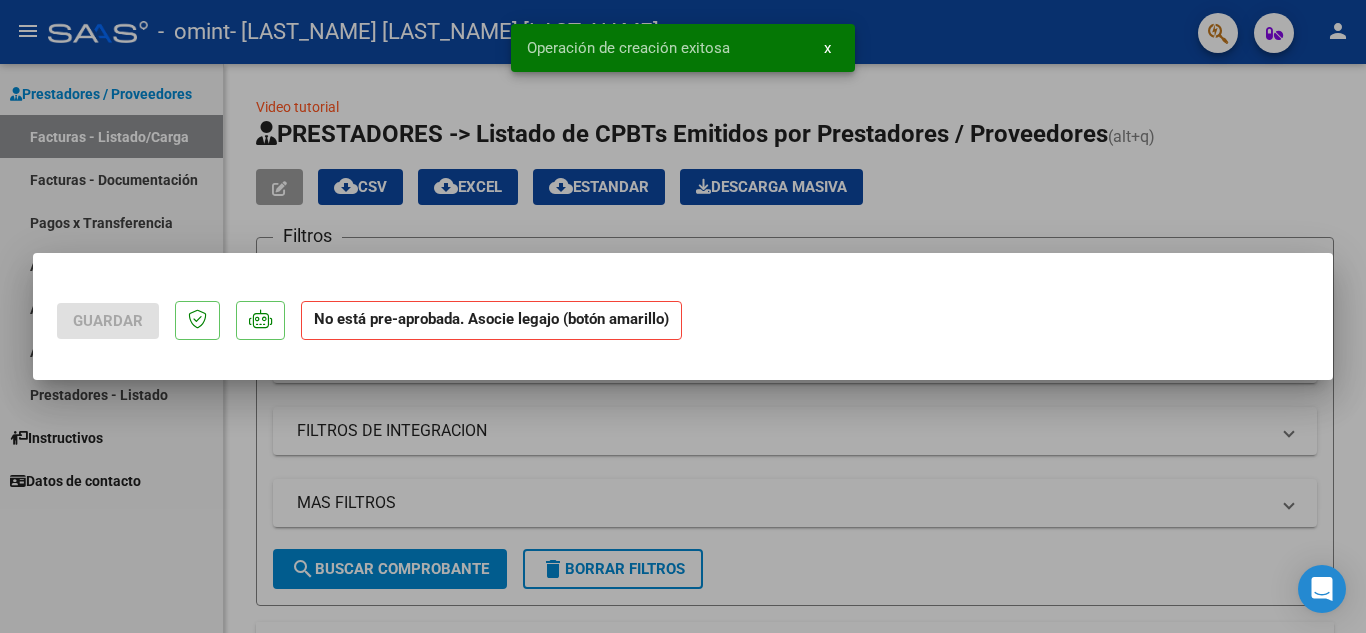 scroll, scrollTop: 0, scrollLeft: 0, axis: both 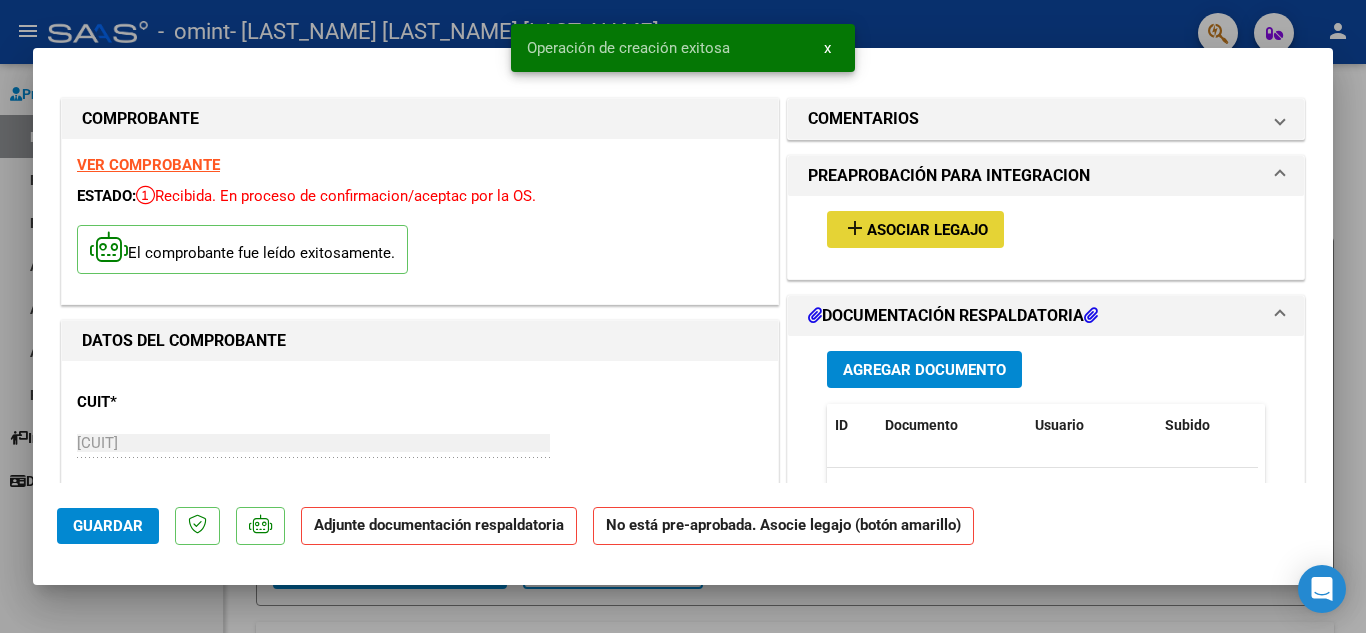 click on "Asociar Legajo" at bounding box center (927, 230) 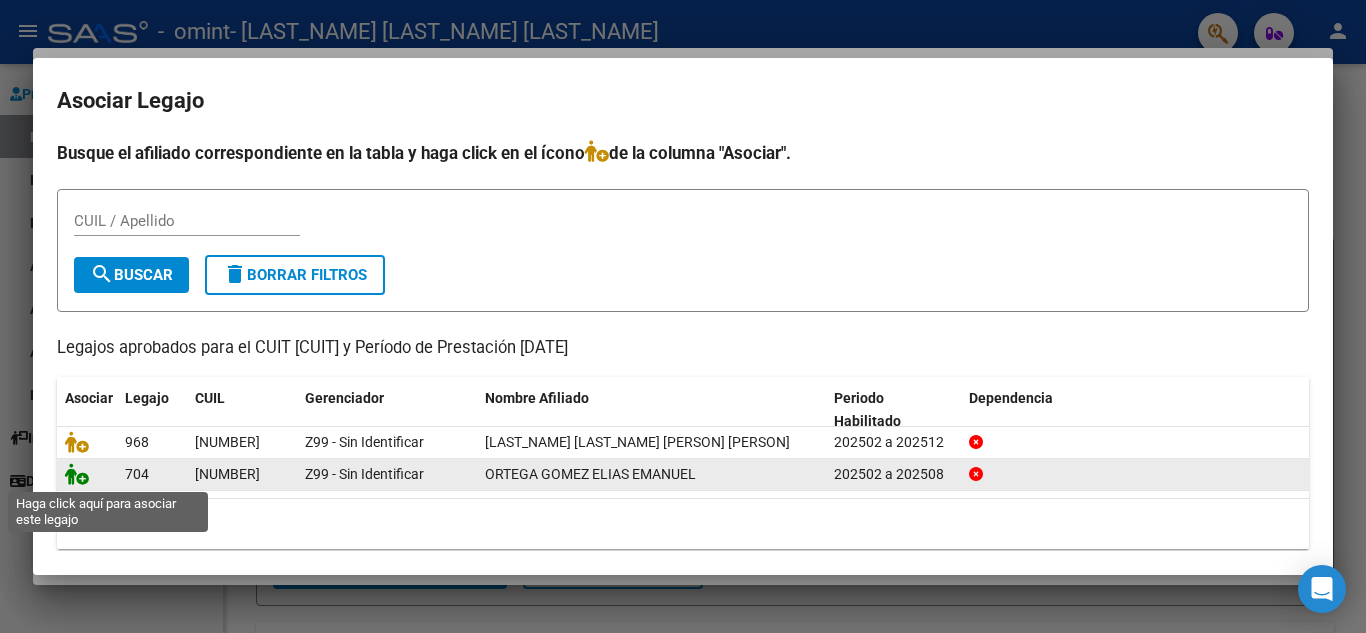 click 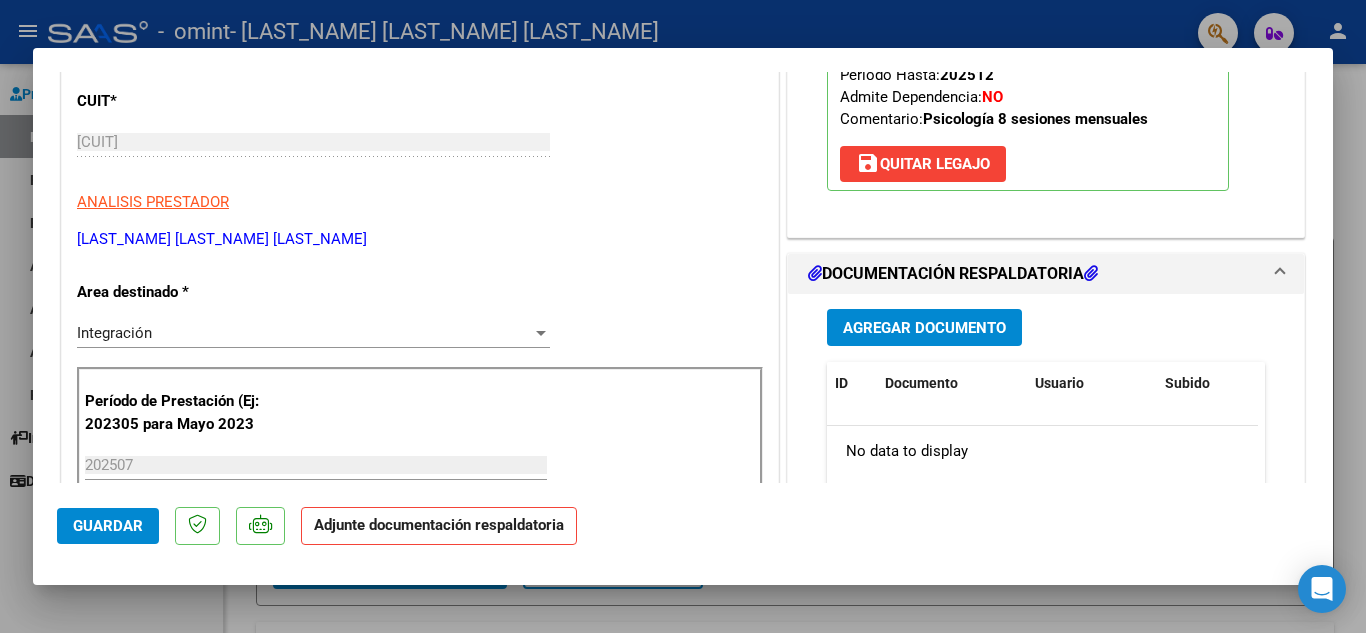 scroll, scrollTop: 320, scrollLeft: 0, axis: vertical 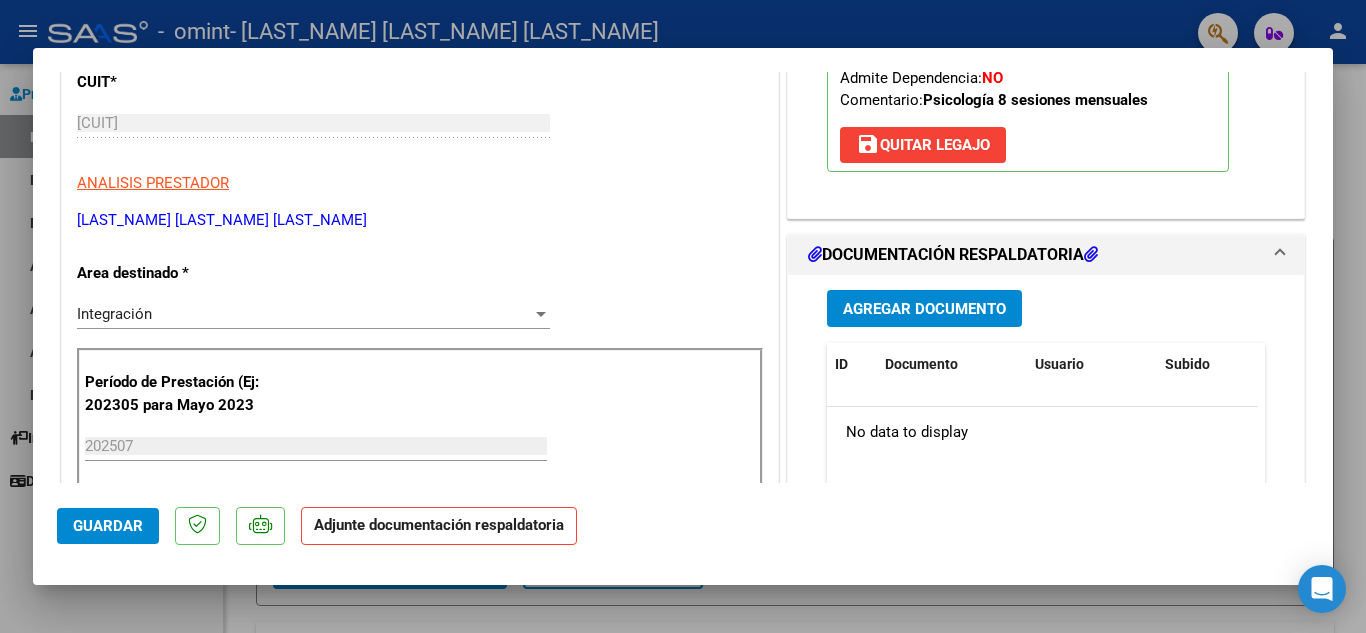 click on "Agregar Documento" at bounding box center [924, 309] 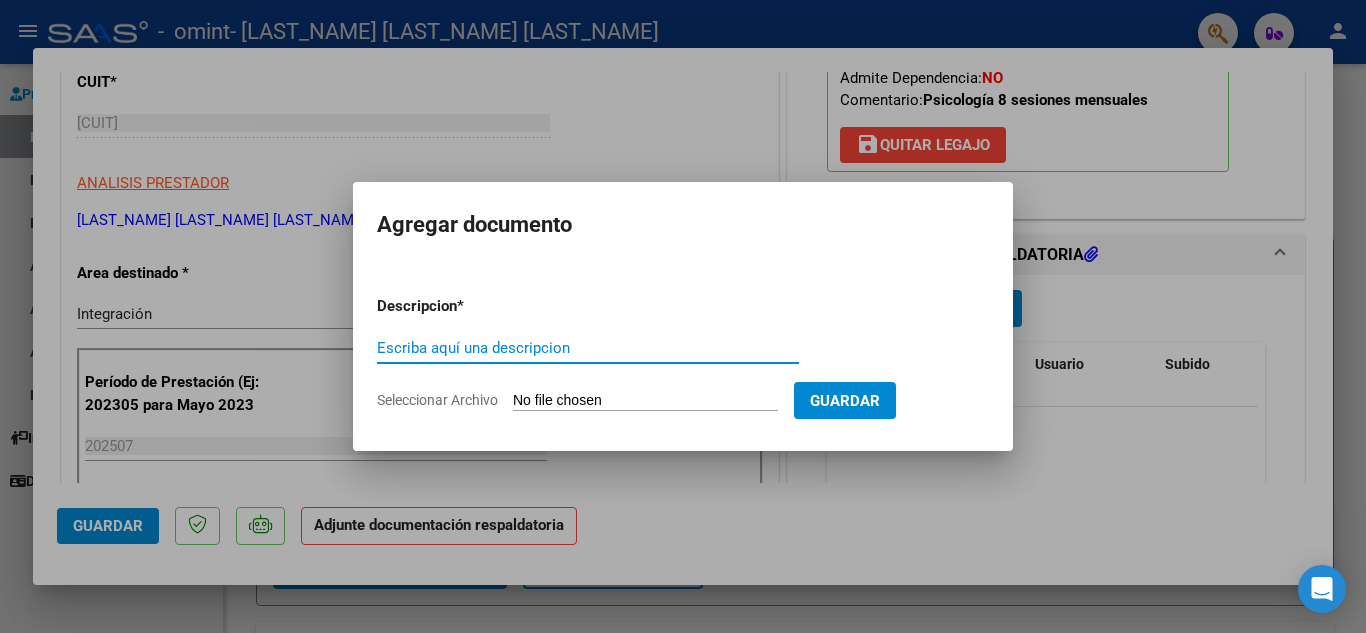 click on "Escriba aquí una descripcion" at bounding box center [588, 348] 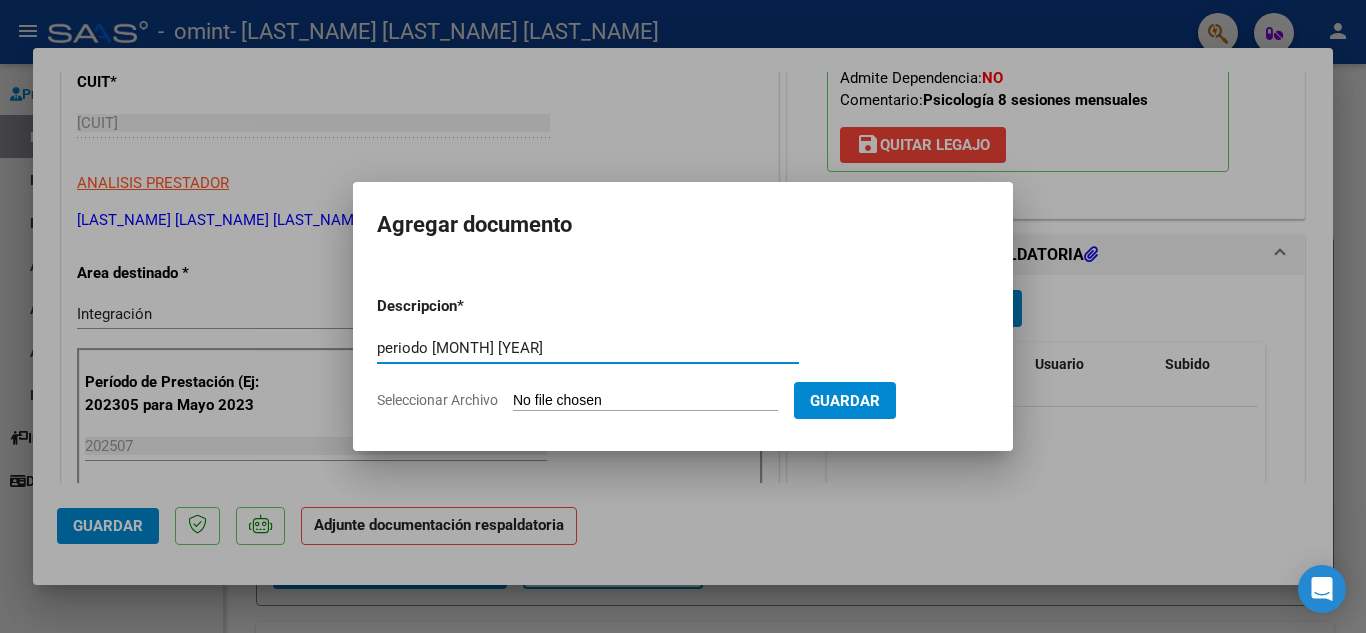 type on "periodo [MONTH] [YEAR]" 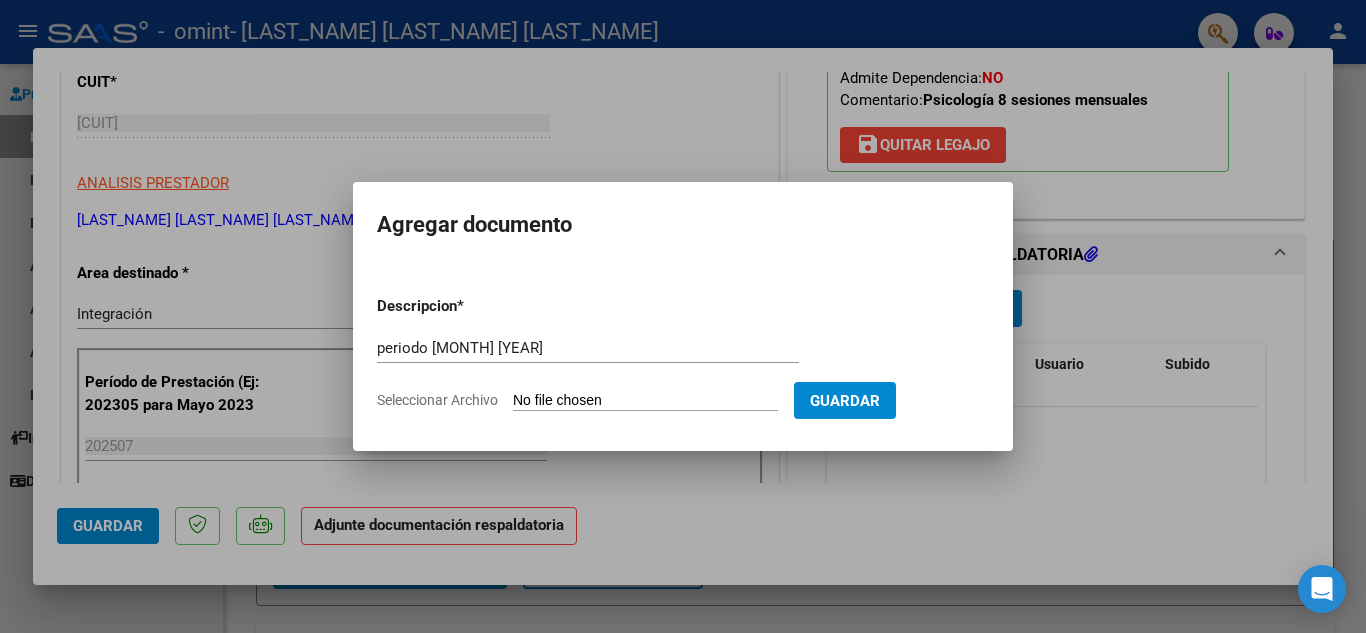 click on "Seleccionar Archivo" at bounding box center [645, 401] 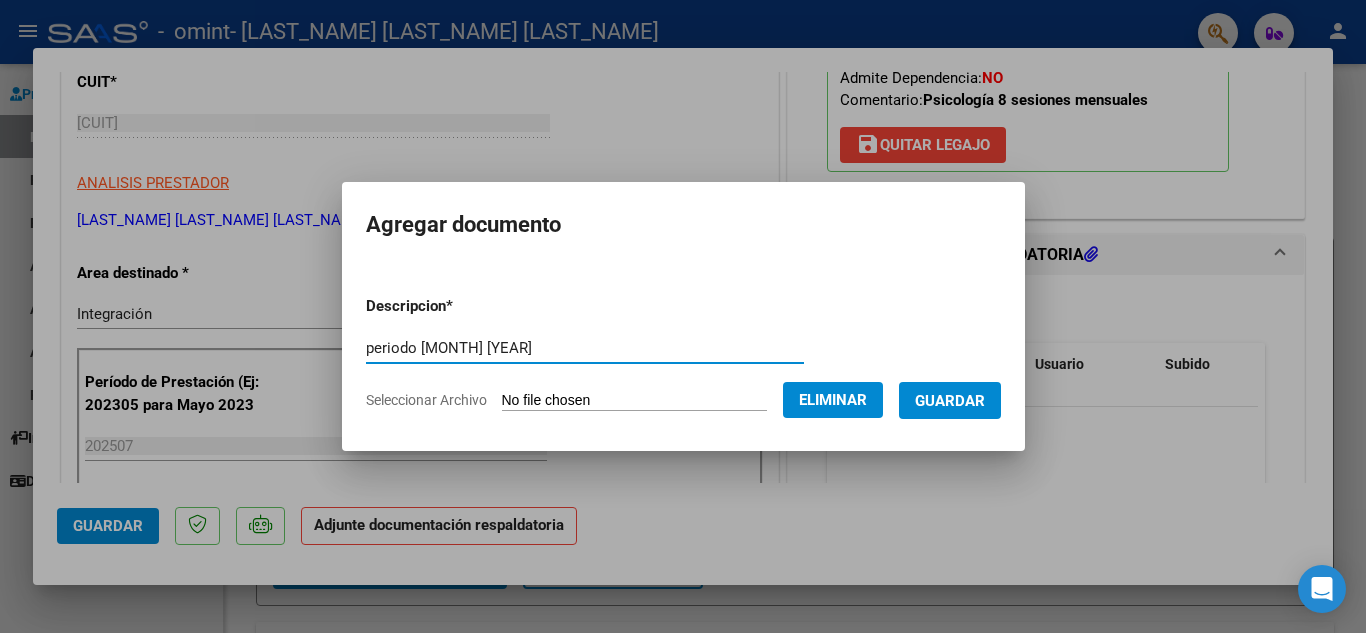 drag, startPoint x: 344, startPoint y: 348, endPoint x: 393, endPoint y: 346, distance: 49.0408 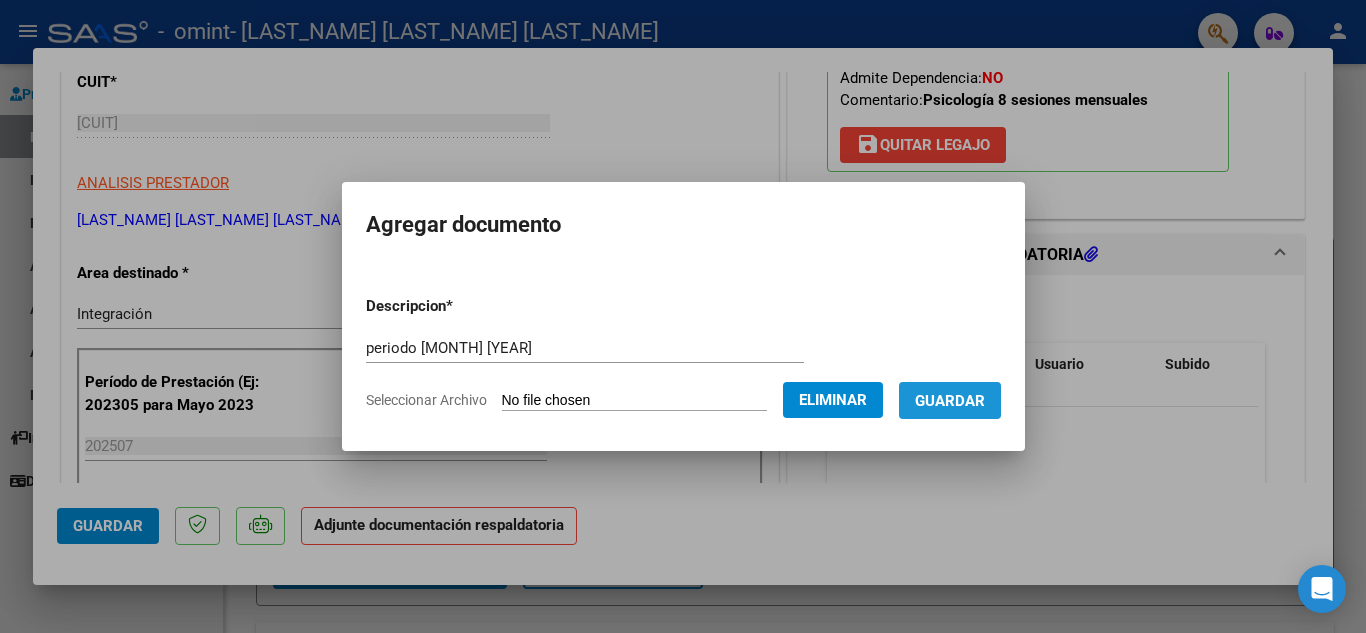 click on "Guardar" at bounding box center (950, 401) 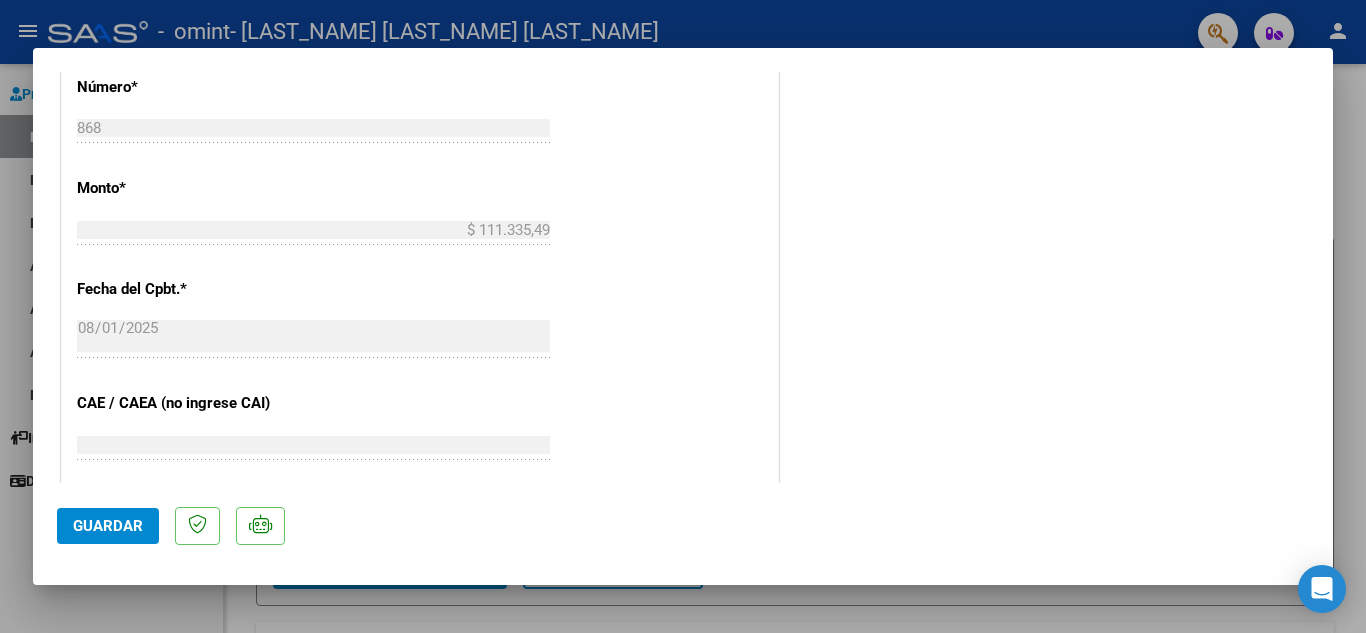 scroll, scrollTop: 921, scrollLeft: 0, axis: vertical 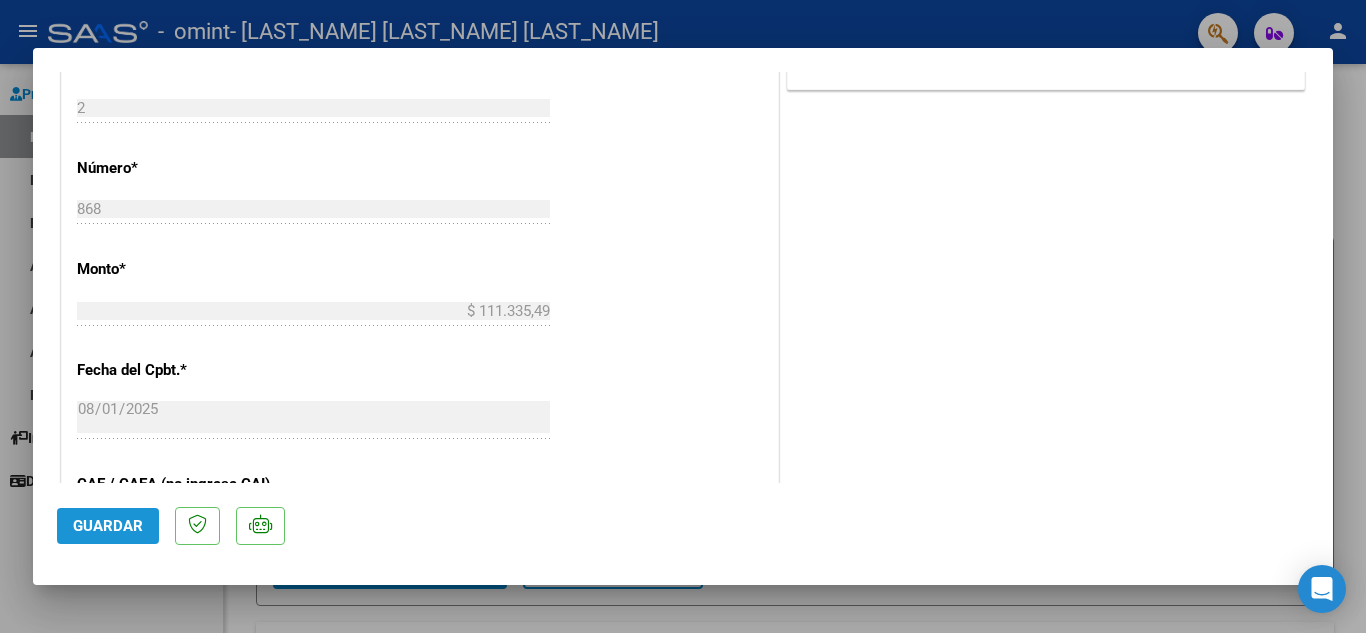click on "Guardar" 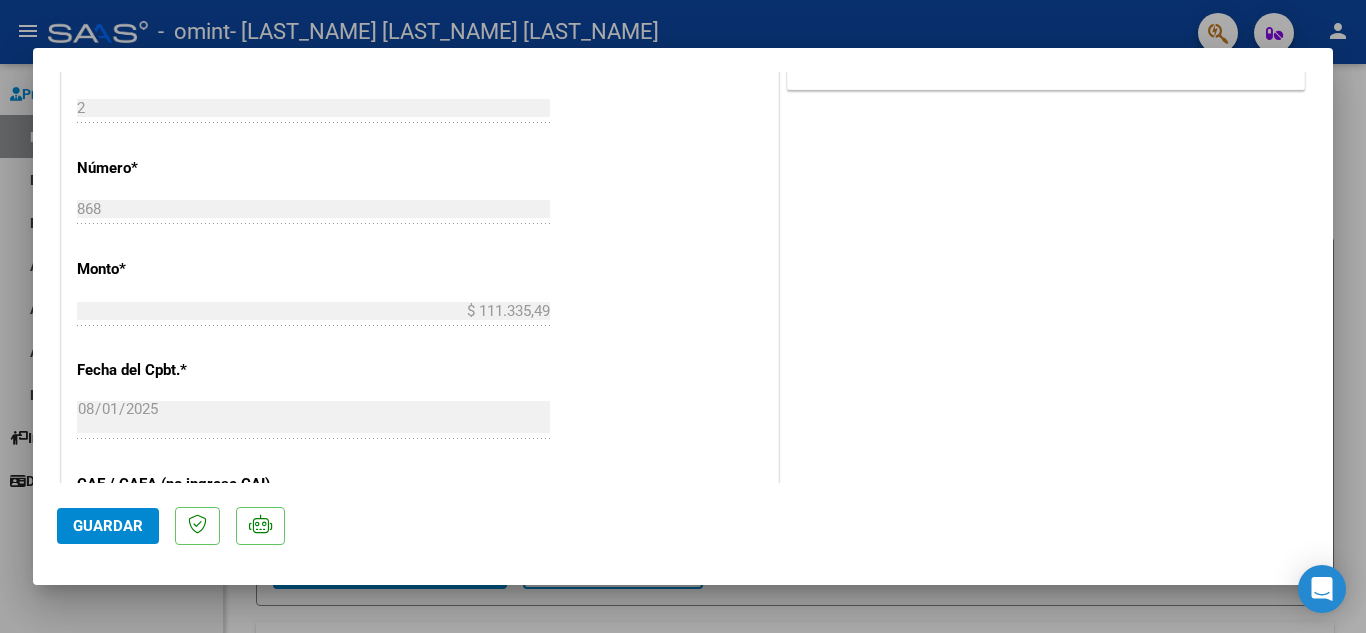 click at bounding box center (683, 316) 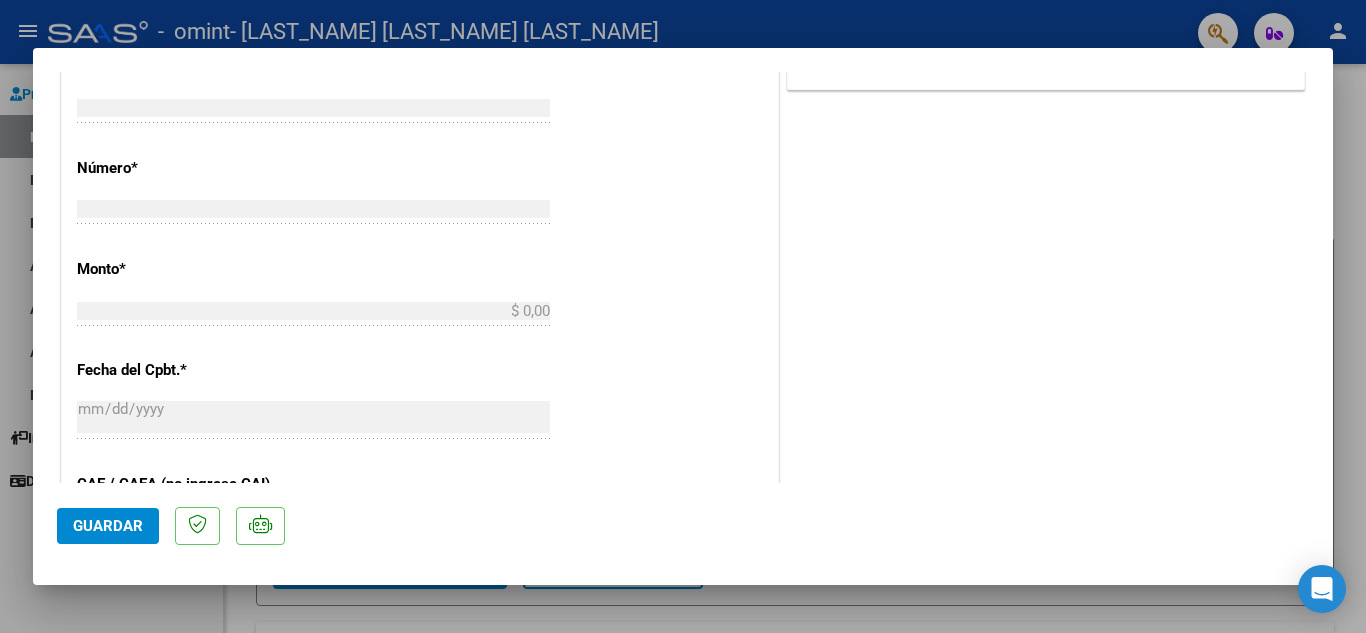 scroll, scrollTop: 955, scrollLeft: 0, axis: vertical 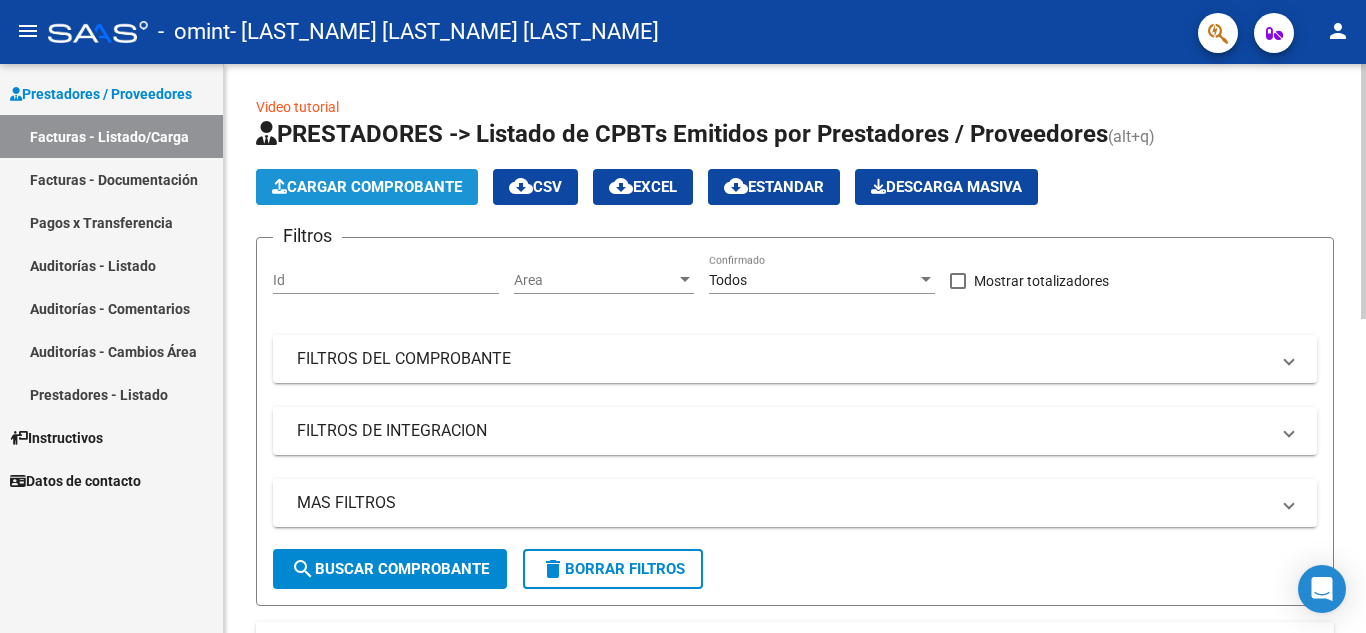 click on "Cargar Comprobante" 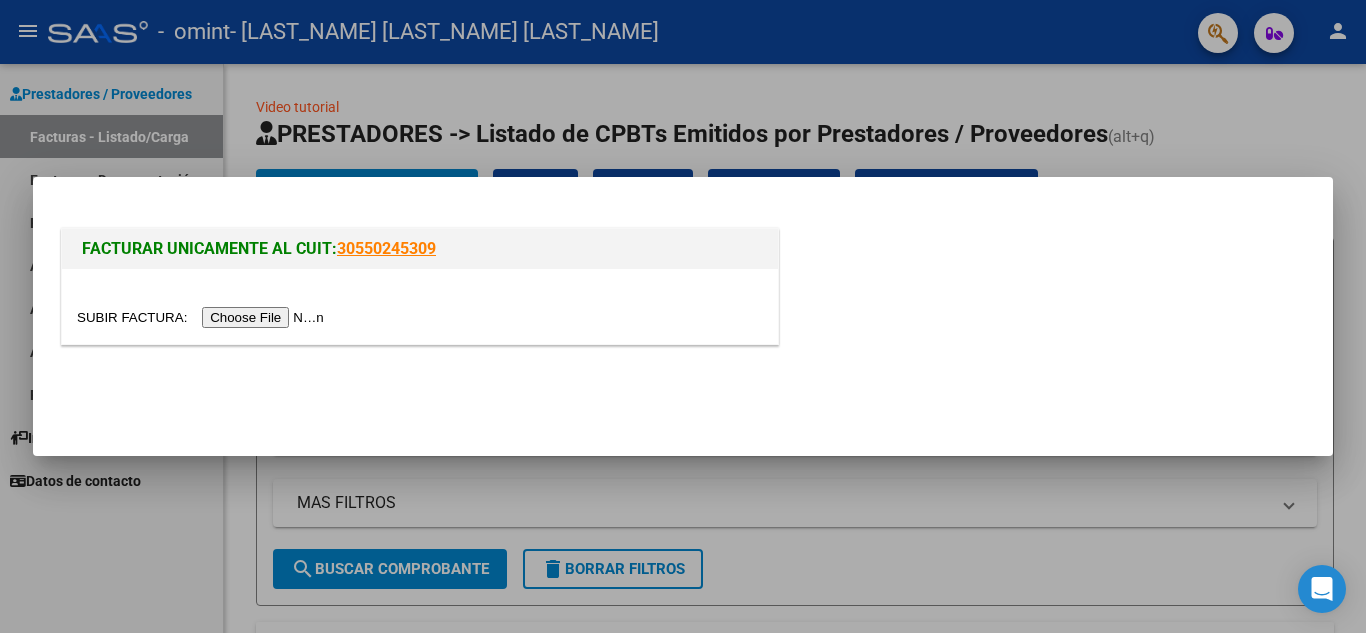 click at bounding box center (203, 317) 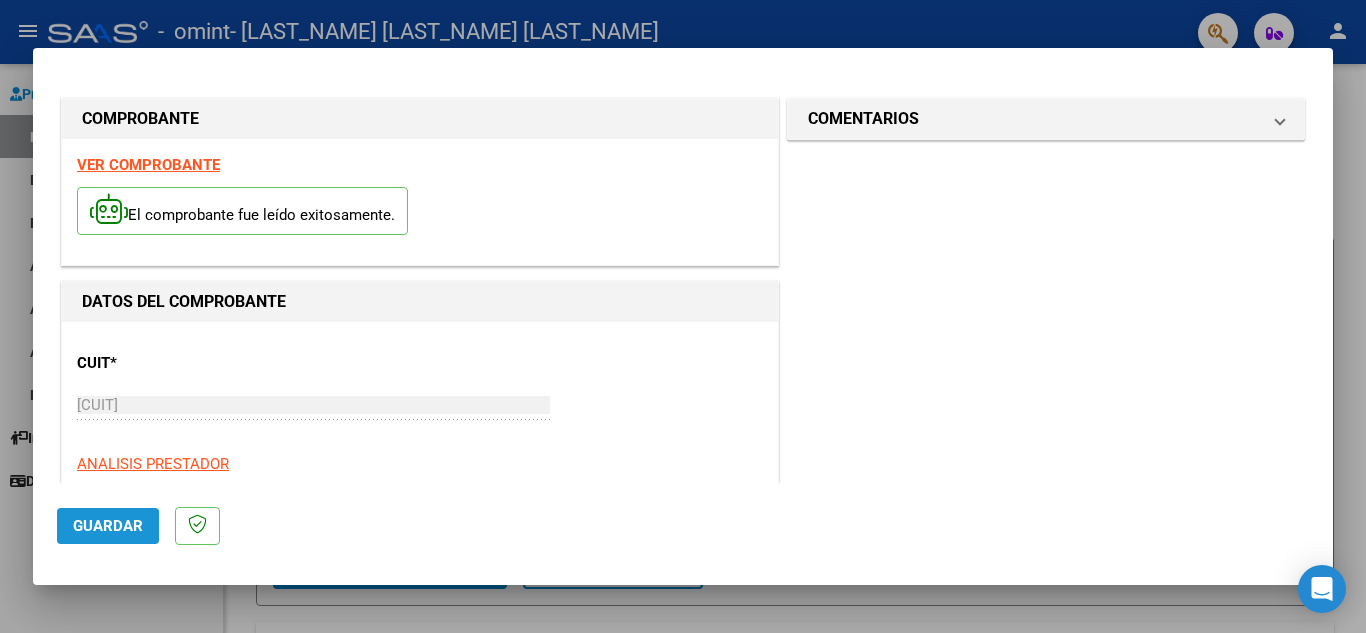click on "Guardar" 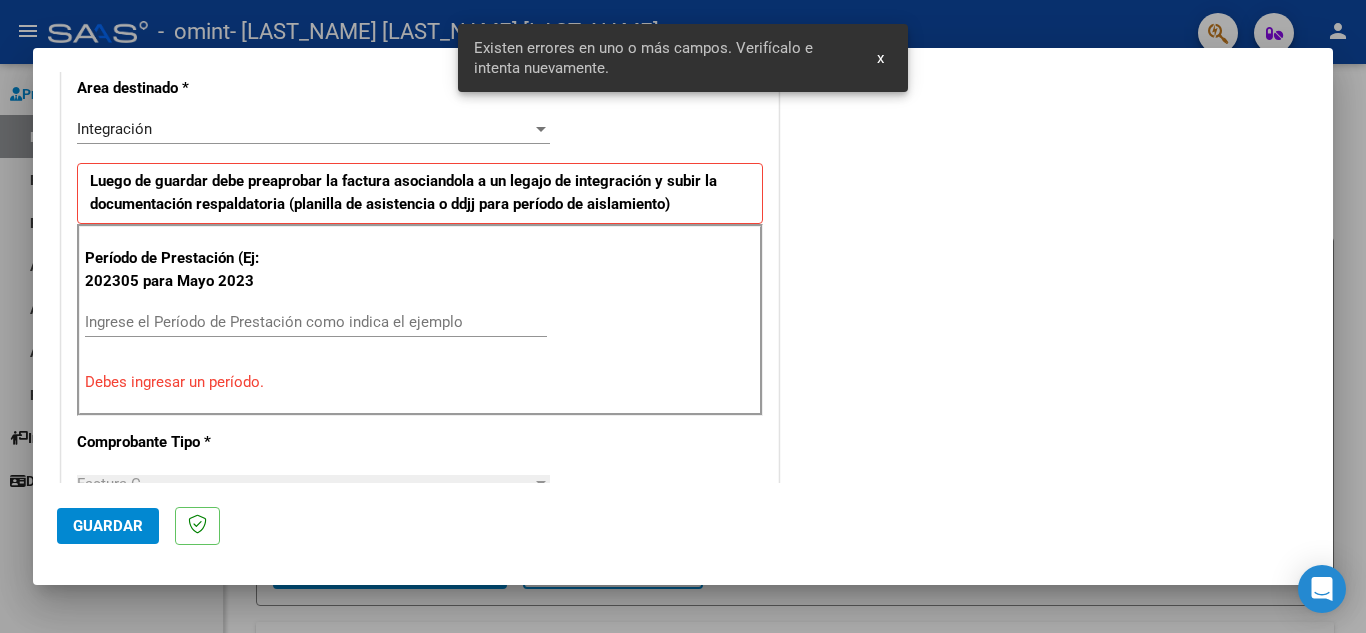 scroll, scrollTop: 453, scrollLeft: 0, axis: vertical 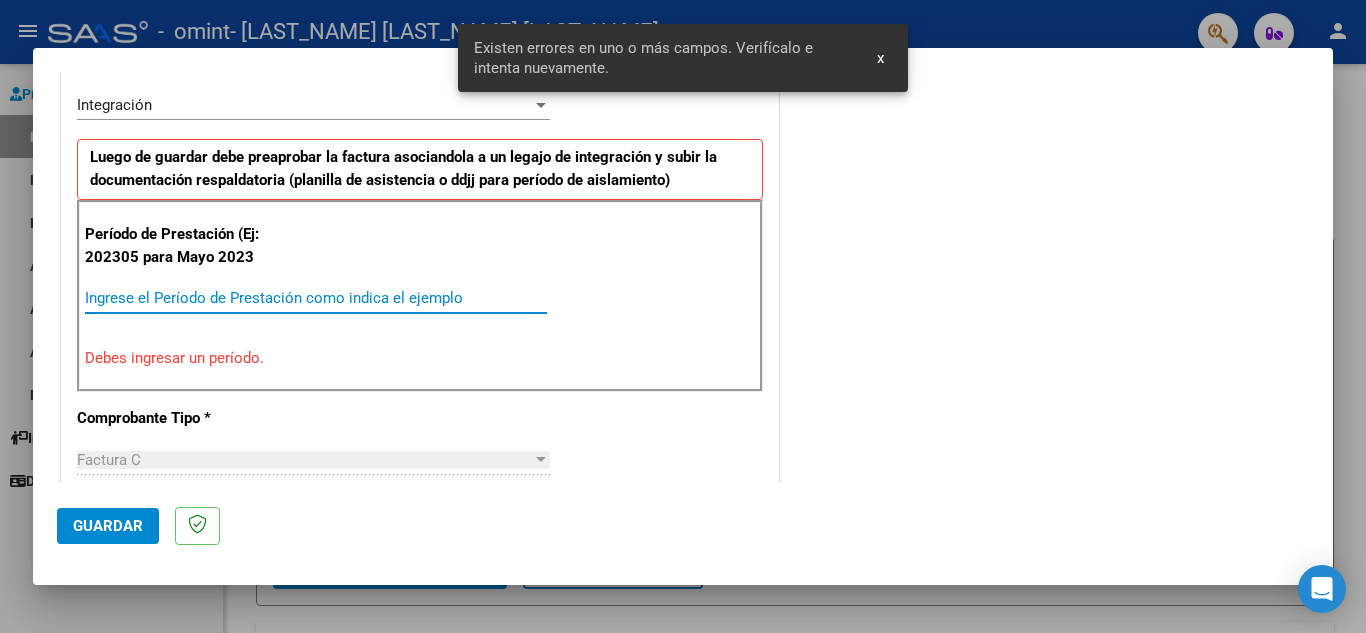 click on "Ingrese el Período de Prestación como indica el ejemplo" at bounding box center (316, 298) 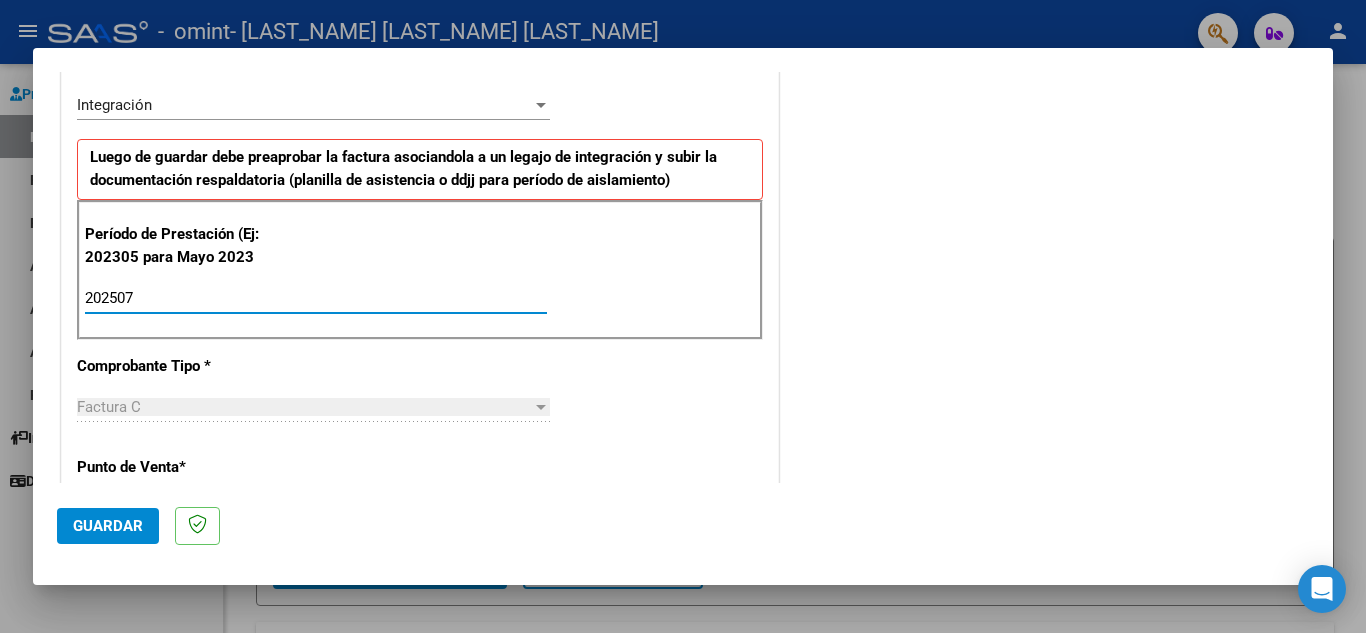 type on "202507" 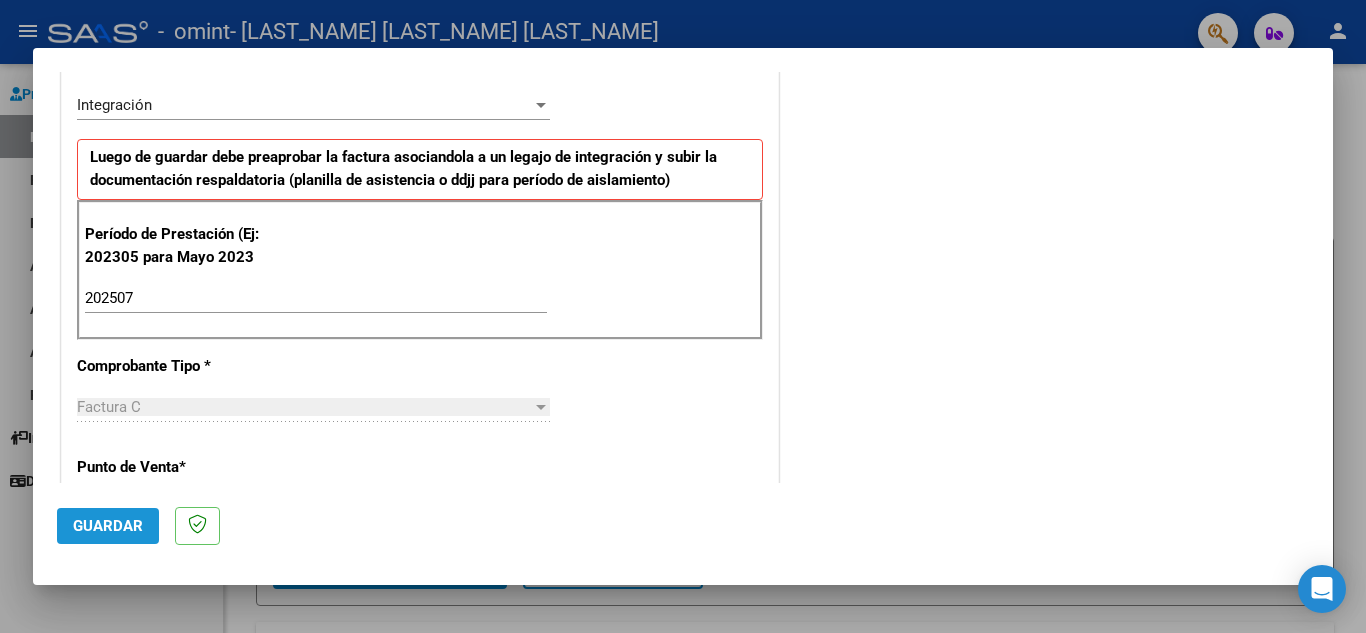 click on "Guardar" 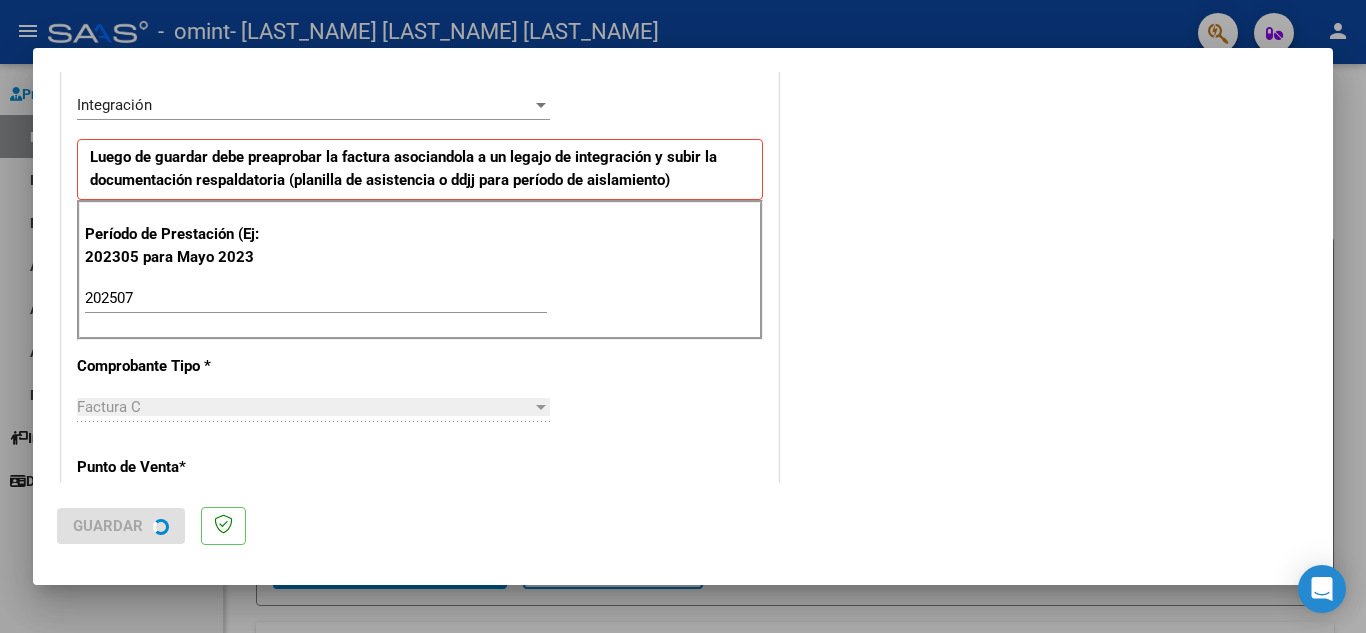 scroll, scrollTop: 0, scrollLeft: 0, axis: both 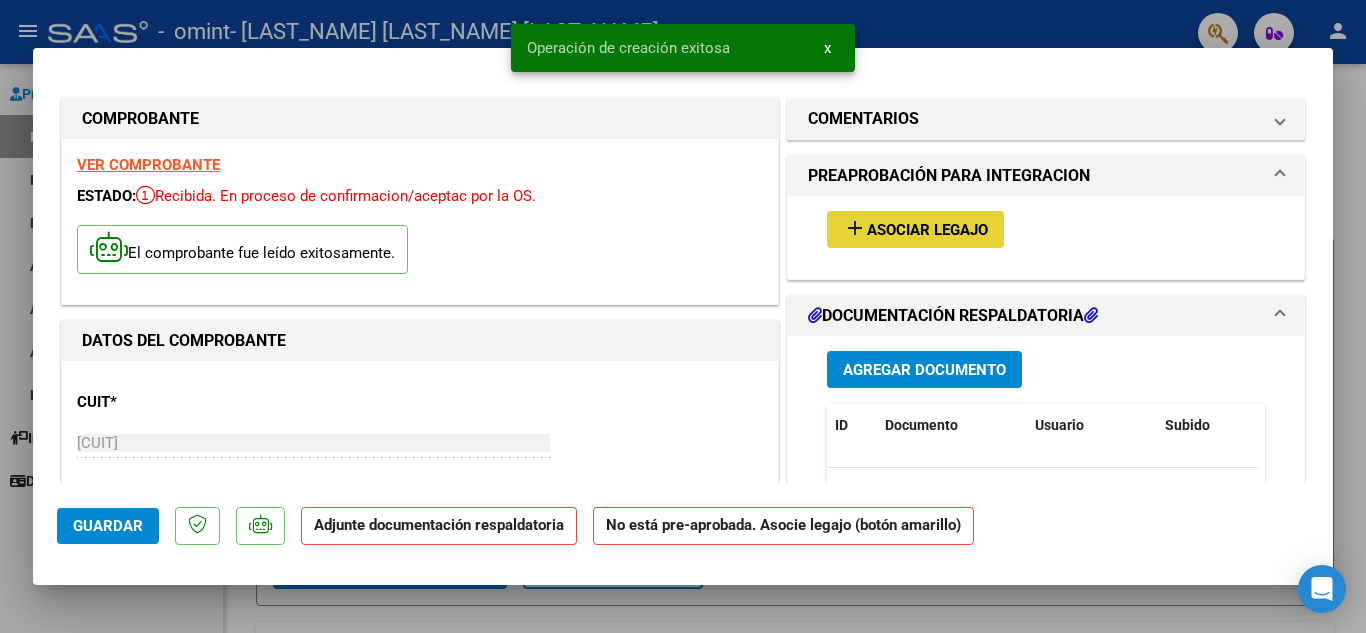 click on "Asociar Legajo" at bounding box center [927, 230] 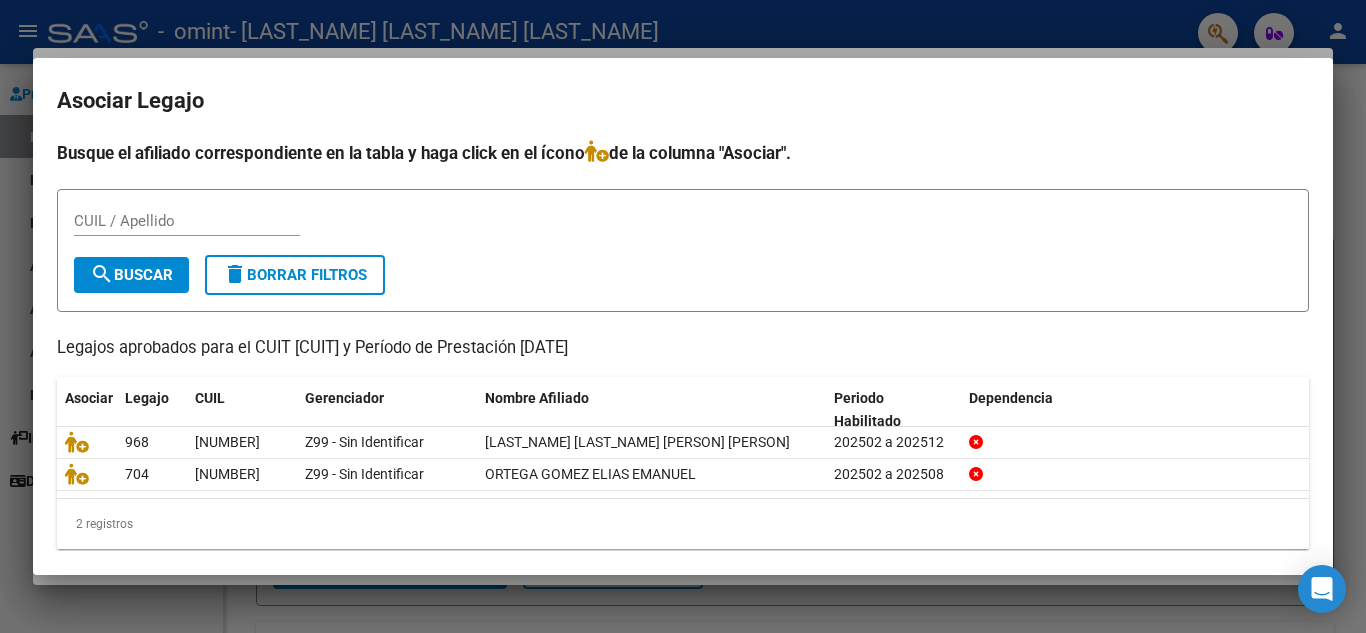scroll, scrollTop: 16, scrollLeft: 0, axis: vertical 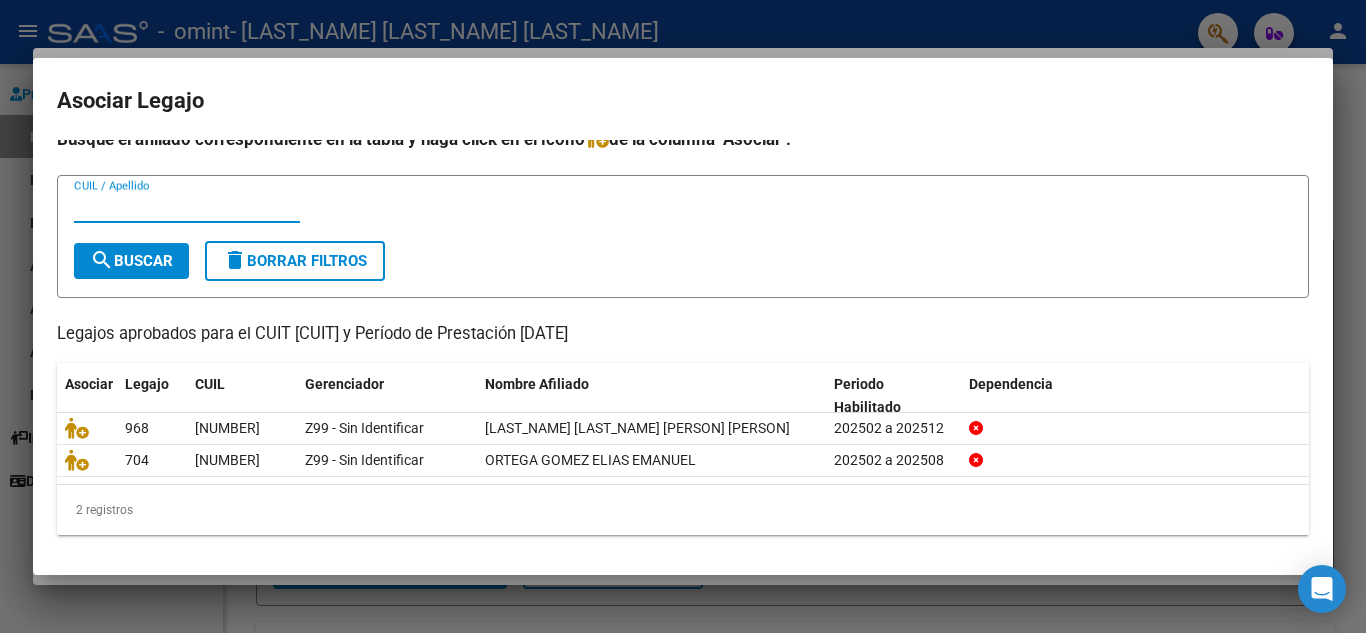 click on "CUIL / Apellido" at bounding box center [187, 207] 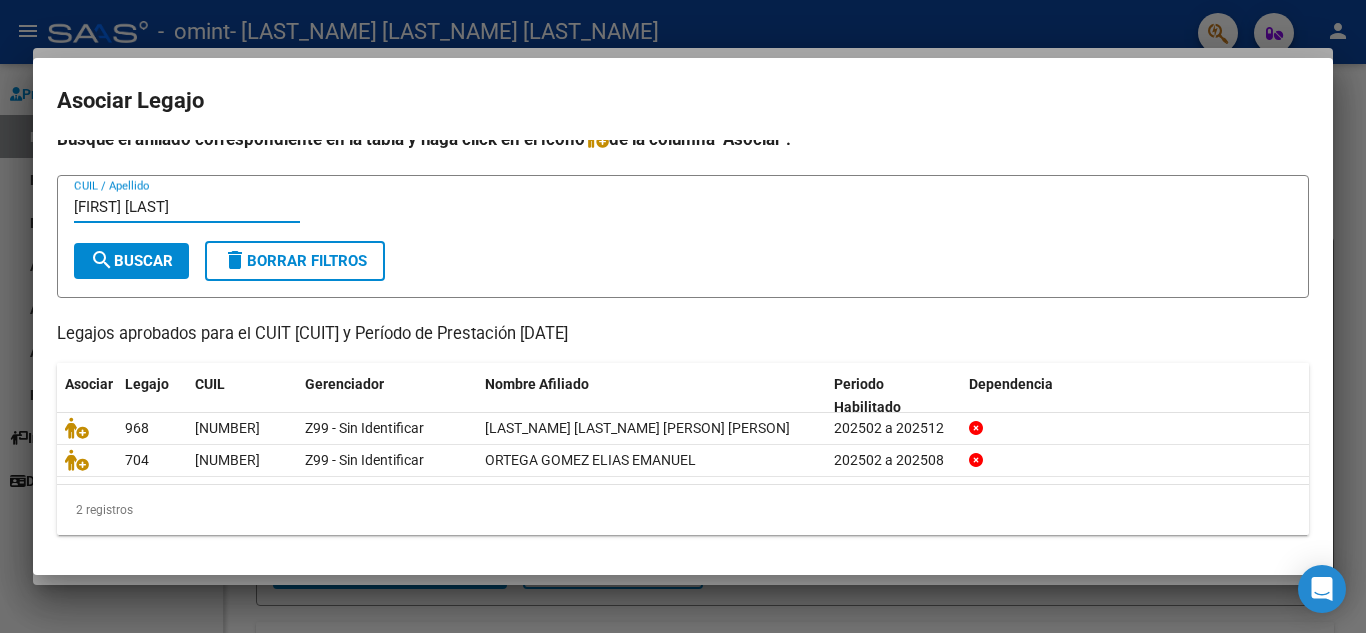type on "[FIRST] [LAST]" 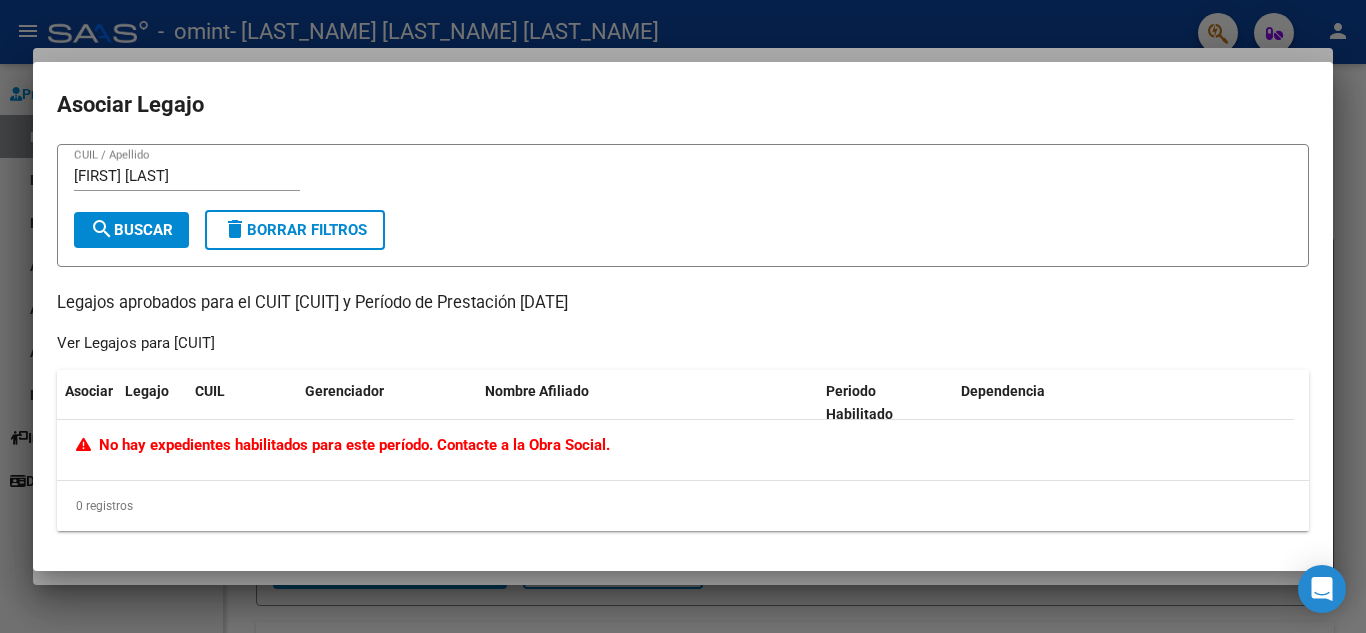 scroll, scrollTop: 0, scrollLeft: 0, axis: both 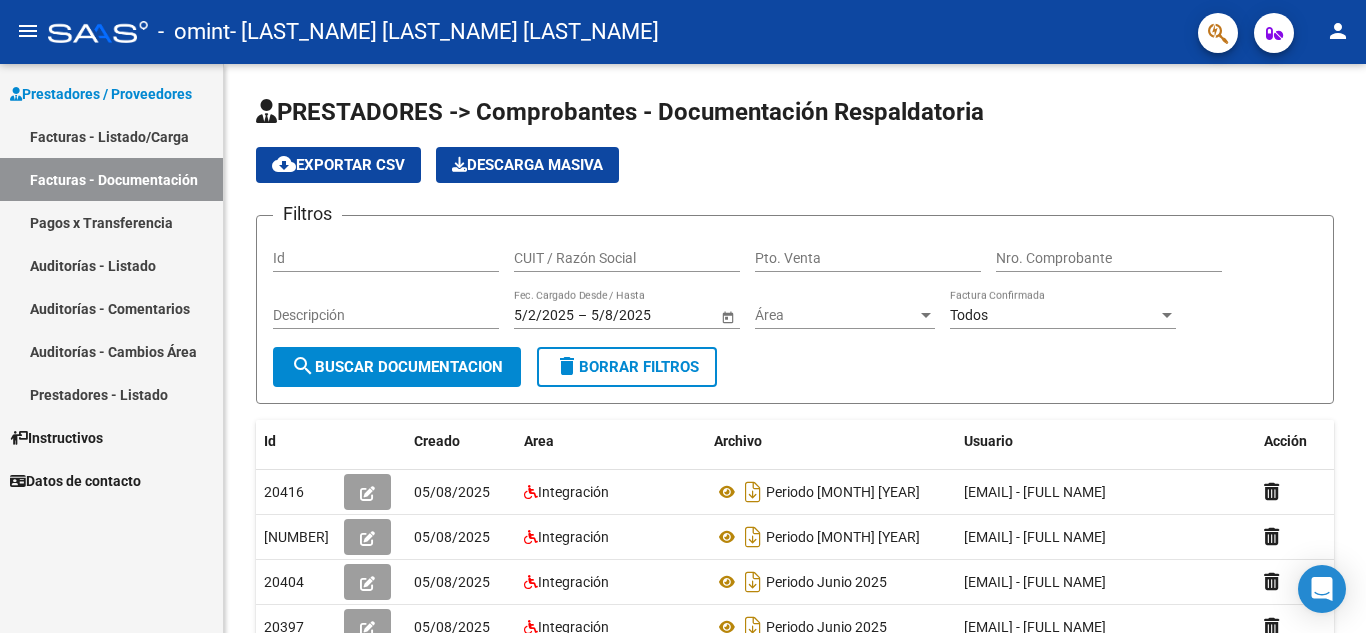 click on "Facturas - Documentación" at bounding box center (111, 179) 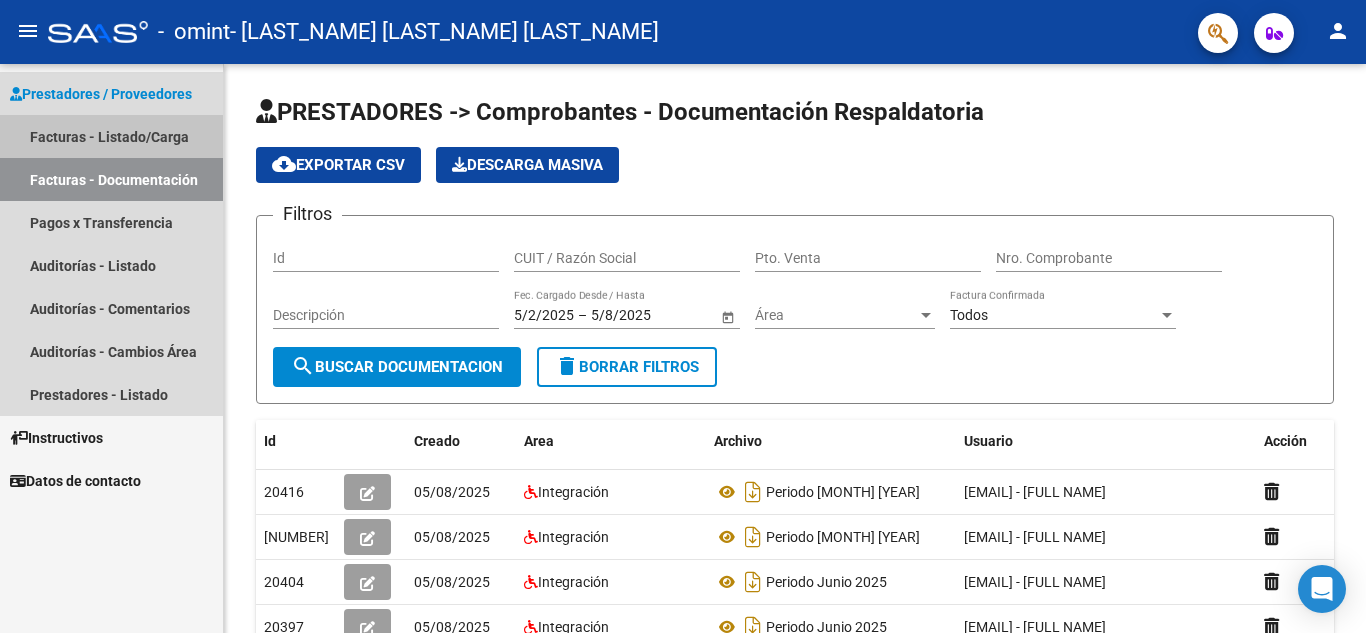 click on "Facturas - Listado/Carga" at bounding box center (111, 136) 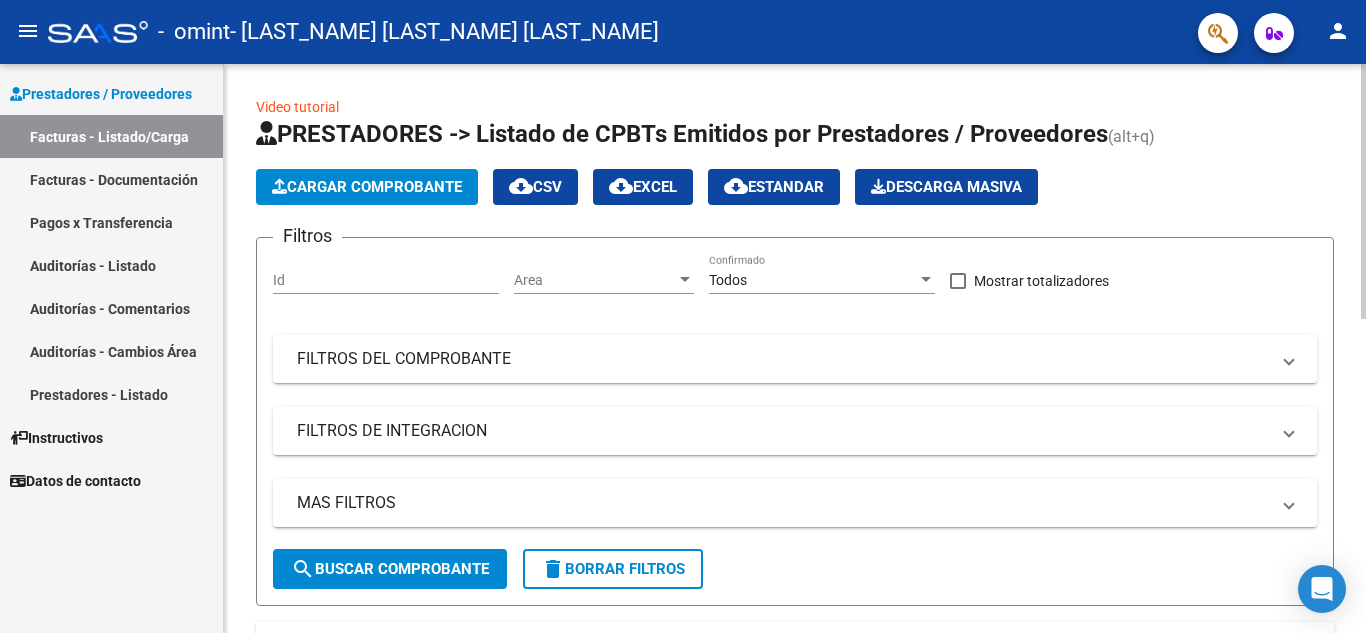 click on "Cargar Comprobante" 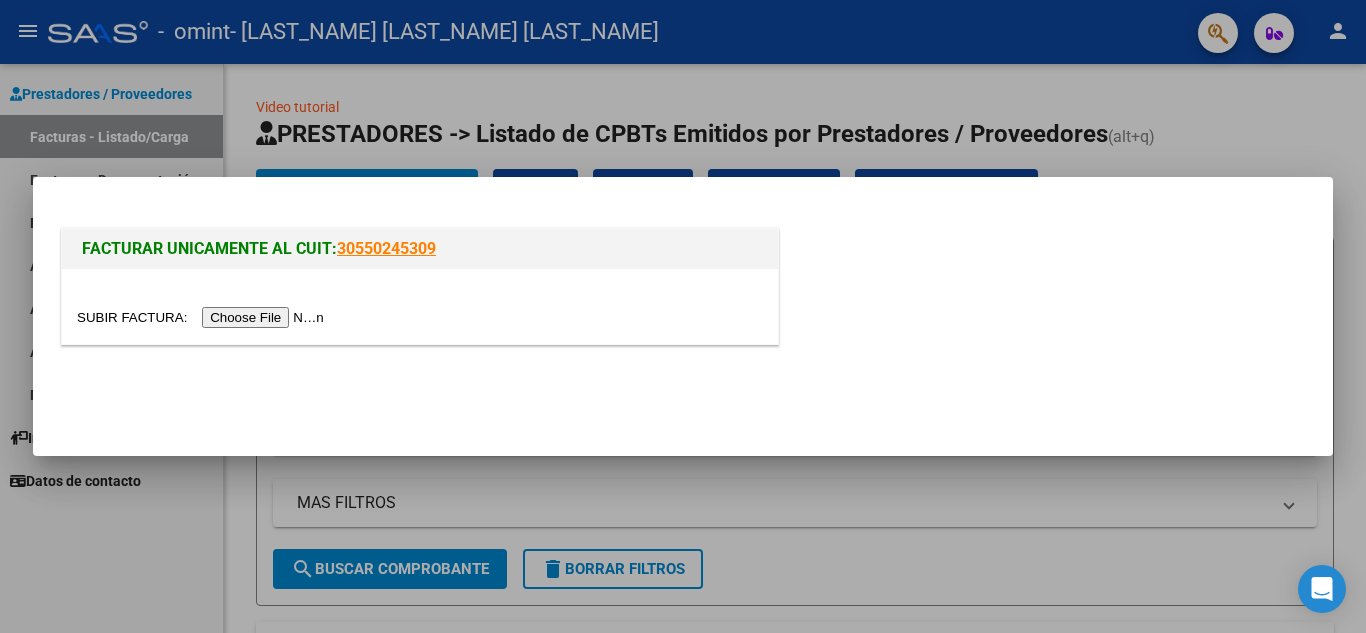 click at bounding box center [203, 317] 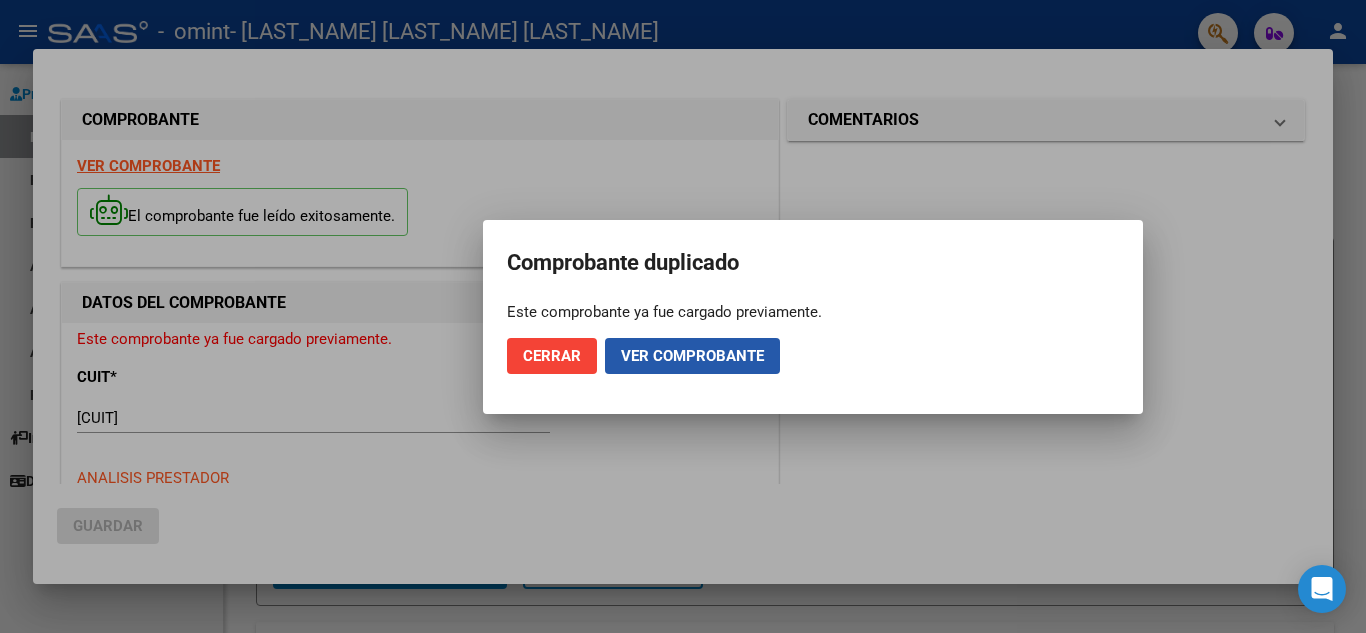 click on "Ver comprobante" 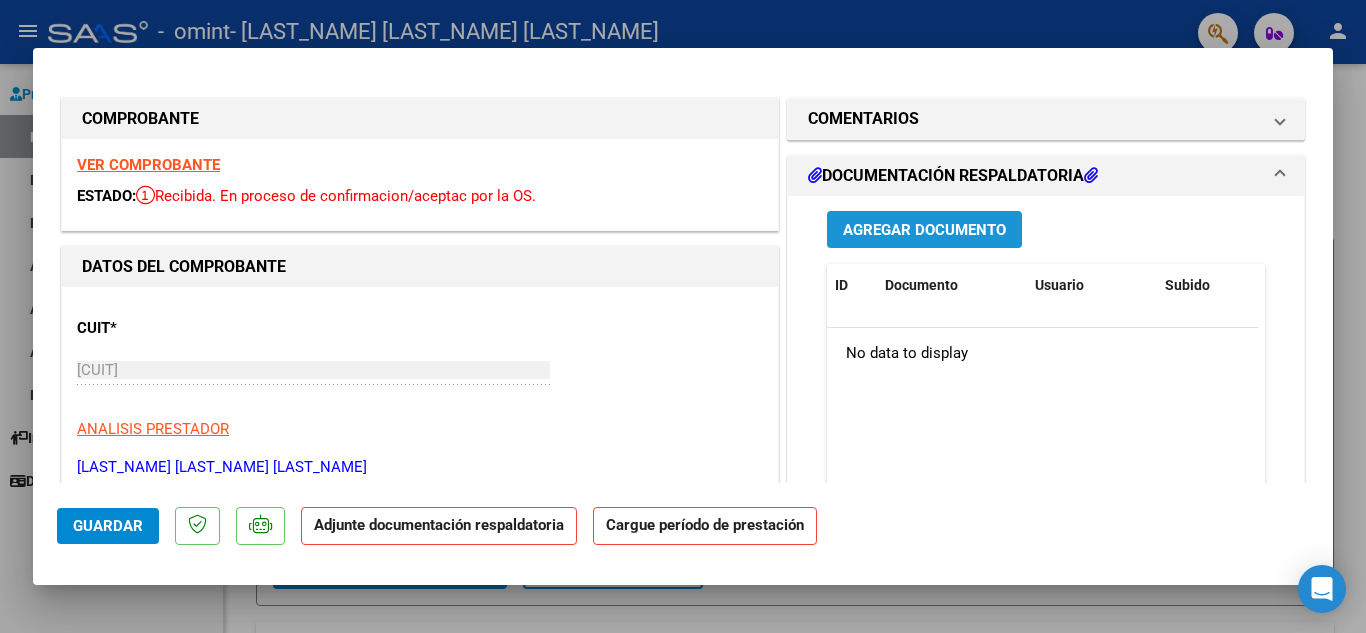 click on "Agregar Documento" at bounding box center [924, 230] 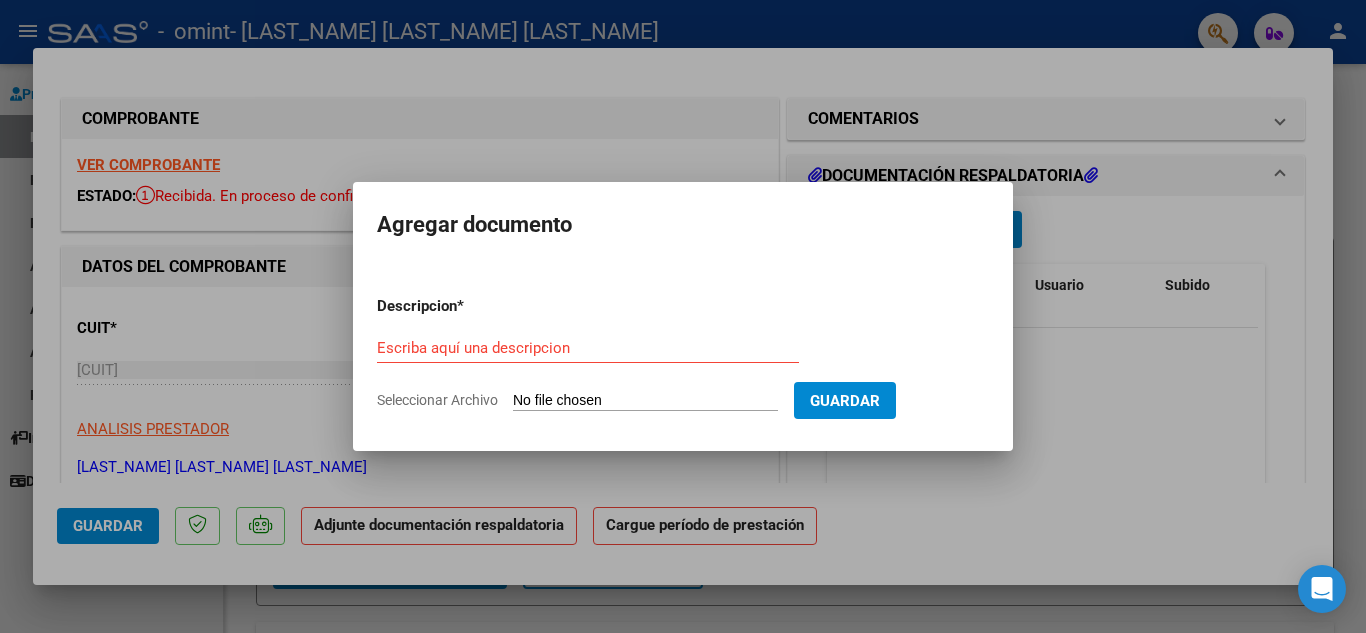 click on "Seleccionar Archivo" at bounding box center [645, 401] 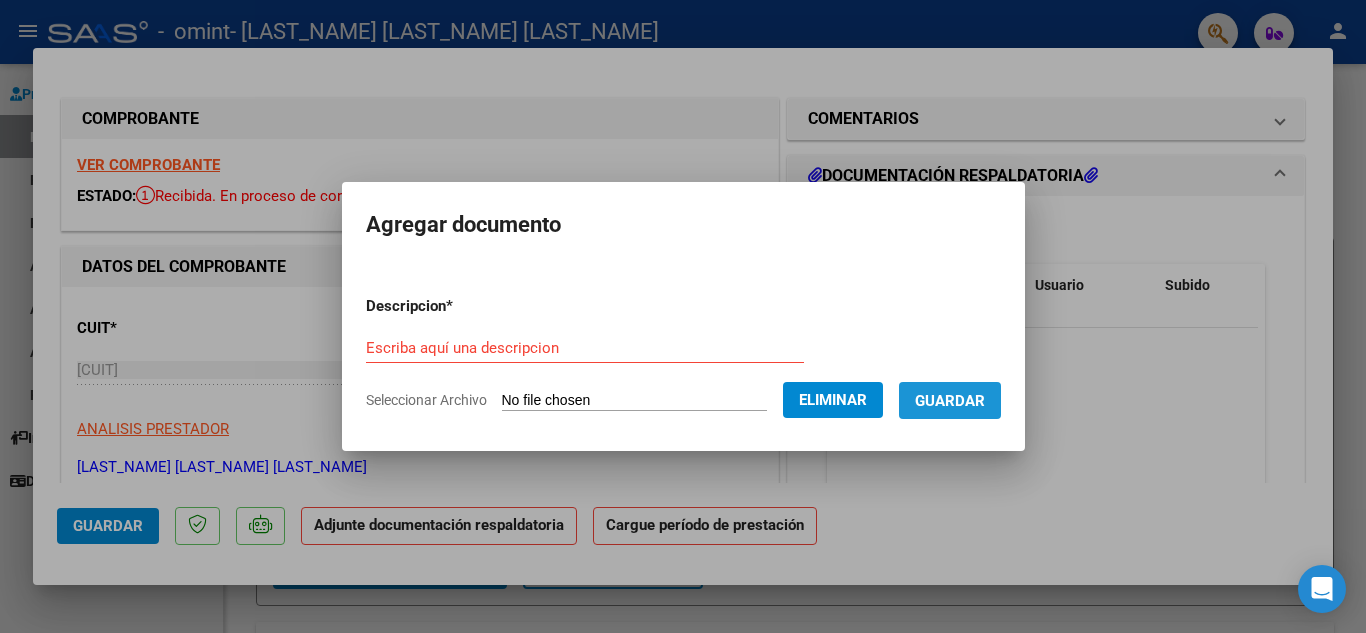 click on "Guardar" at bounding box center [950, 401] 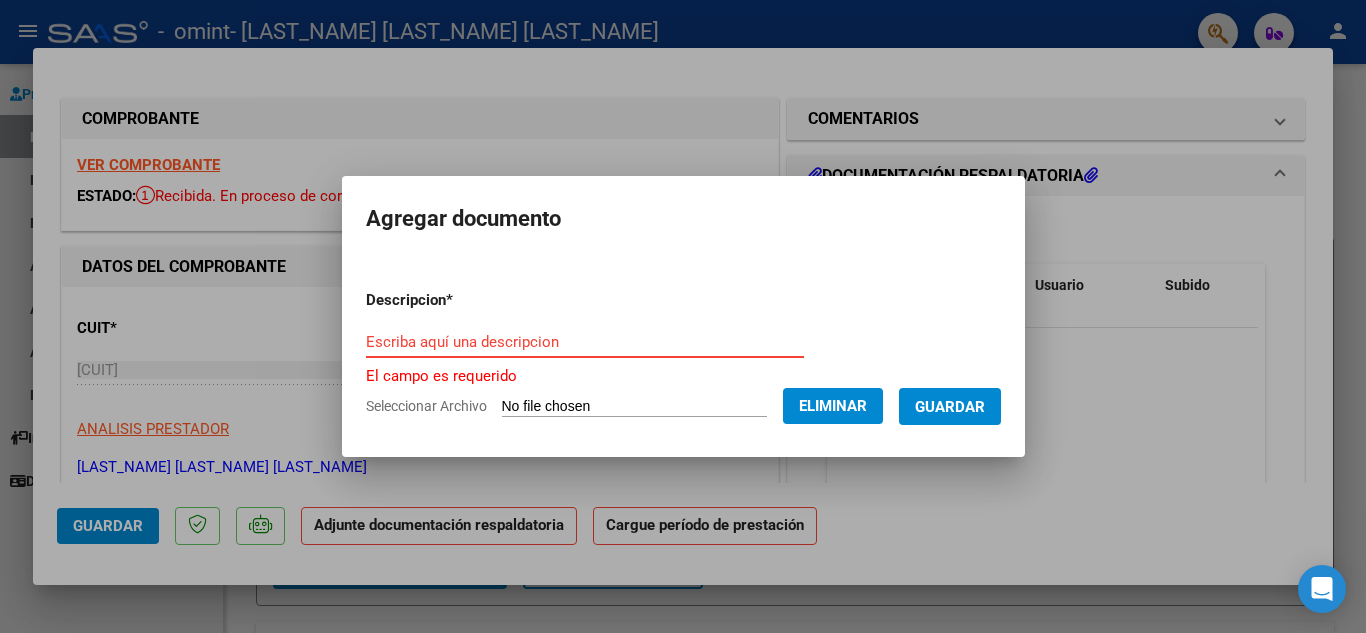 click on "Escriba aquí una descripcion" at bounding box center (585, 342) 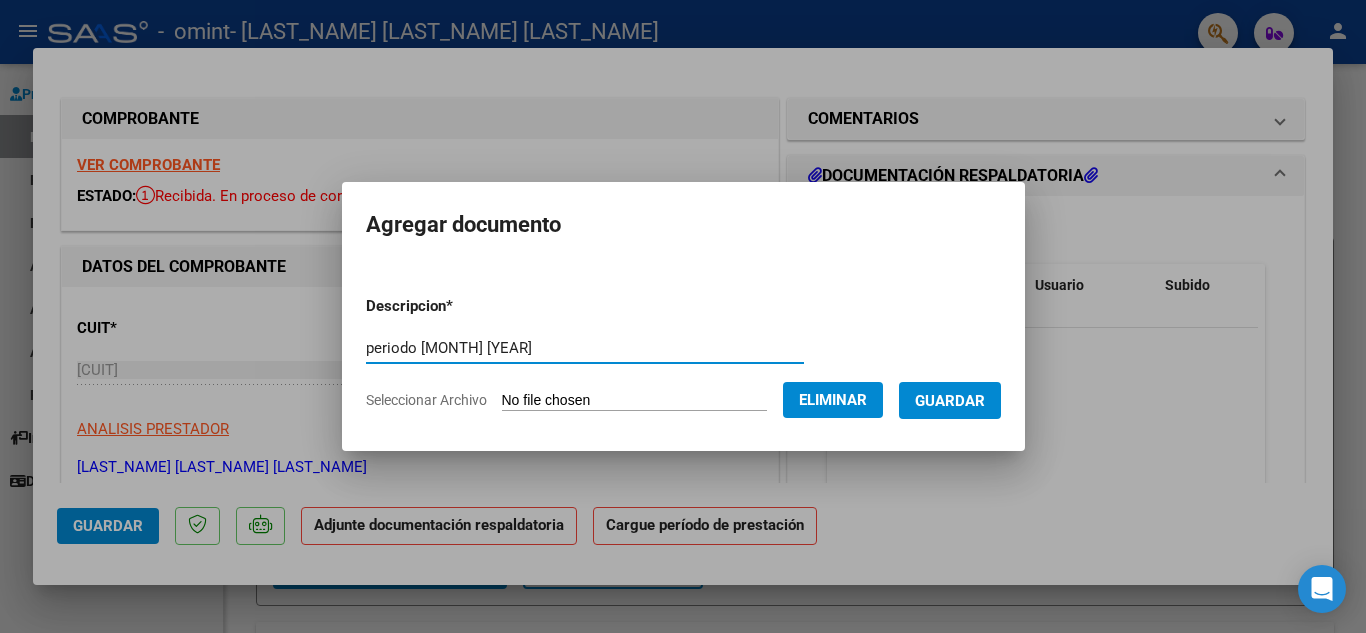 type on "periodo [MONTH] [YEAR]" 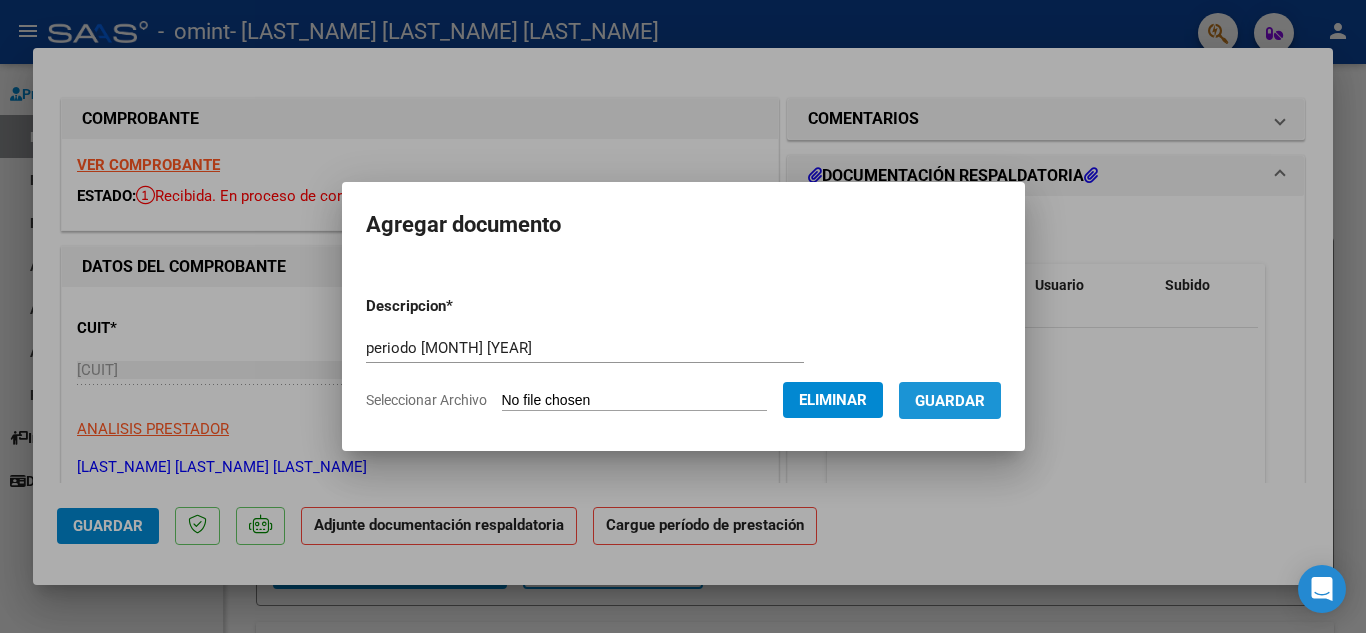 click on "Guardar" at bounding box center [950, 401] 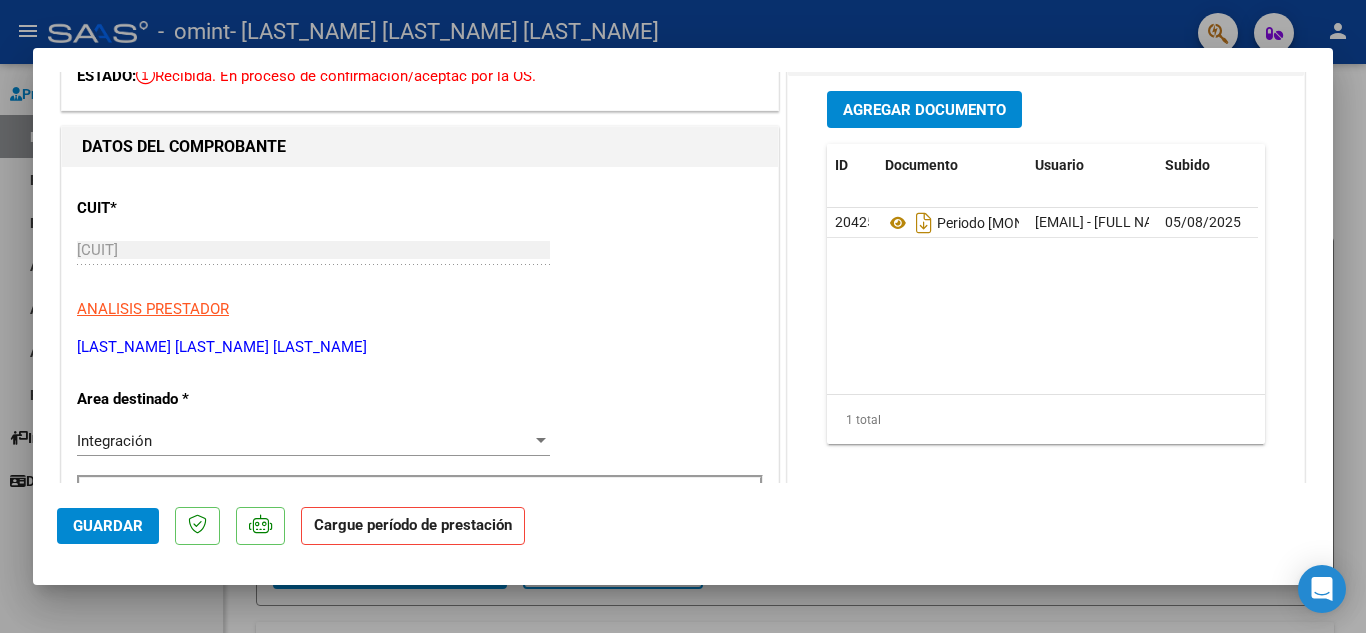 scroll, scrollTop: 160, scrollLeft: 0, axis: vertical 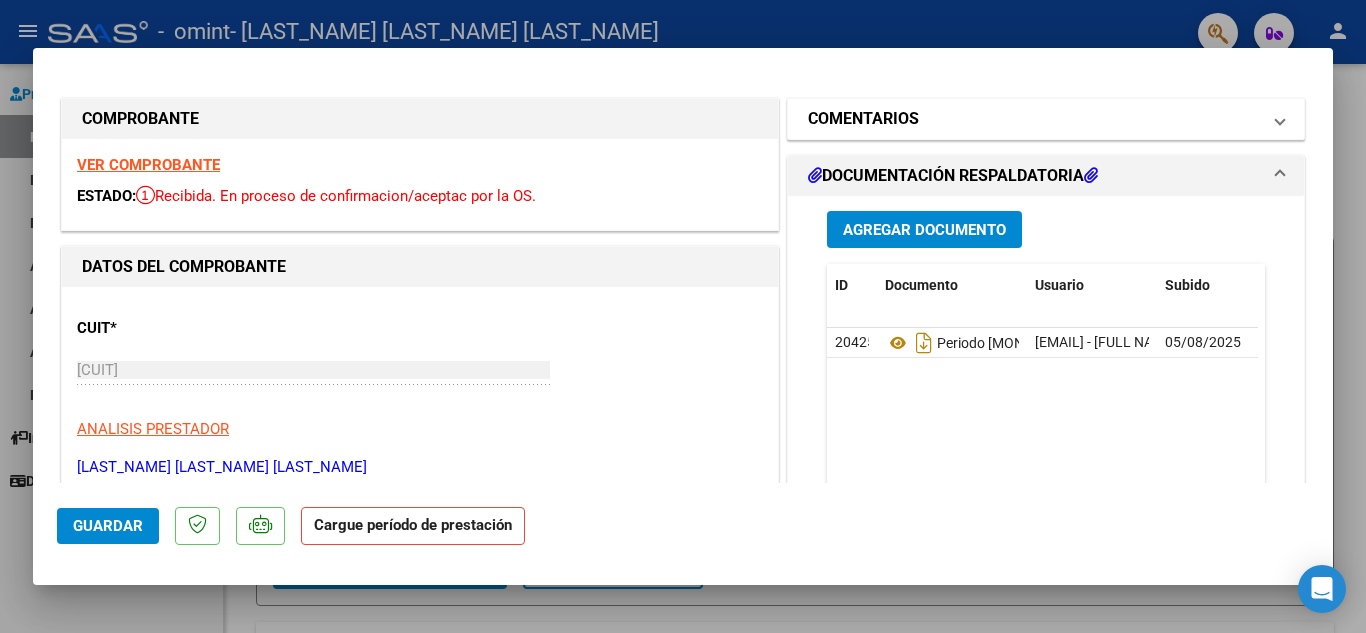 click on "COMENTARIOS" at bounding box center (1034, 119) 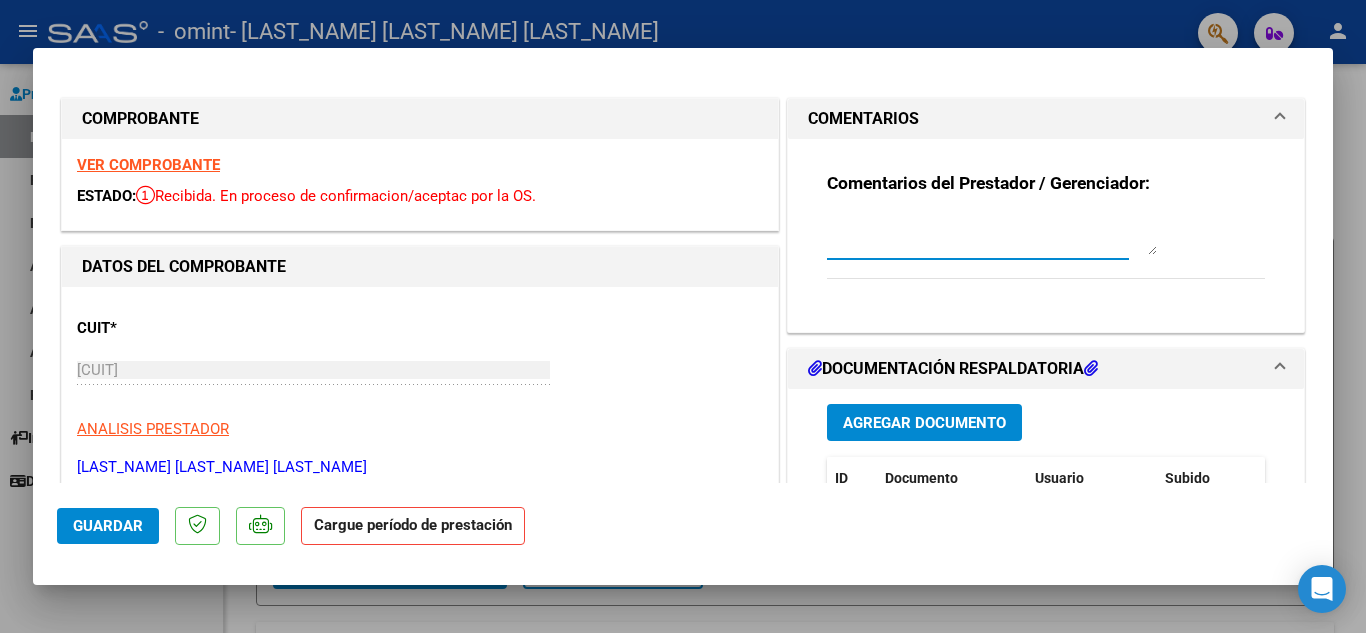 click at bounding box center [992, 235] 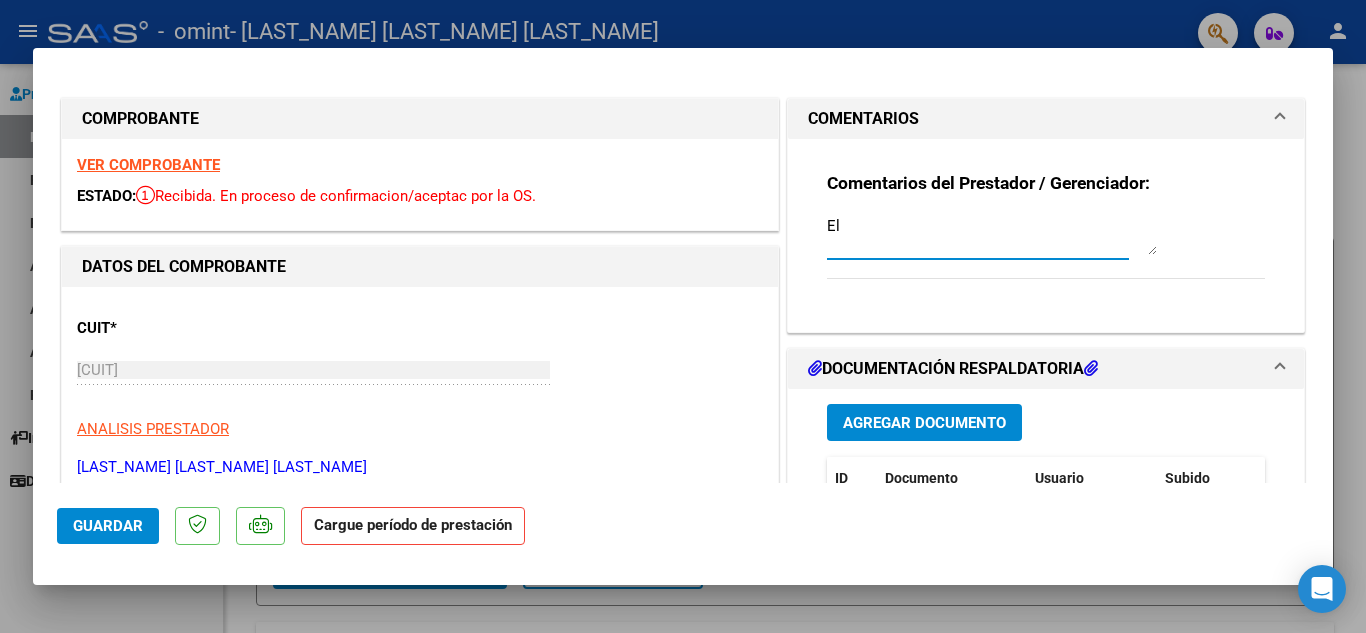 type on "E" 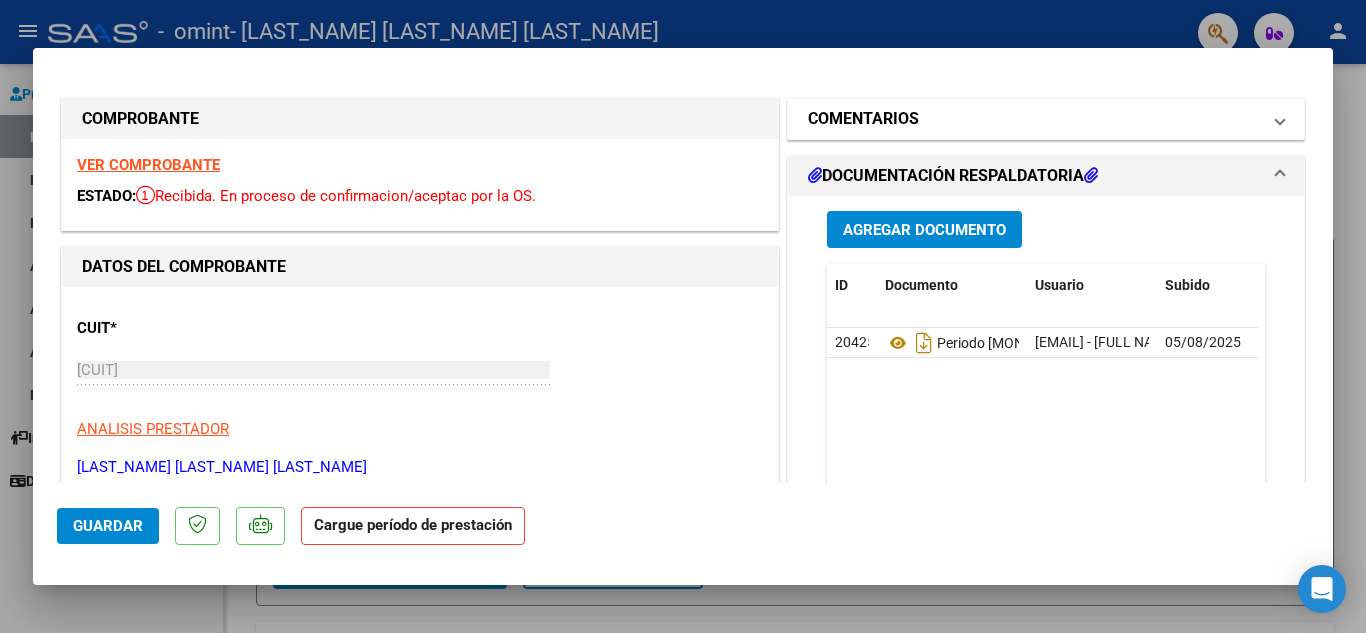 click at bounding box center [1280, 119] 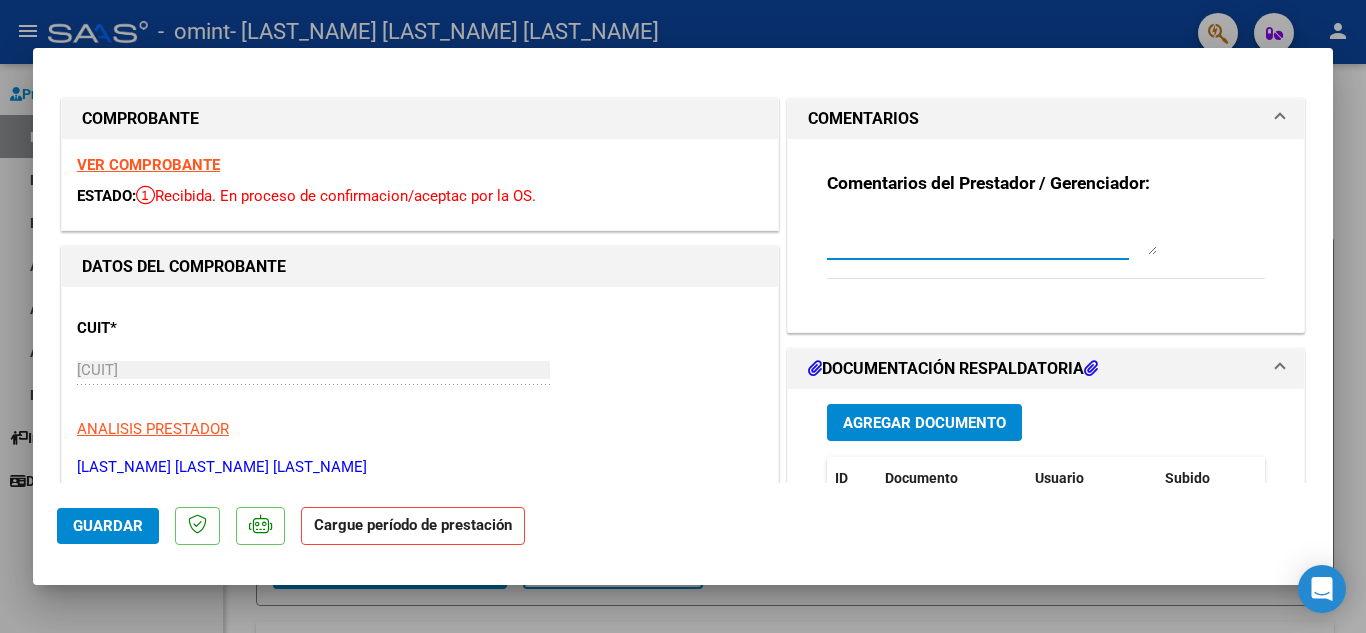 click at bounding box center [992, 235] 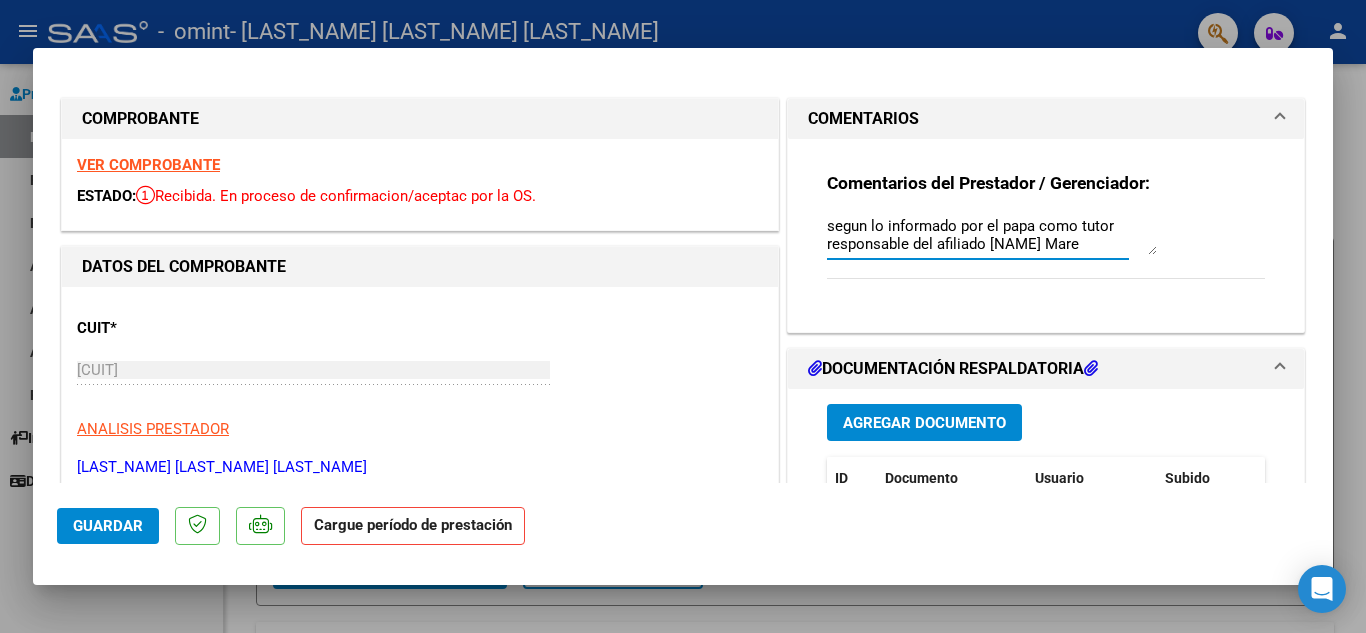 click on "segun lo informado por el papa como tutor responsable del afiliado [NAME] Mare" at bounding box center [992, 235] 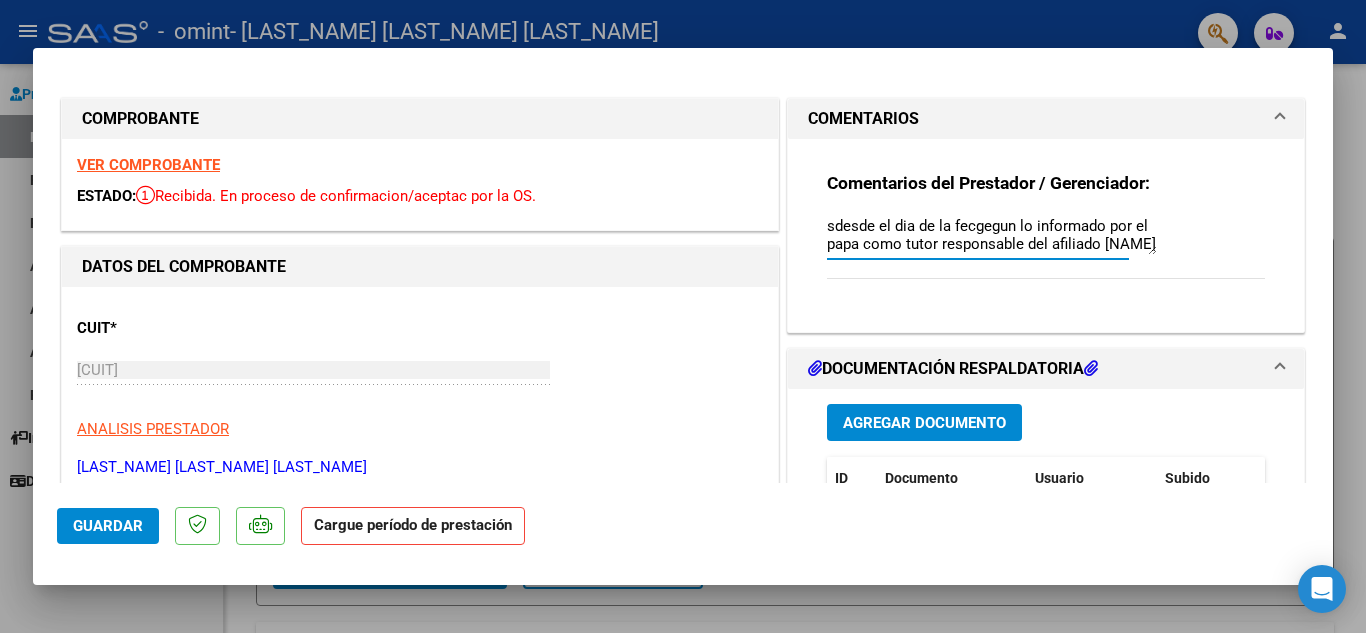 scroll, scrollTop: 18, scrollLeft: 0, axis: vertical 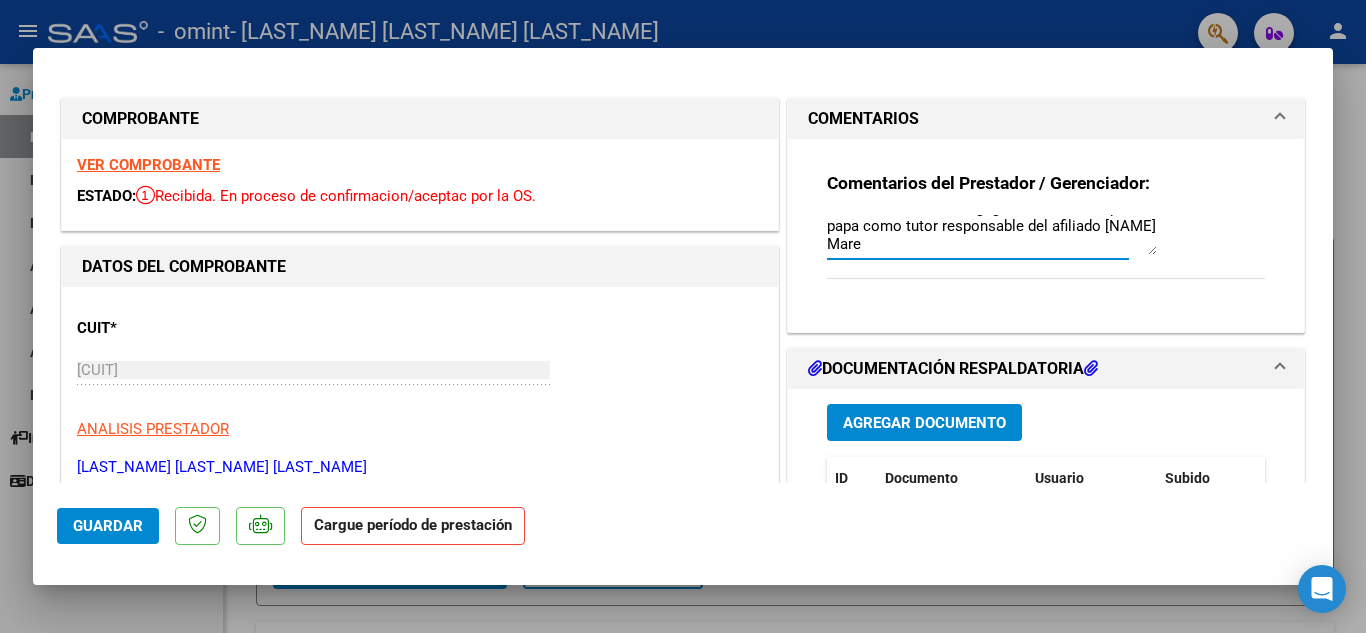 click on "sdesde el dia de la fecgegun lo informado por el papa como tutor responsable del afiliado [NAME] Mare" at bounding box center (992, 235) 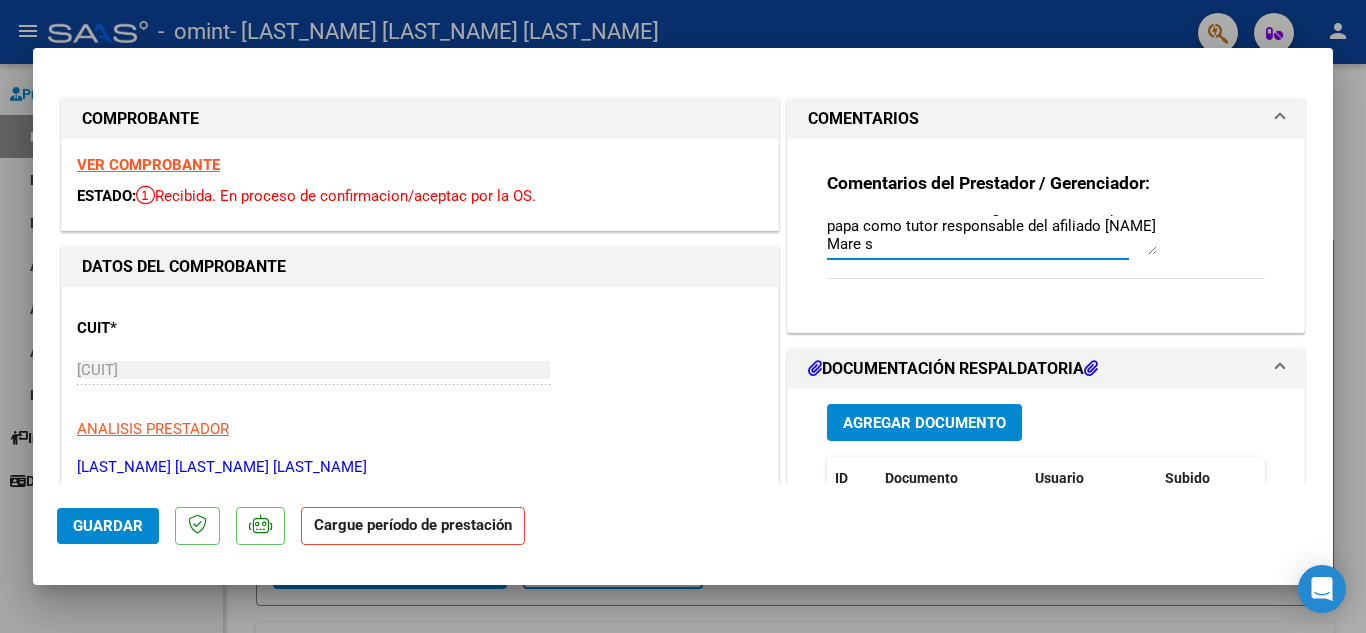 scroll, scrollTop: 0, scrollLeft: 0, axis: both 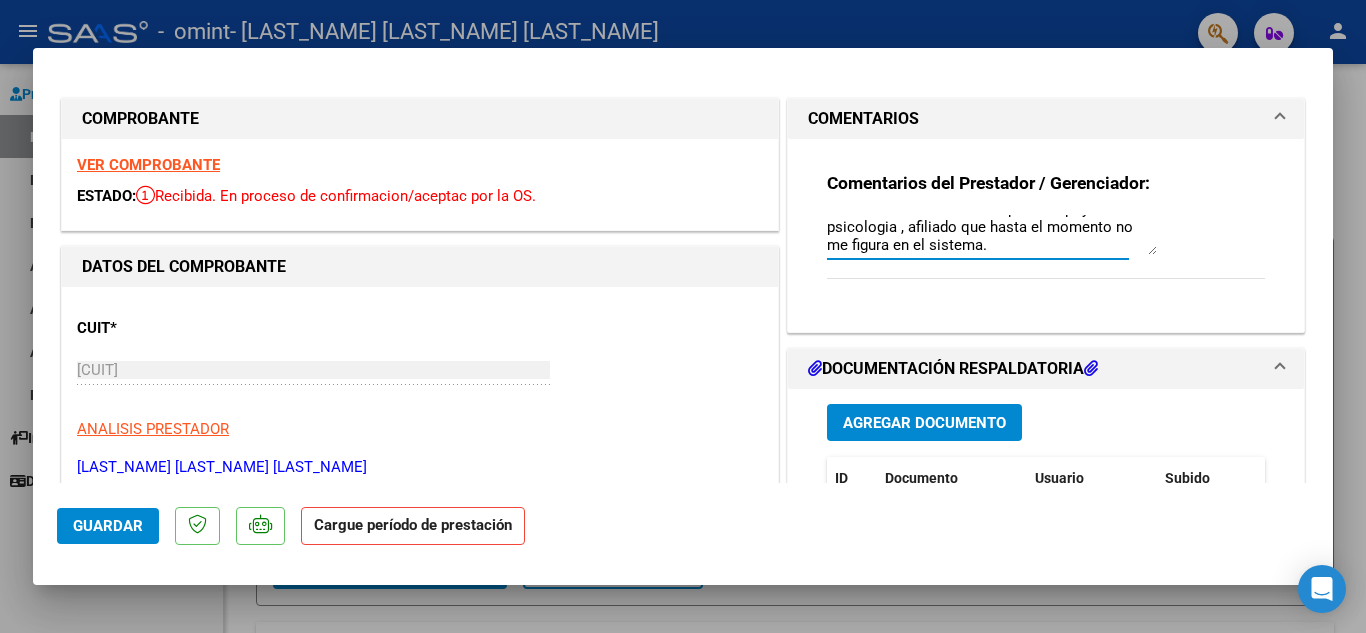 click on "Segun lo informado por el papa como tutor responsable del afiliado [NAME] Mare, el psciente a partir de la fecha 1 de julio 2025, cuenta con la autorizacion para el apoyo en psicologia , afiliado que hasta el momento no me figura en el sistema." at bounding box center (992, 235) 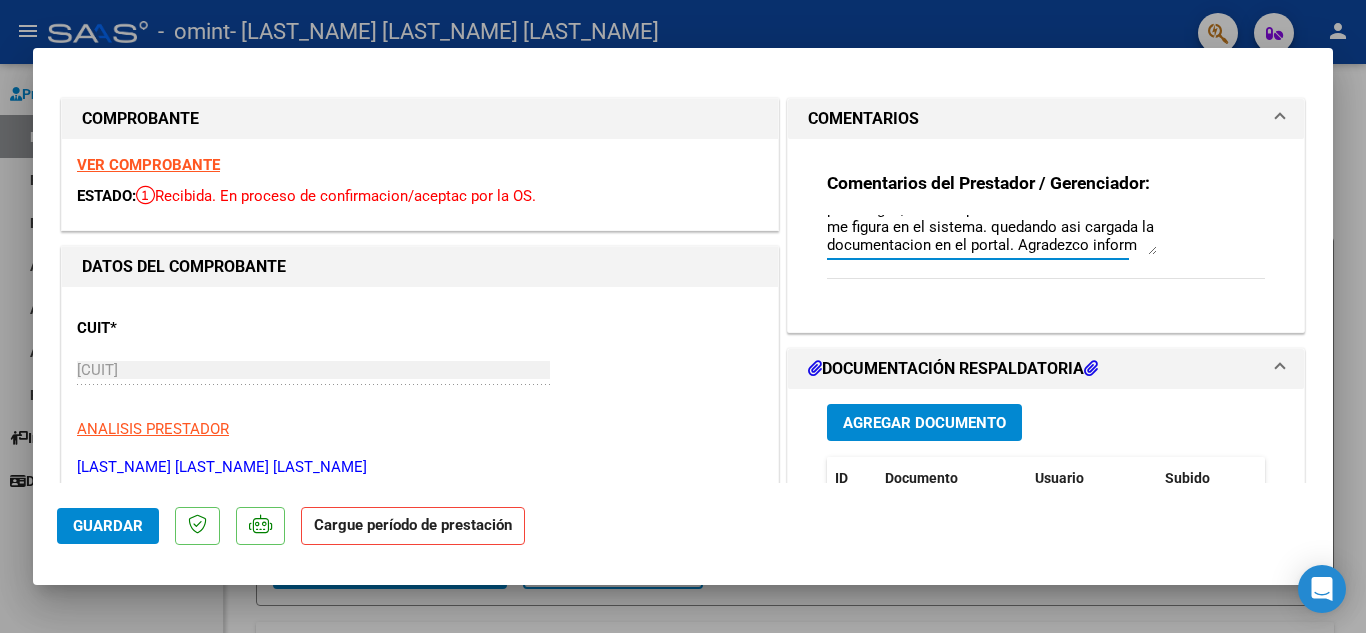 scroll, scrollTop: 107, scrollLeft: 0, axis: vertical 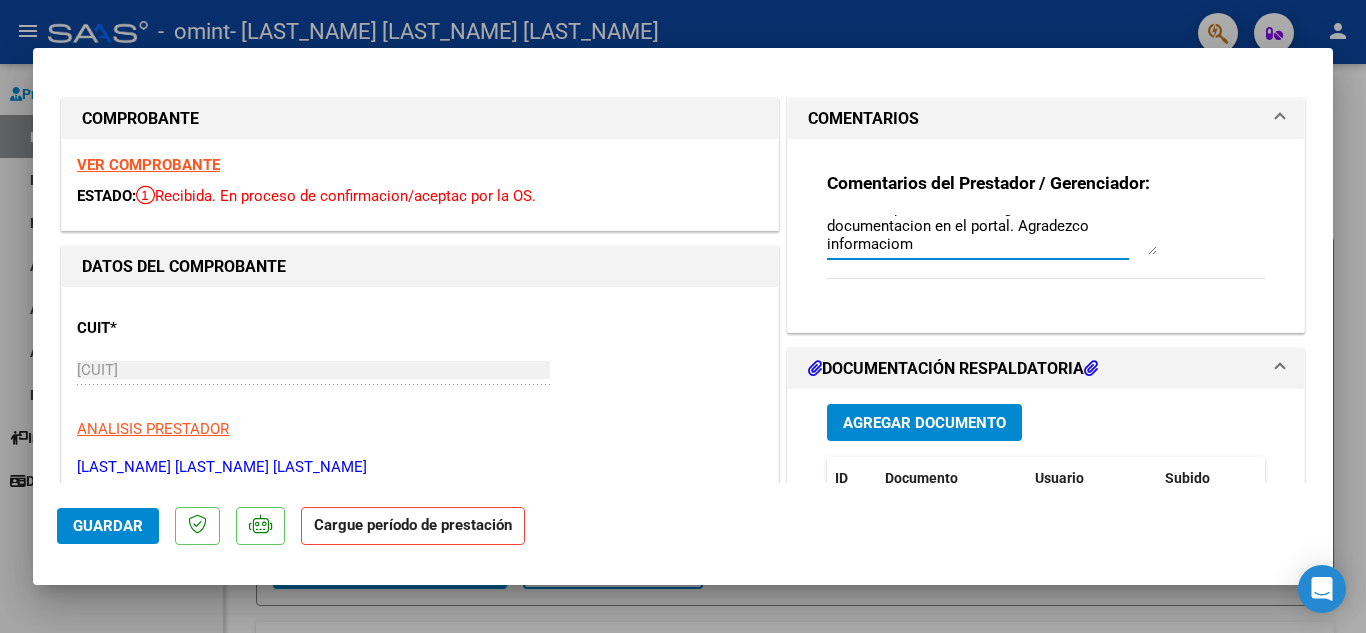 drag, startPoint x: 892, startPoint y: 240, endPoint x: 914, endPoint y: 239, distance: 22.022715 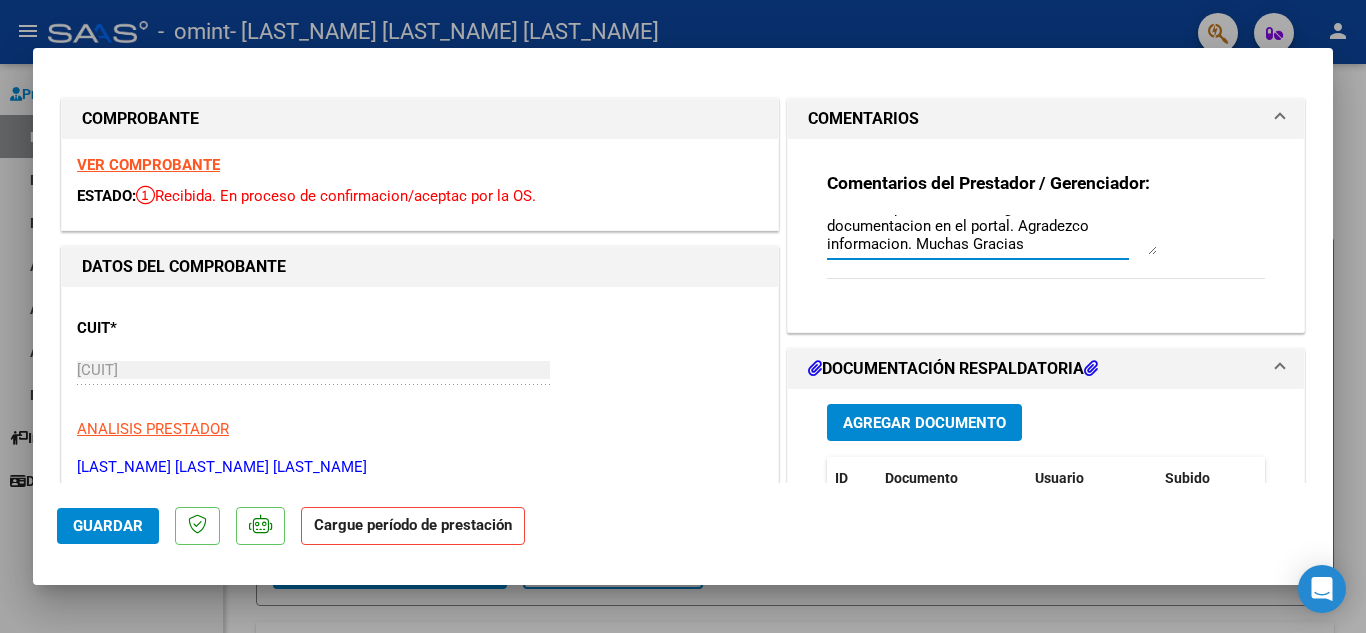 type on "Segun lo informado por el papa como tutor responsable del afiliado [NAME] Mare, el psciente a partir de la fecha [DATE], cuenta con la autorizacion para el apoyo en psicologia , afiliado que hasta el momento no me figura en el sistema. quedando asi cargada la documentacion en el portal. Agradezco informacion. Muchas Gracias" 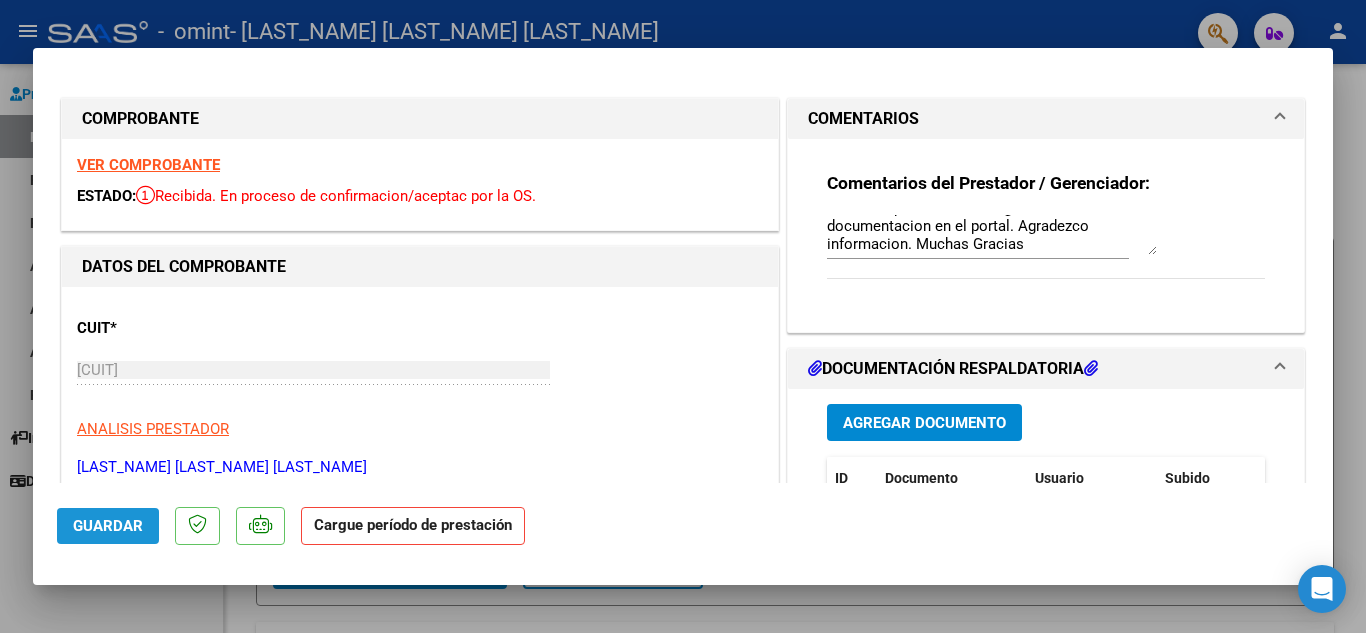 click on "Guardar" 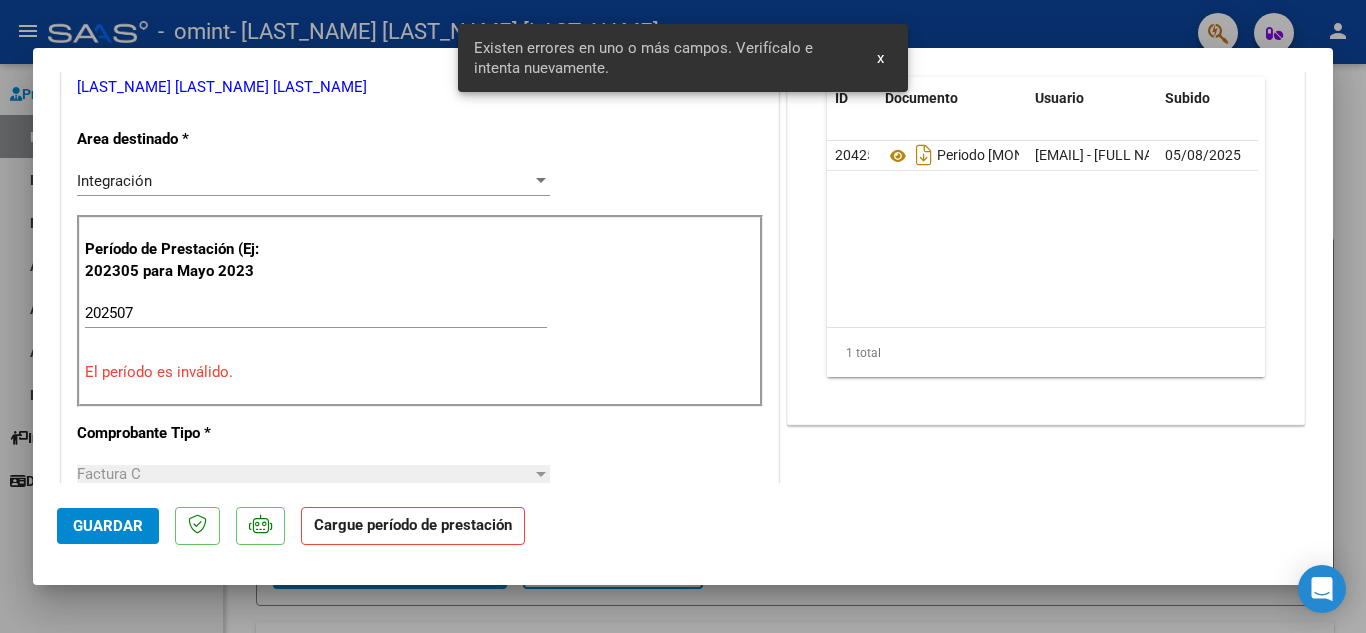 scroll, scrollTop: 395, scrollLeft: 0, axis: vertical 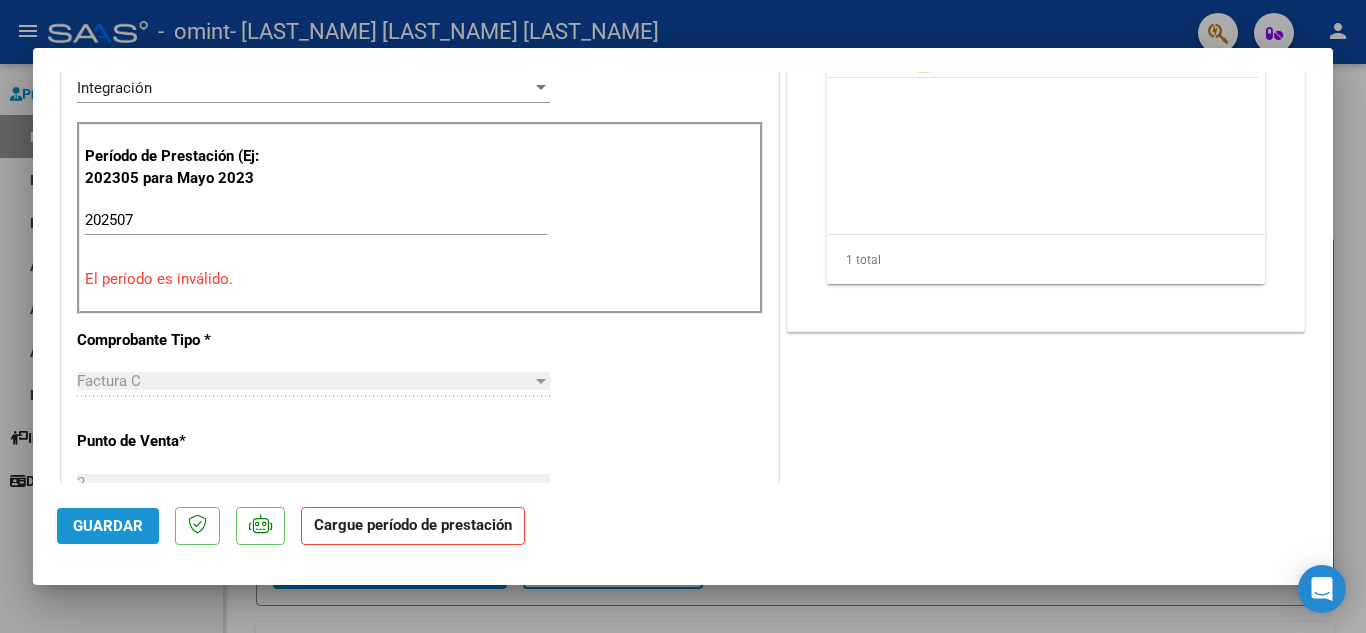 click on "Guardar" 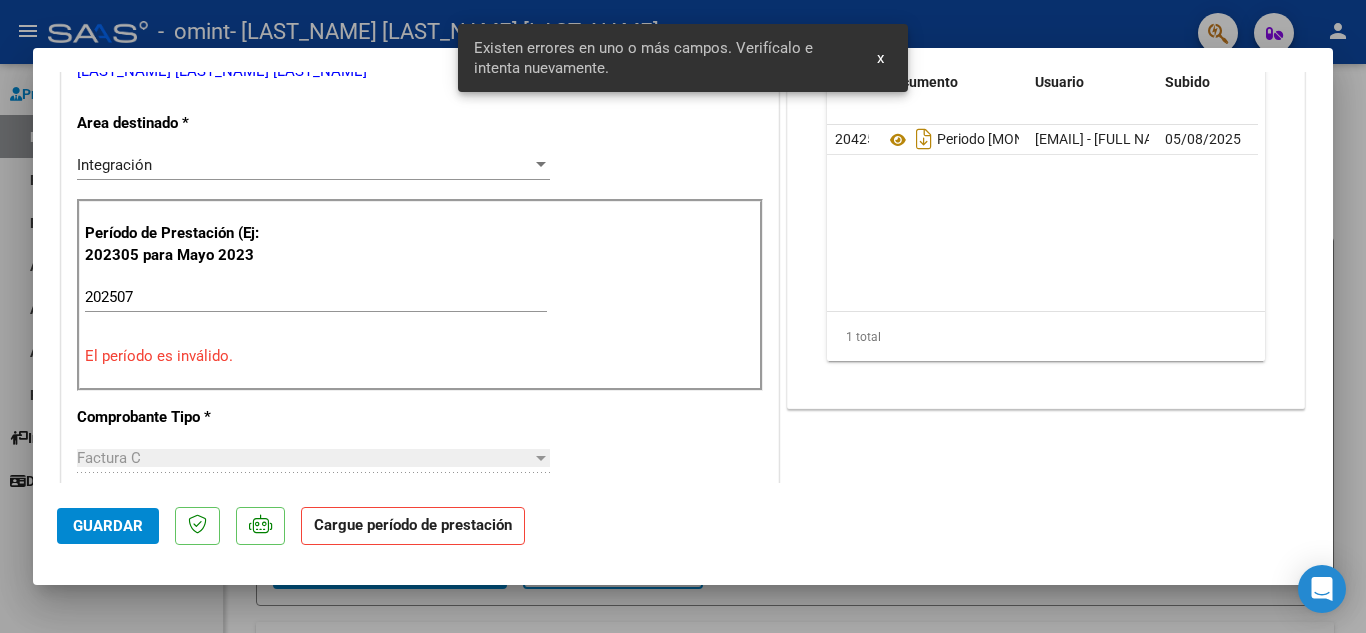 scroll, scrollTop: 395, scrollLeft: 0, axis: vertical 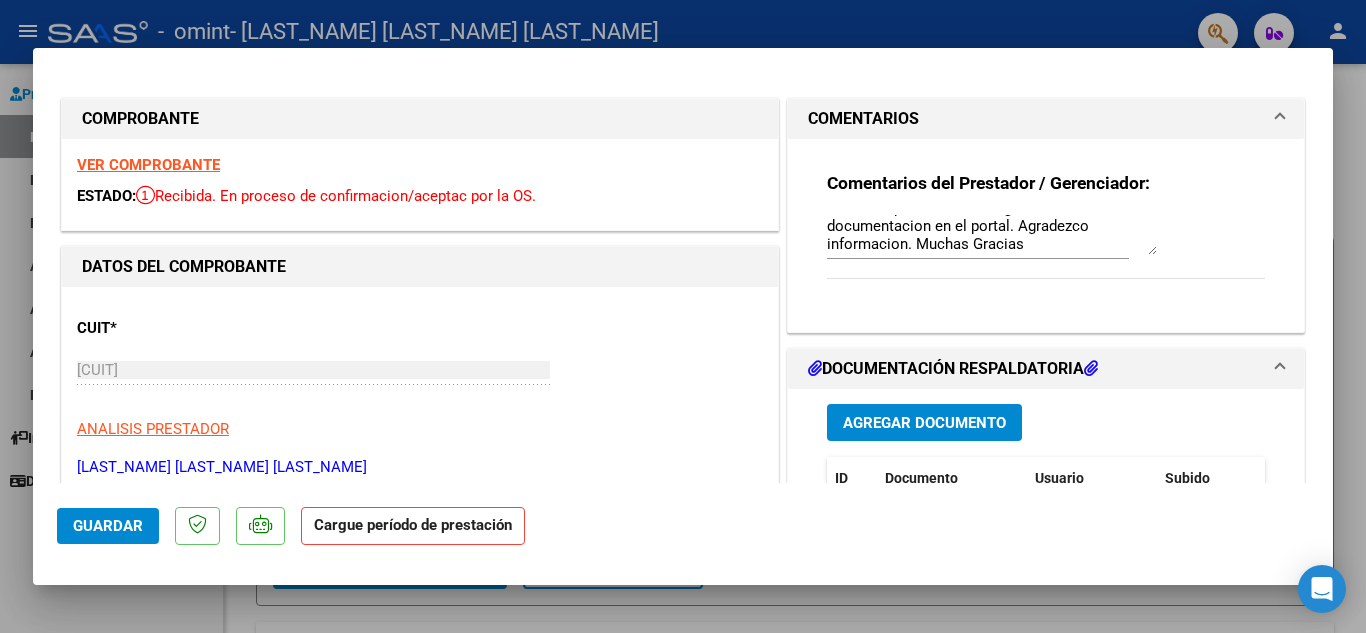 click at bounding box center [683, 316] 